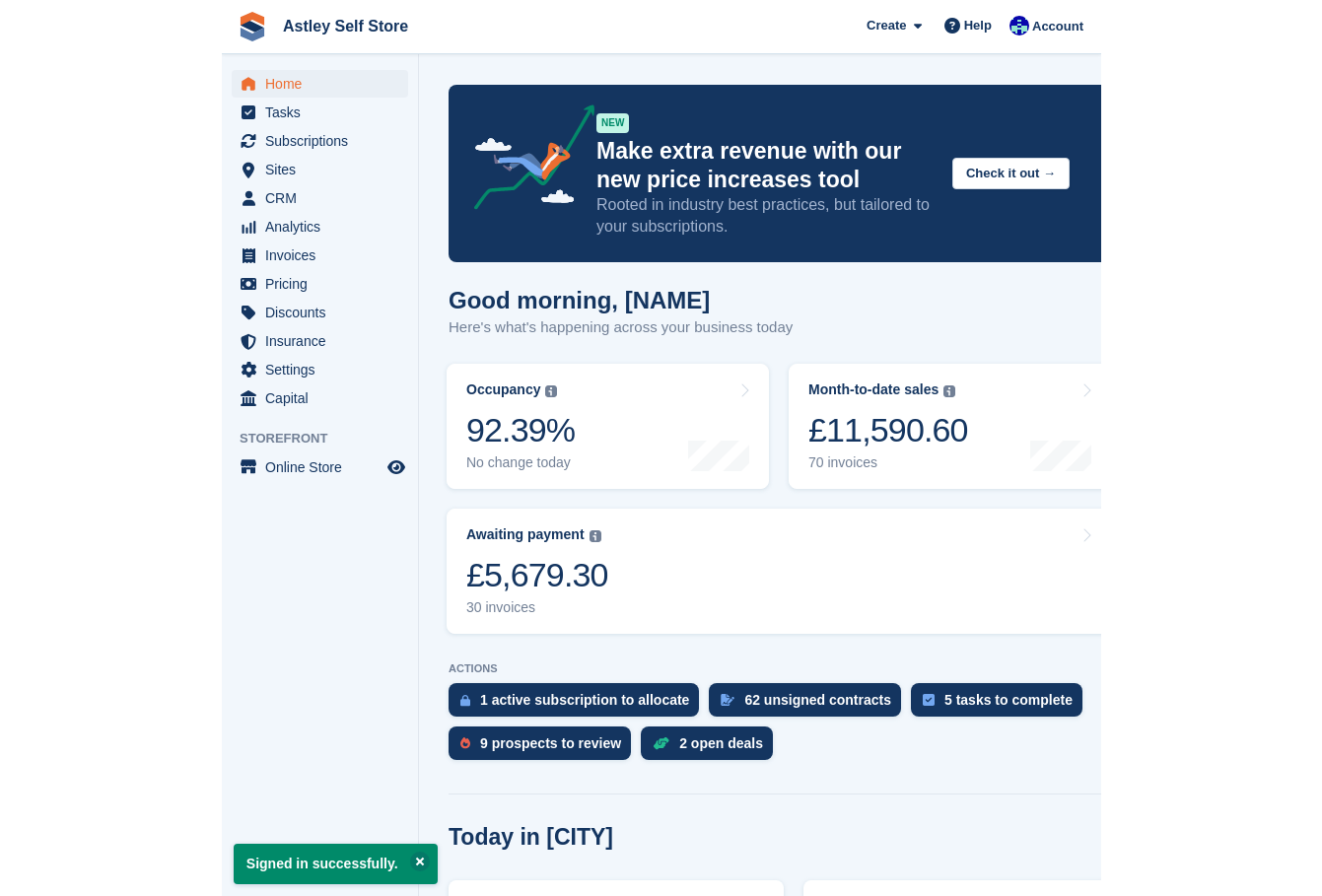 scroll, scrollTop: 0, scrollLeft: 0, axis: both 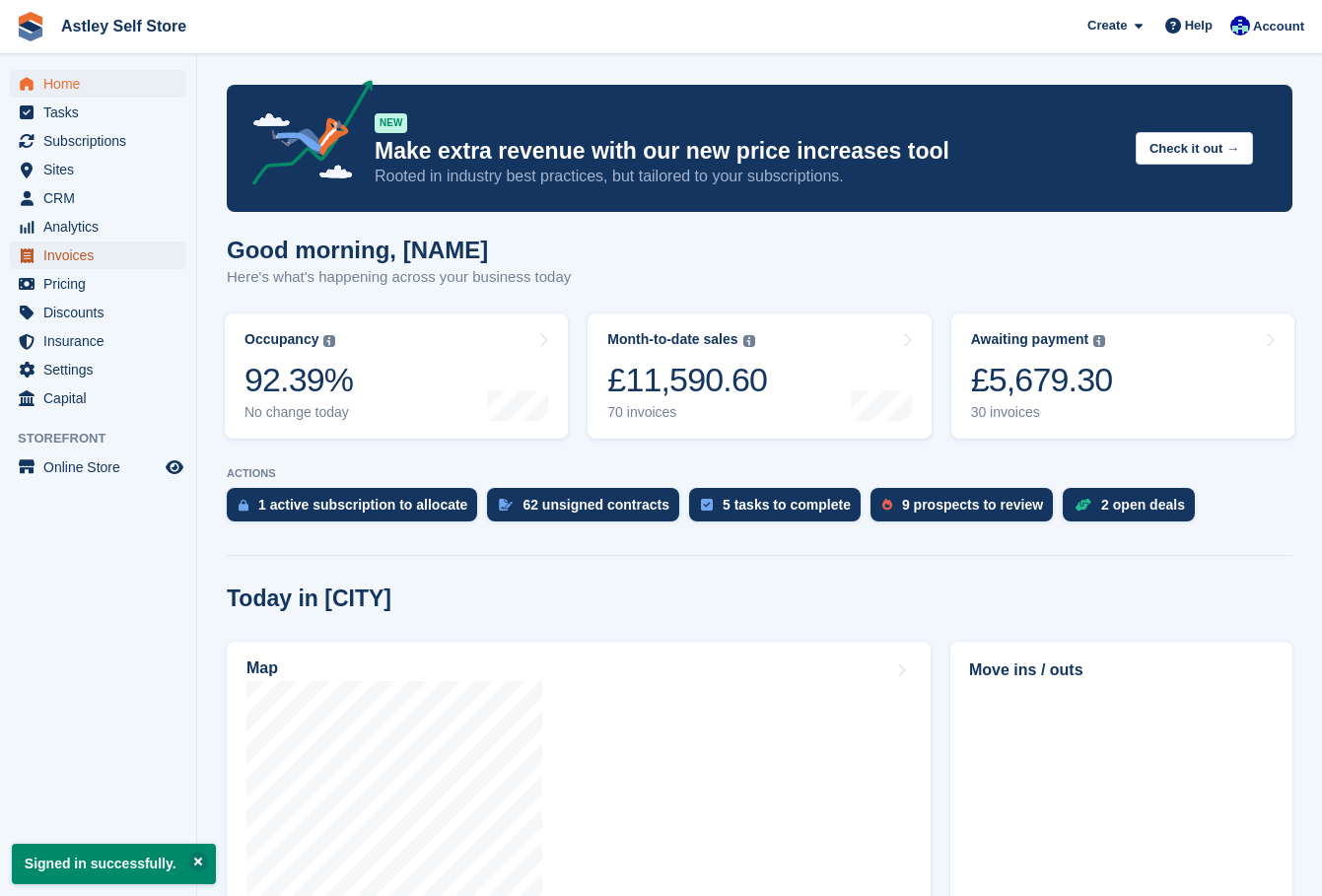 click on "Invoices" at bounding box center (103, 255) 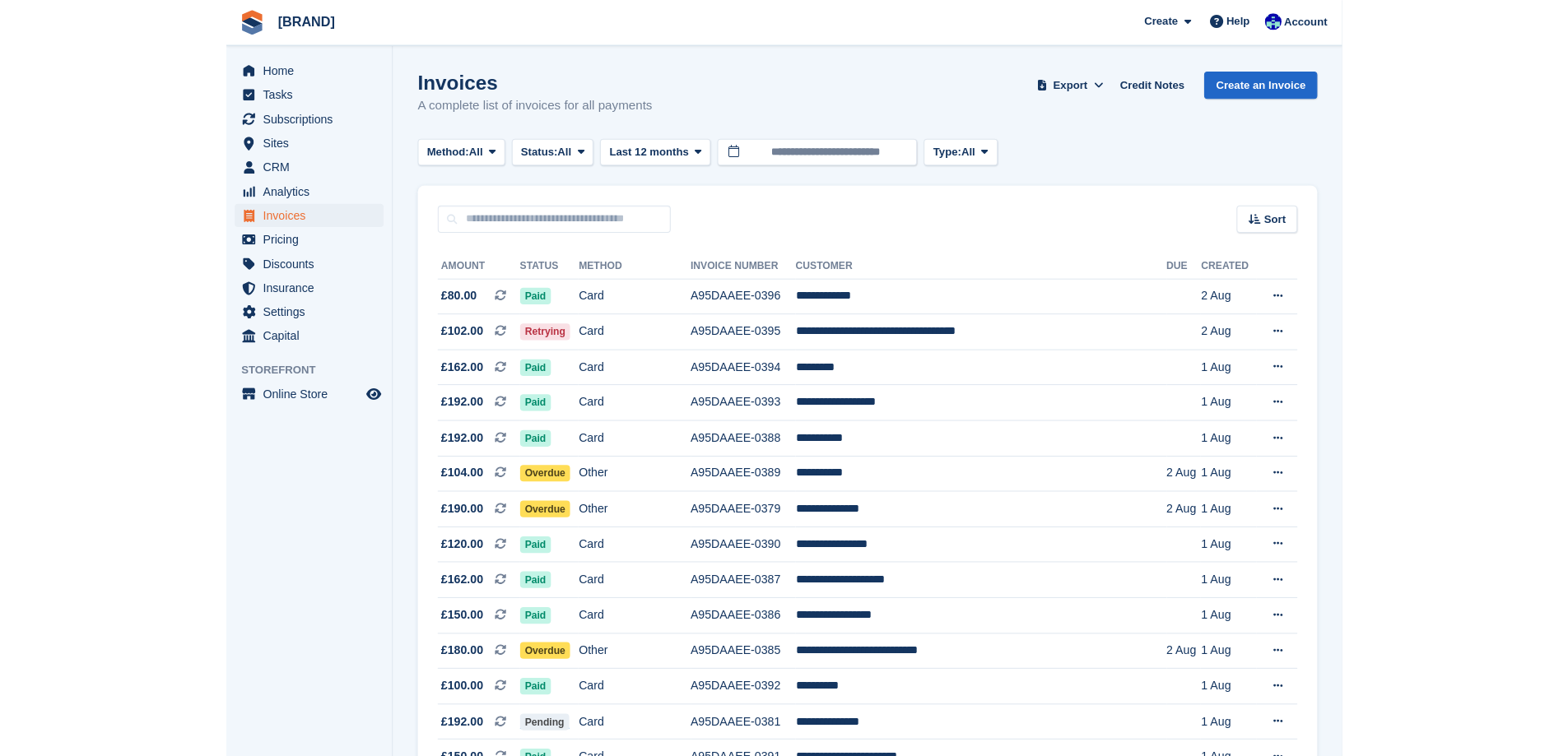 scroll, scrollTop: 0, scrollLeft: 0, axis: both 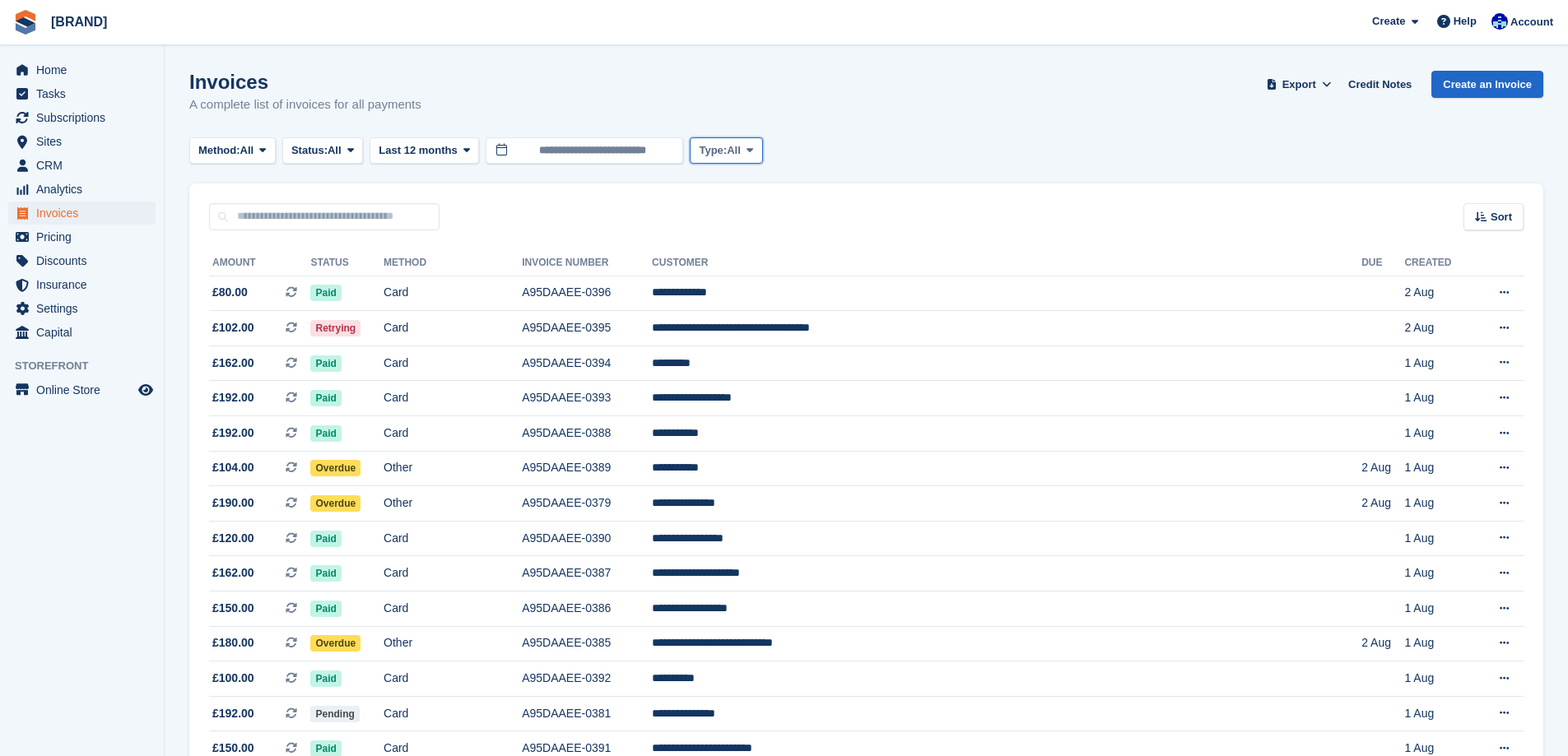 click on "All" at bounding box center (733, 151) 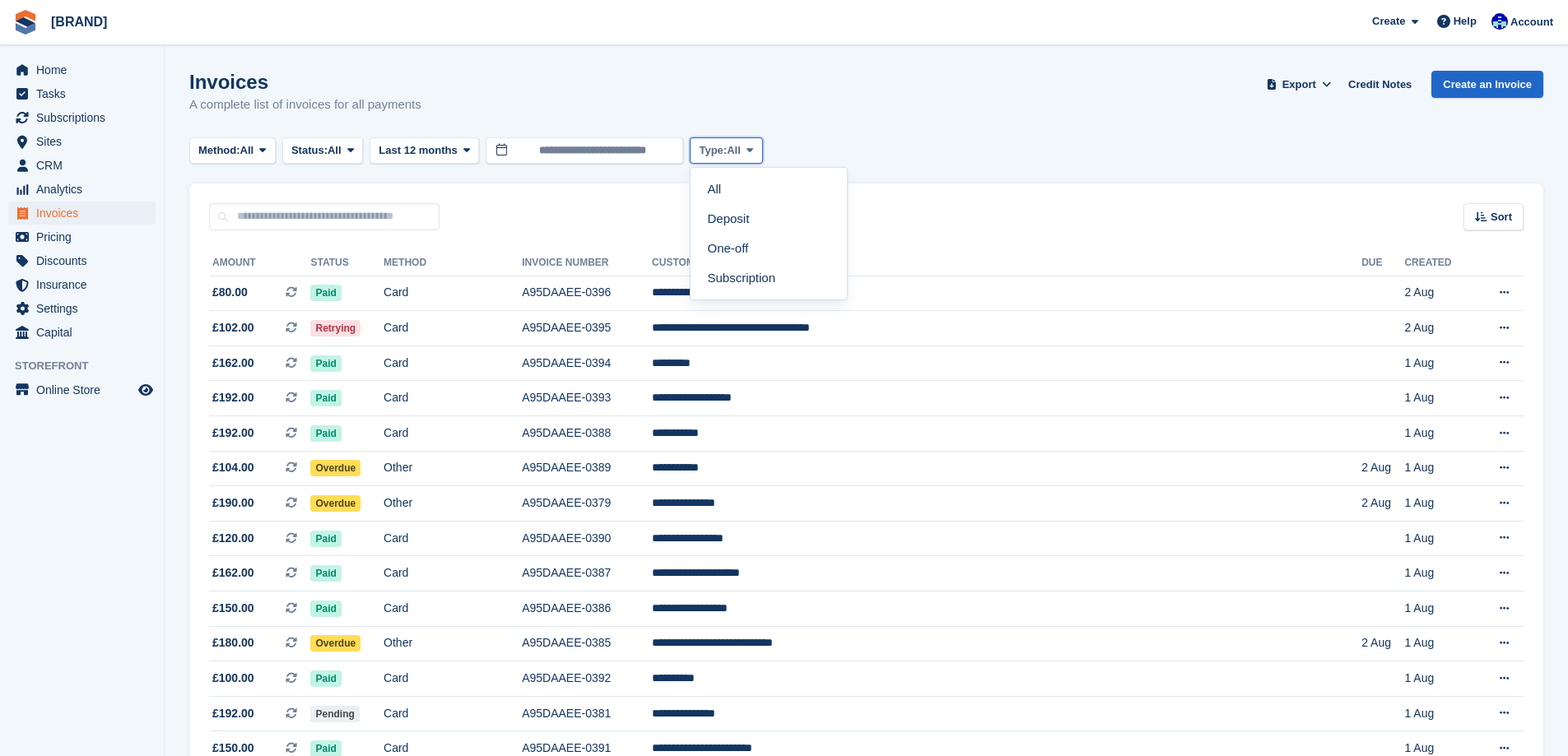 click on "All" at bounding box center [733, 151] 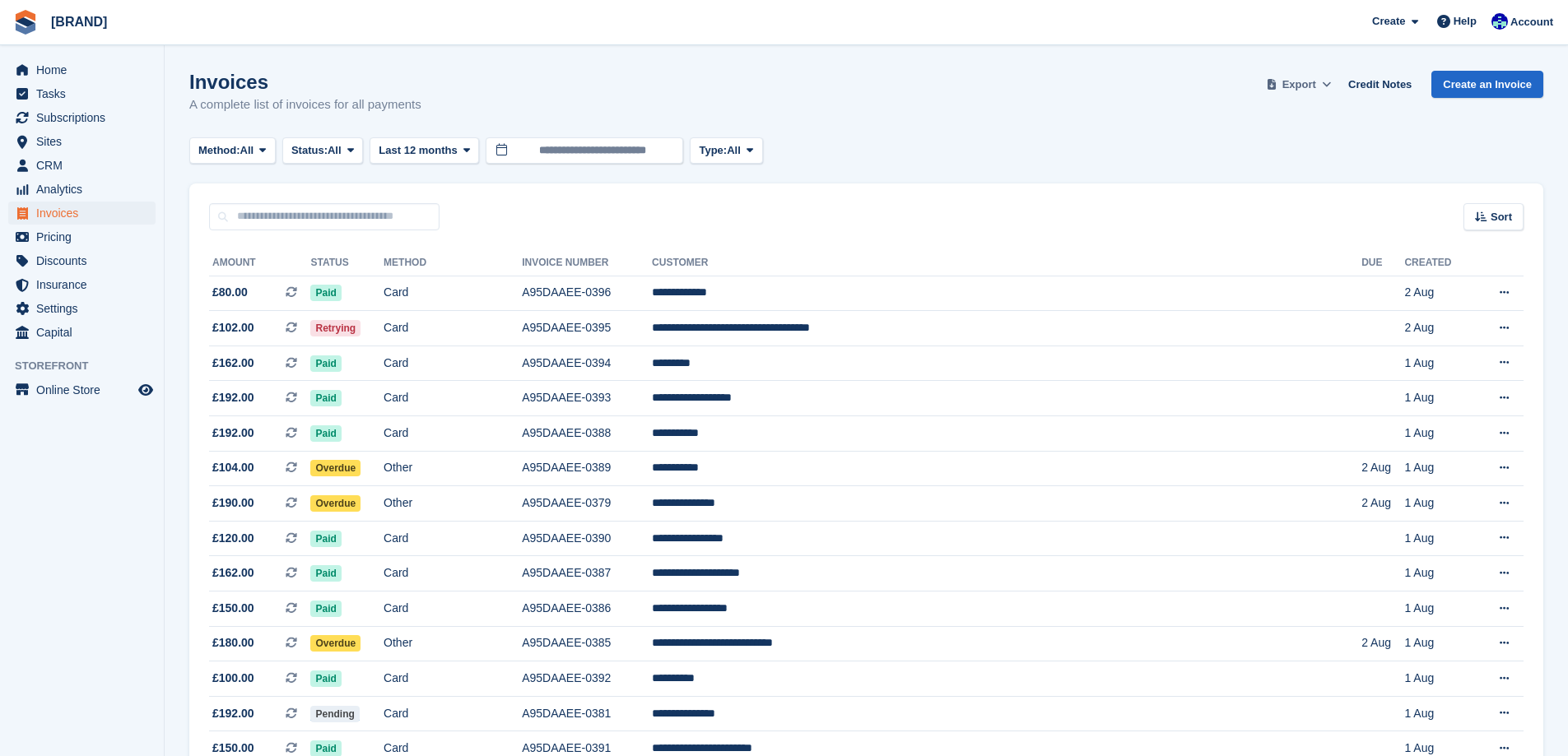 click at bounding box center (1326, 84) 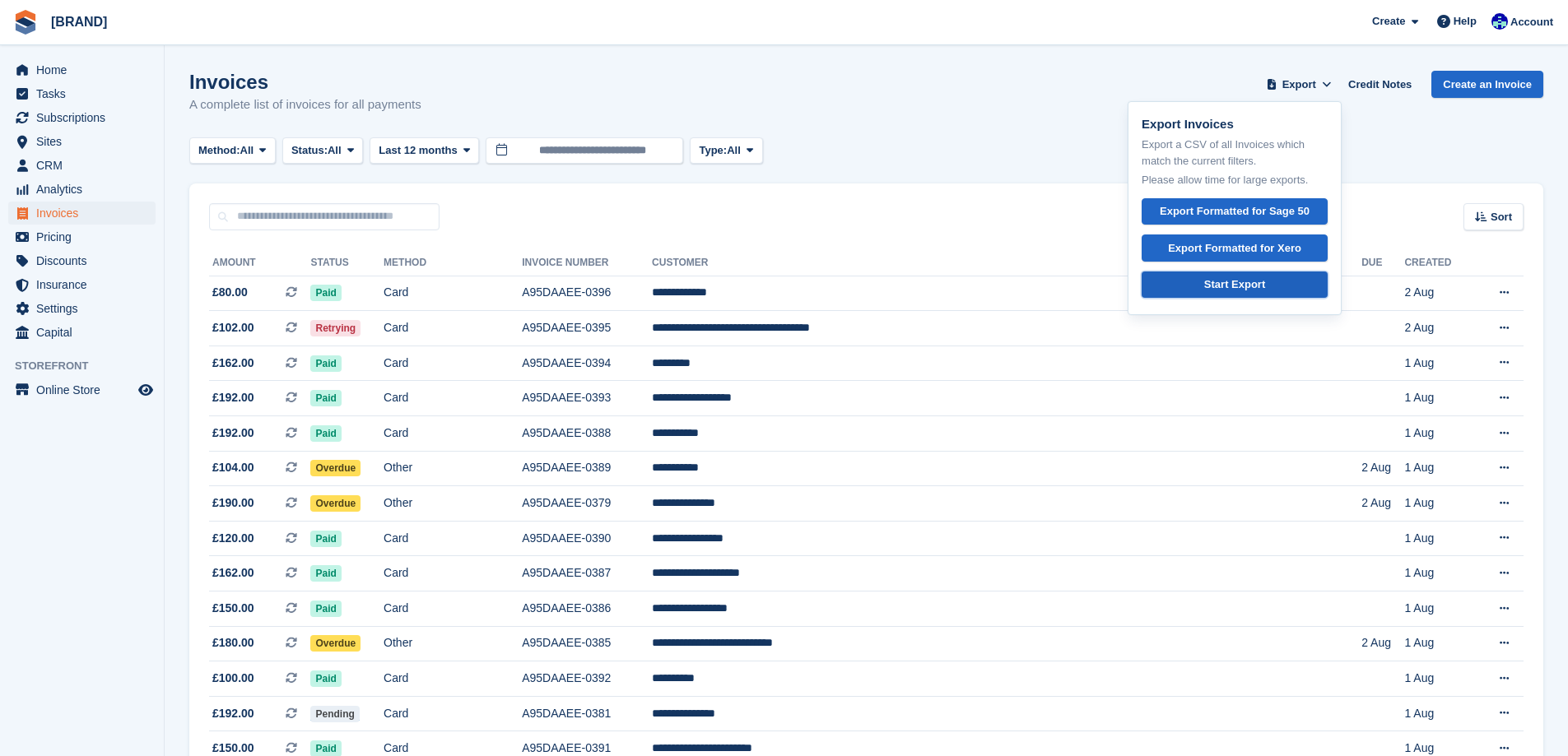 click on "Start Export" at bounding box center [1235, 285] 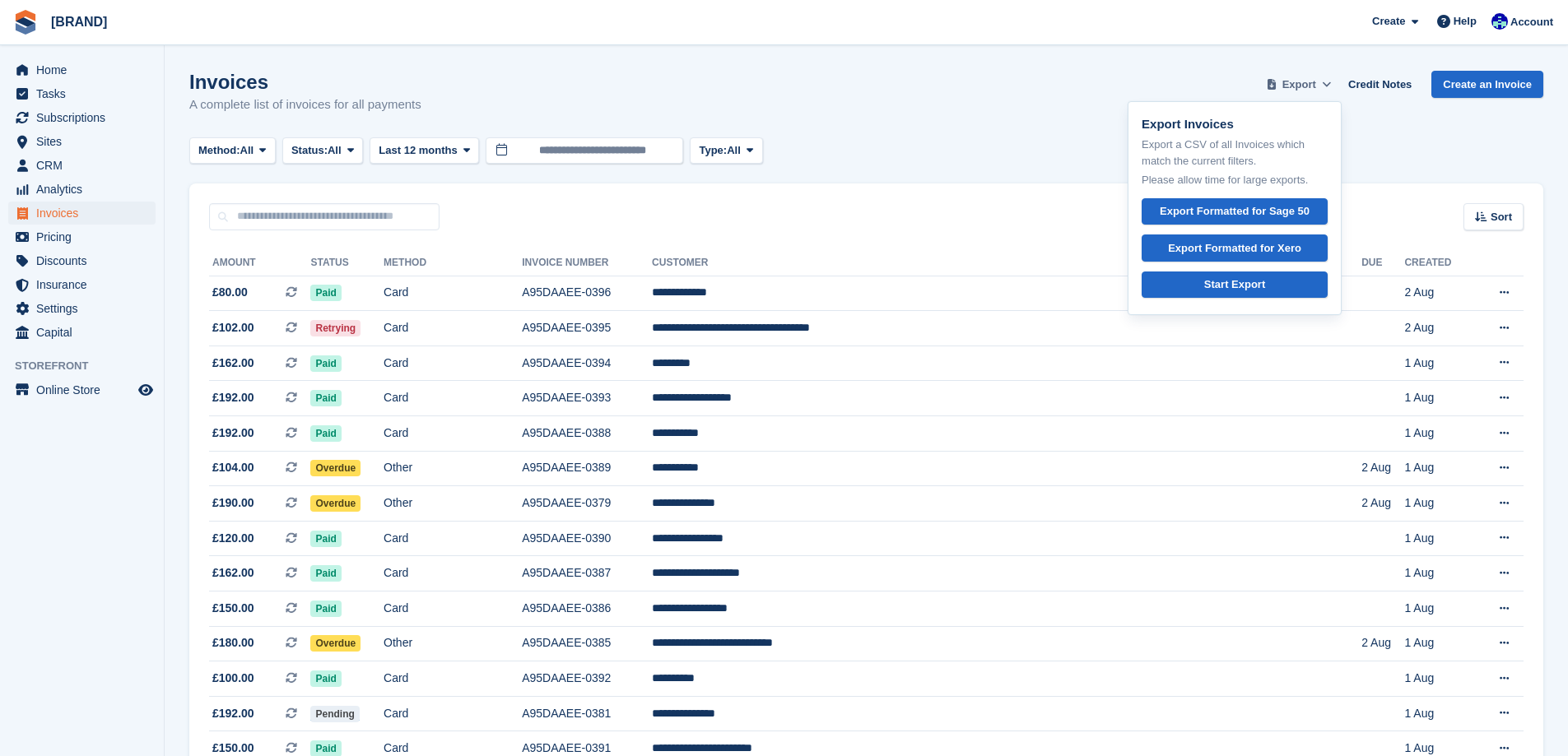 click at bounding box center [1326, 84] 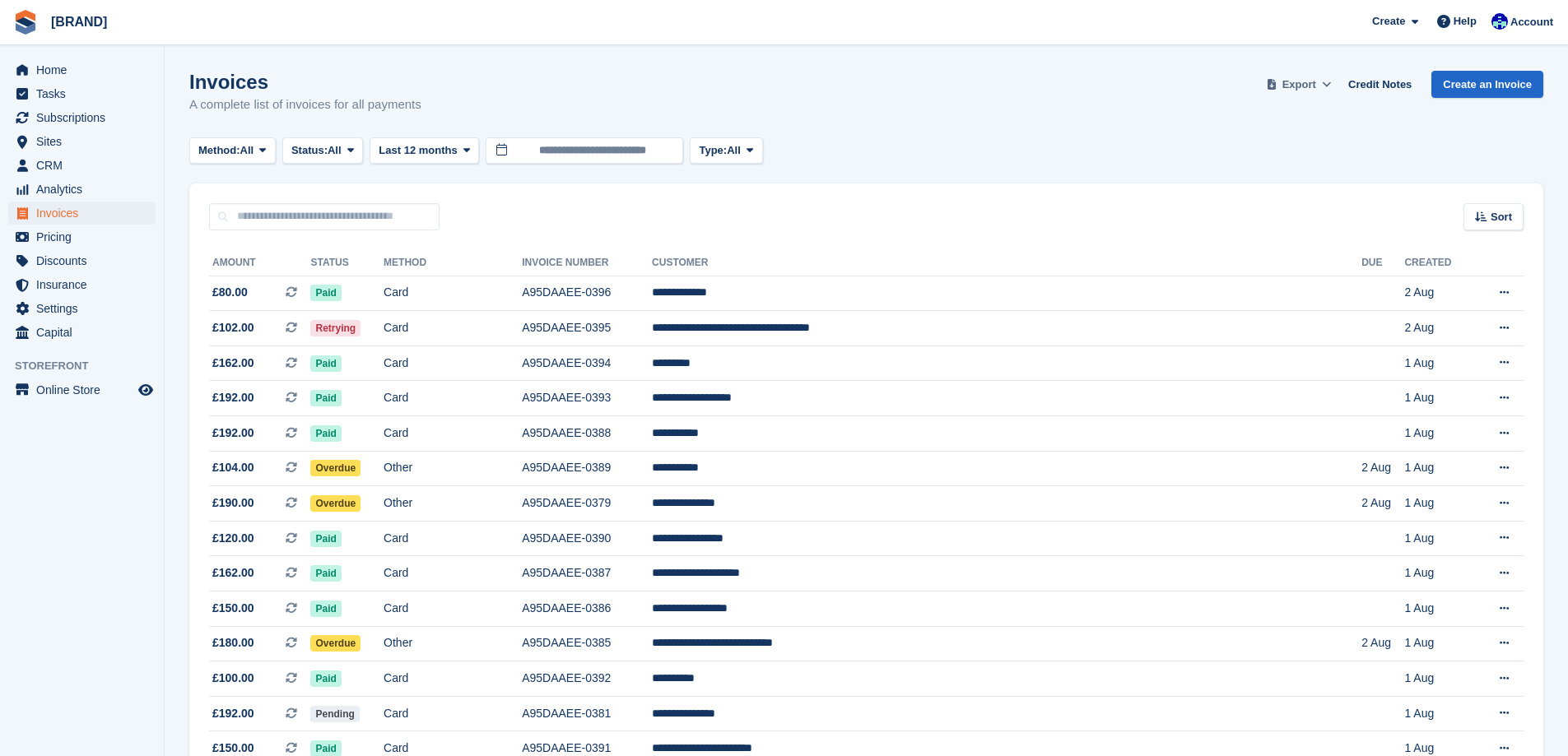 click on "Export" at bounding box center (1299, 85) 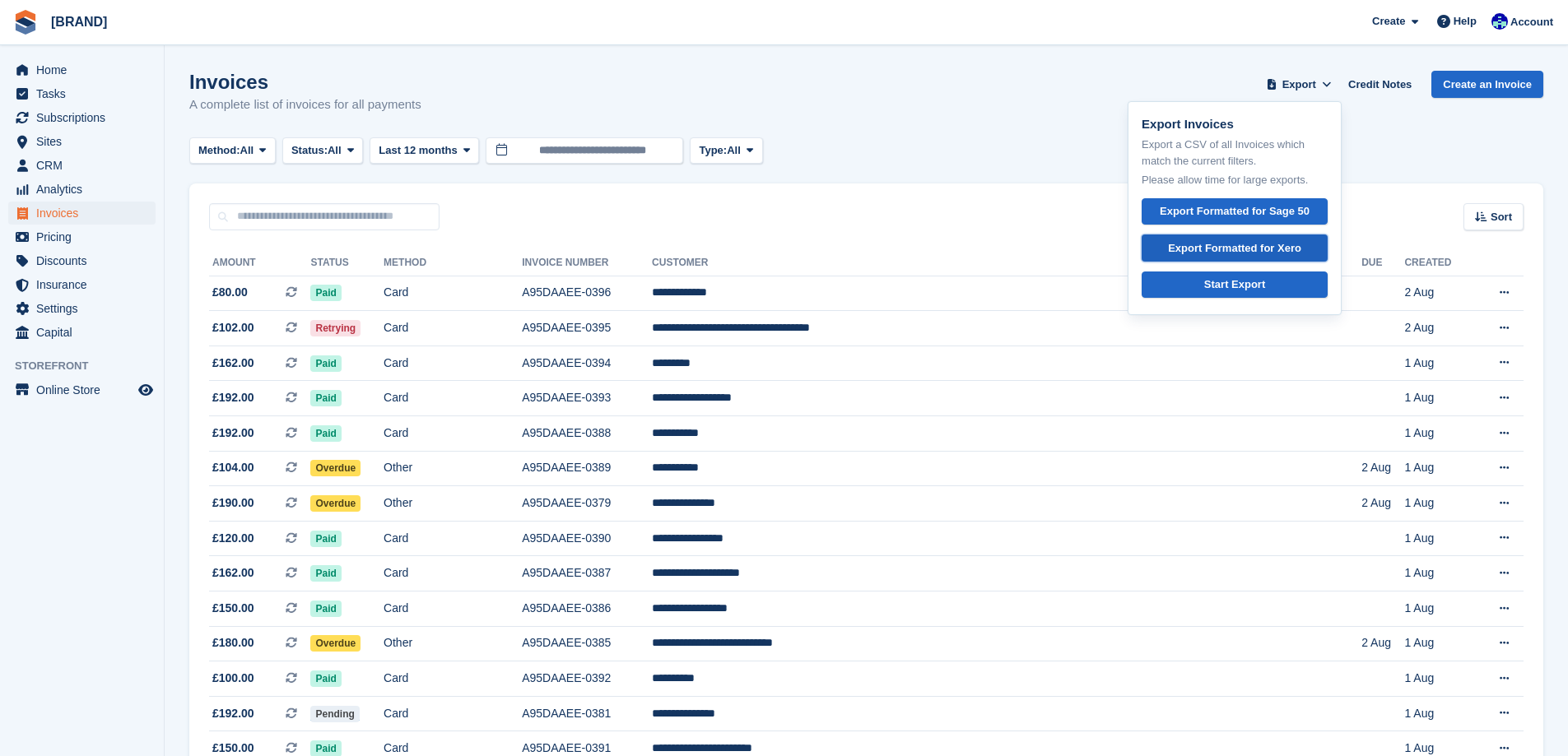 click on "Export Formatted for Xero" at bounding box center (1235, 248) 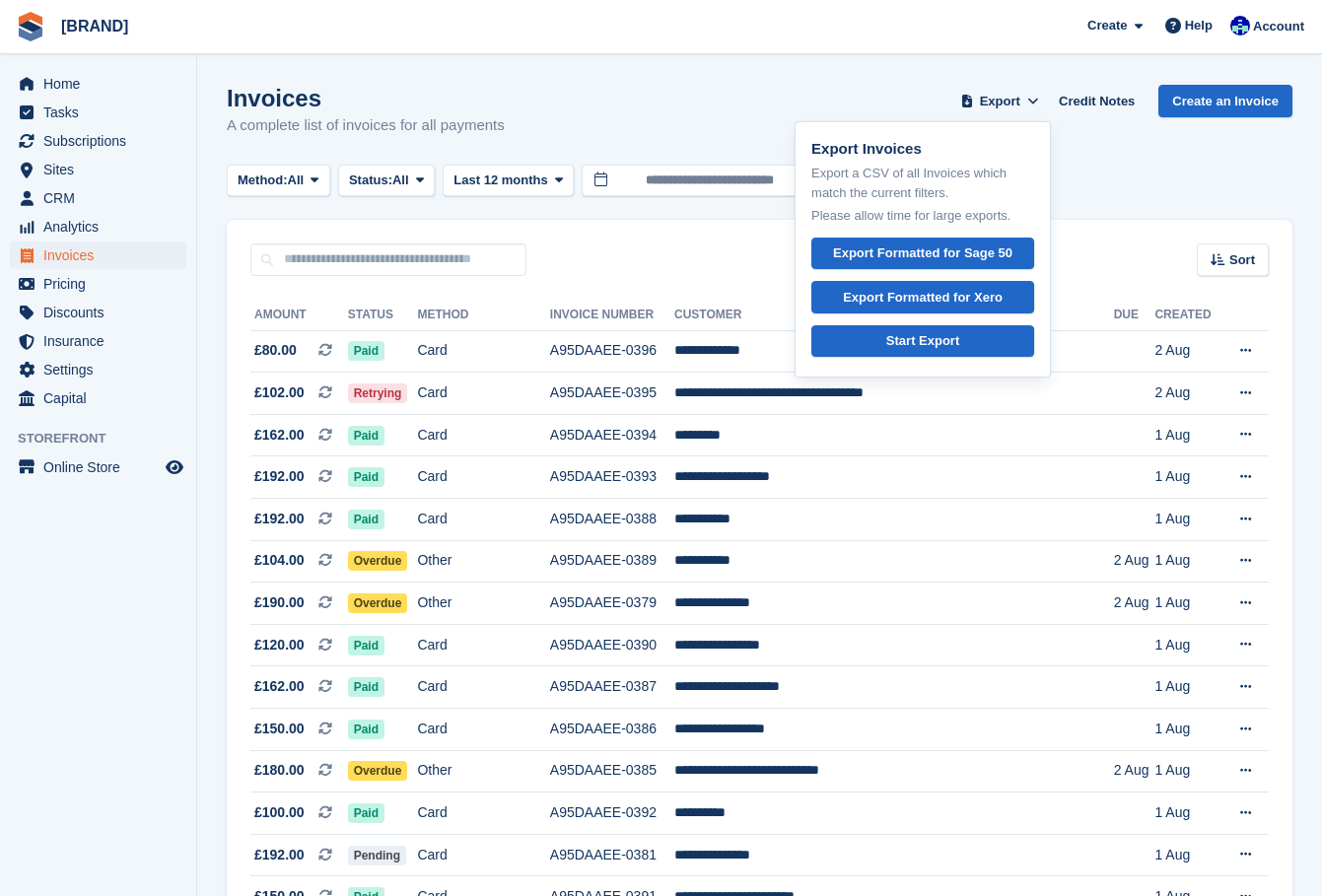 click on "Method:
All
All
Bank Transfer
Cash
Cheque
Debit/Credit Card
Direct Debit
SEPA Direct Debit
Other
Status:
All
All
Paid
Draft
Open
Void
Uncollectible
Last 12 months
Today
Yesterday
Last 7 days
Last 2 weeks
Last 4 weeks
Last 3 months
Last 6 months
Last 9 months
Last 12 months
Last 18 months
Month to date
Quarter to date
Year to date
All" at bounding box center (759, 180) 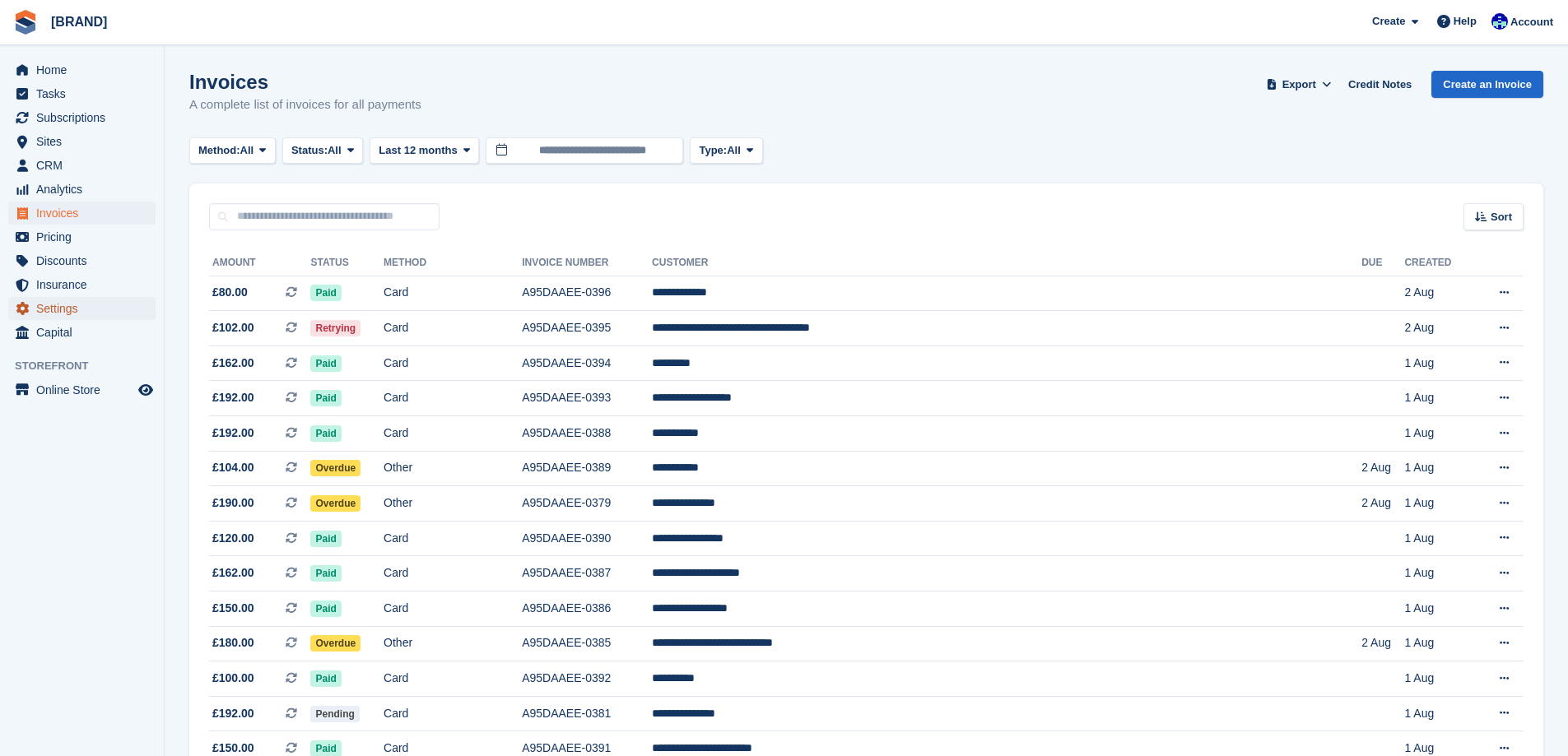 click on "Settings" at bounding box center [86, 308] 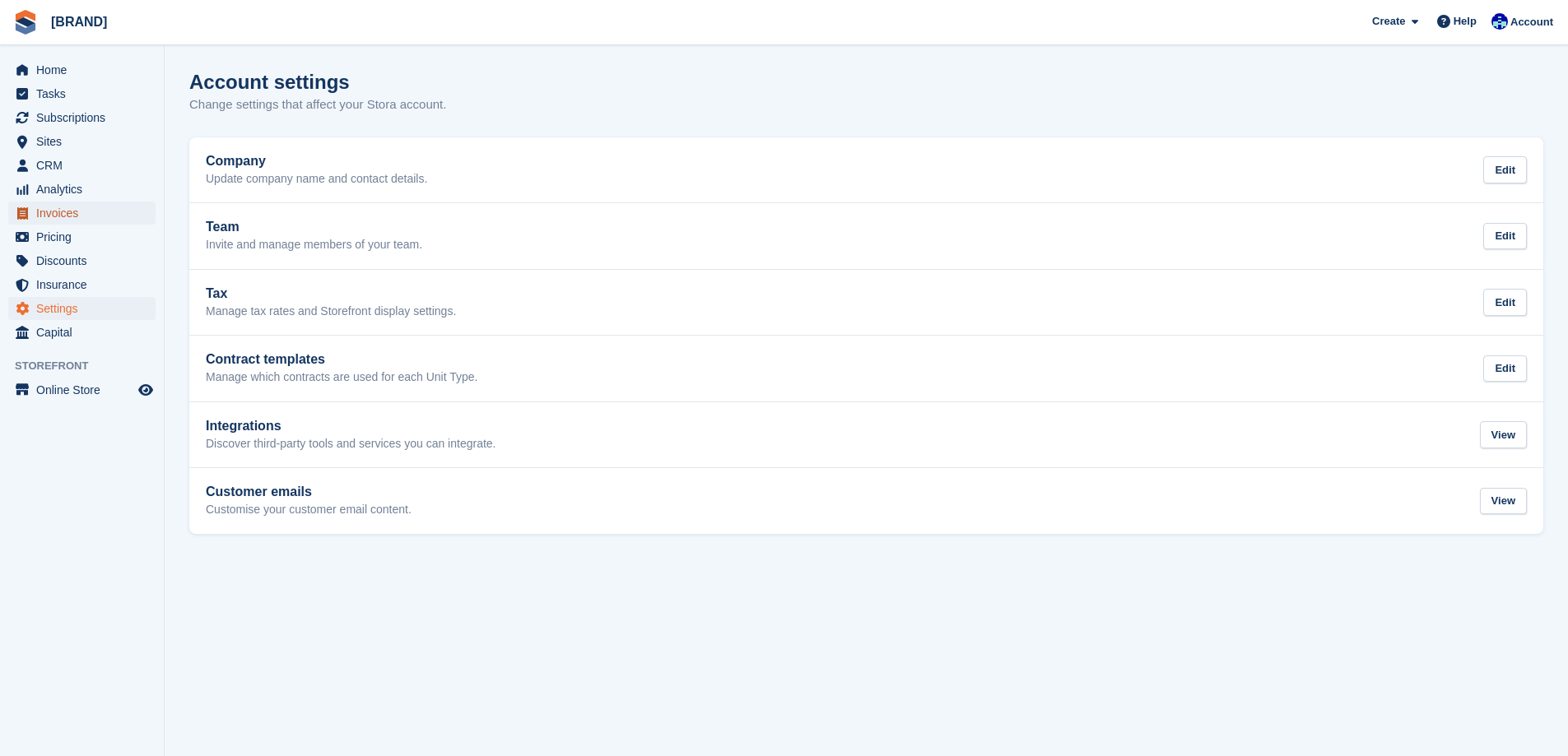 click on "Invoices" at bounding box center [86, 213] 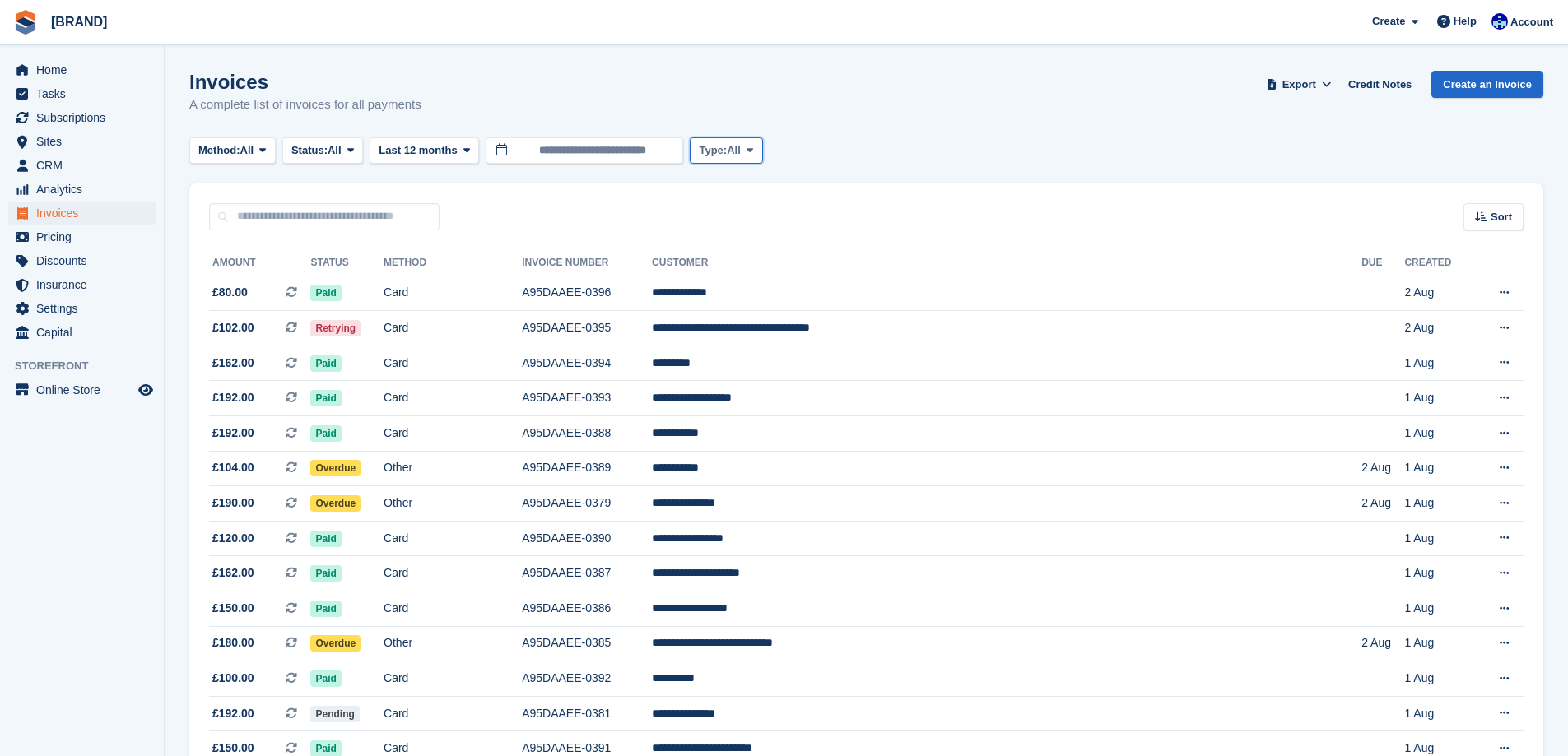 click on "Type:" at bounding box center [713, 151] 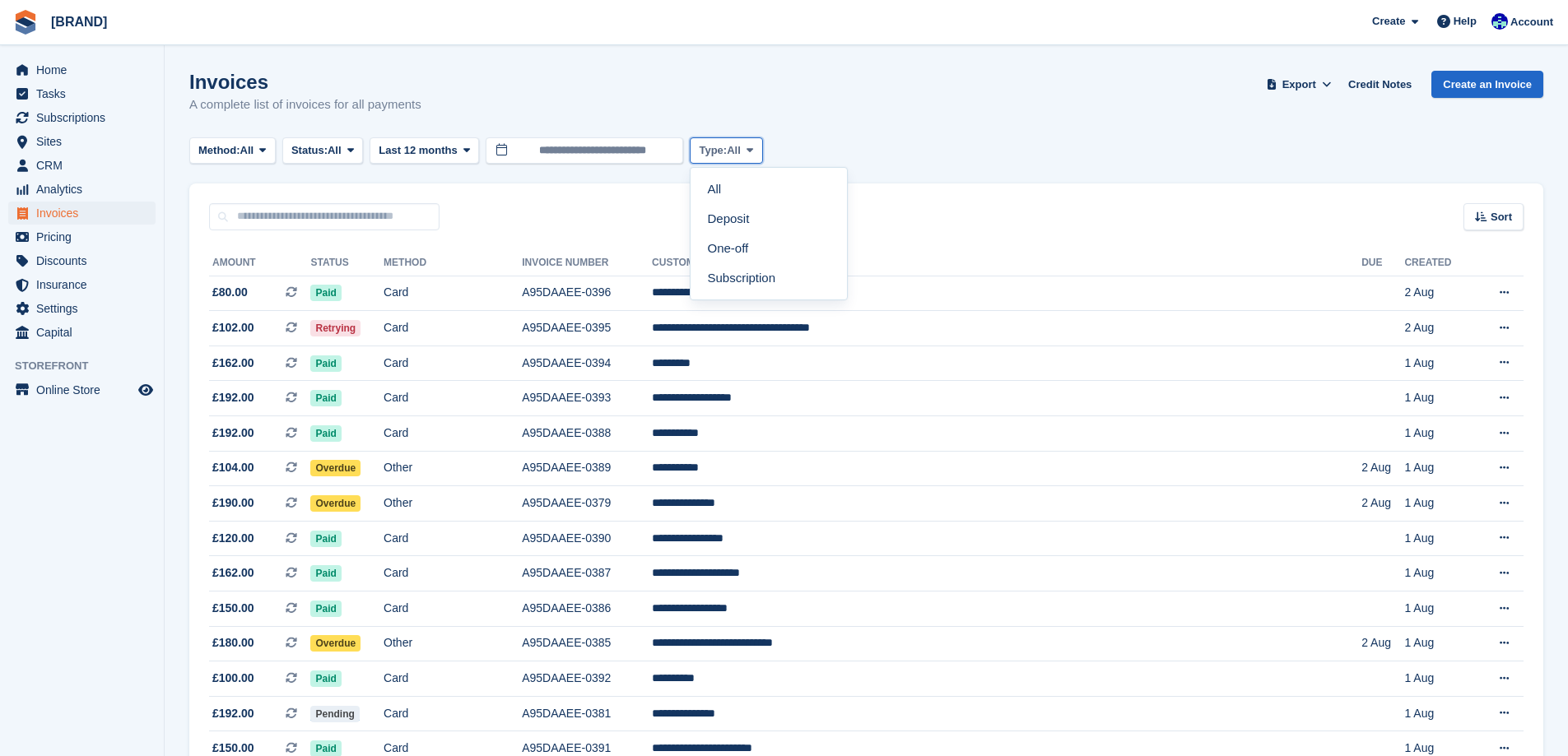 click on "Type:" at bounding box center (713, 151) 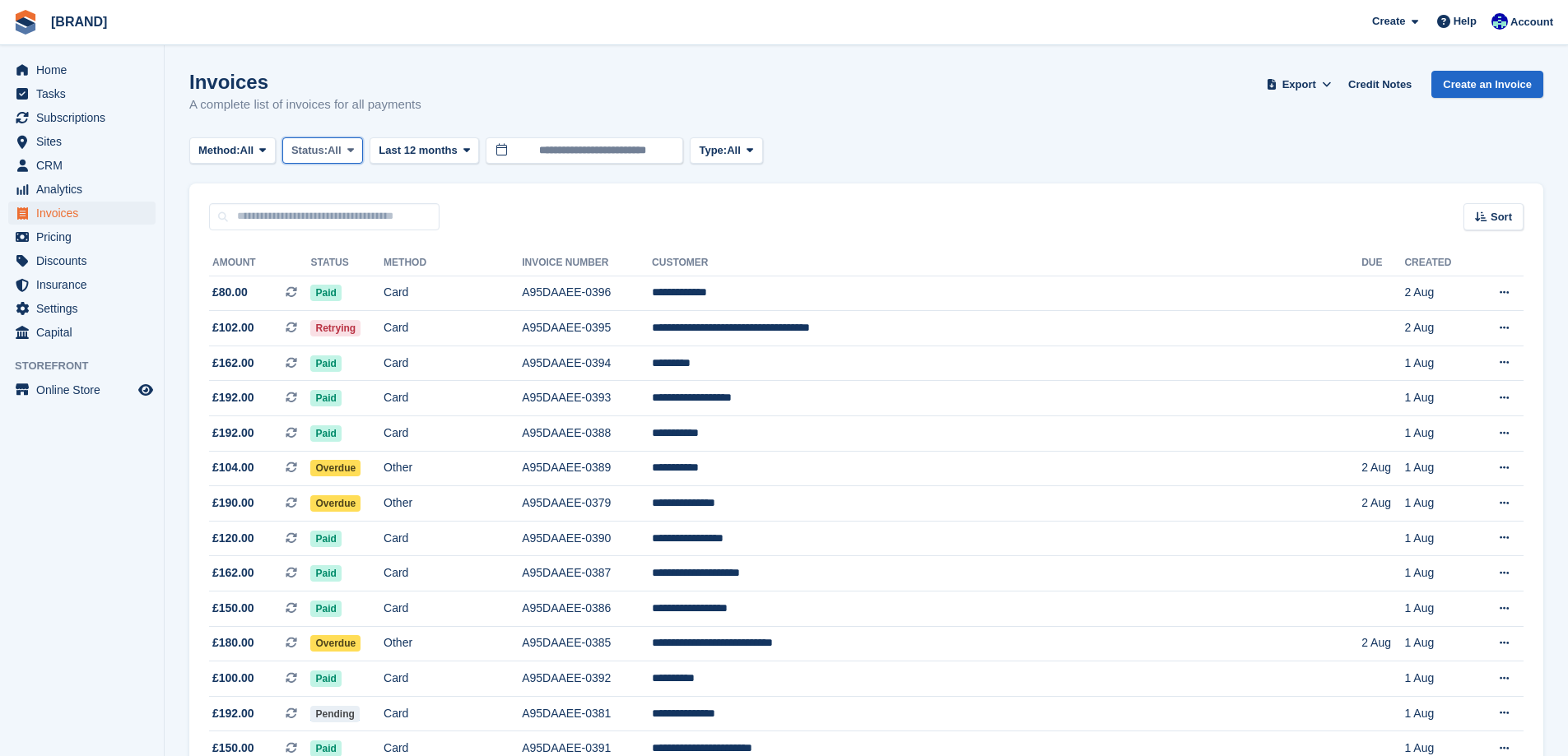 click on "All" at bounding box center (334, 151) 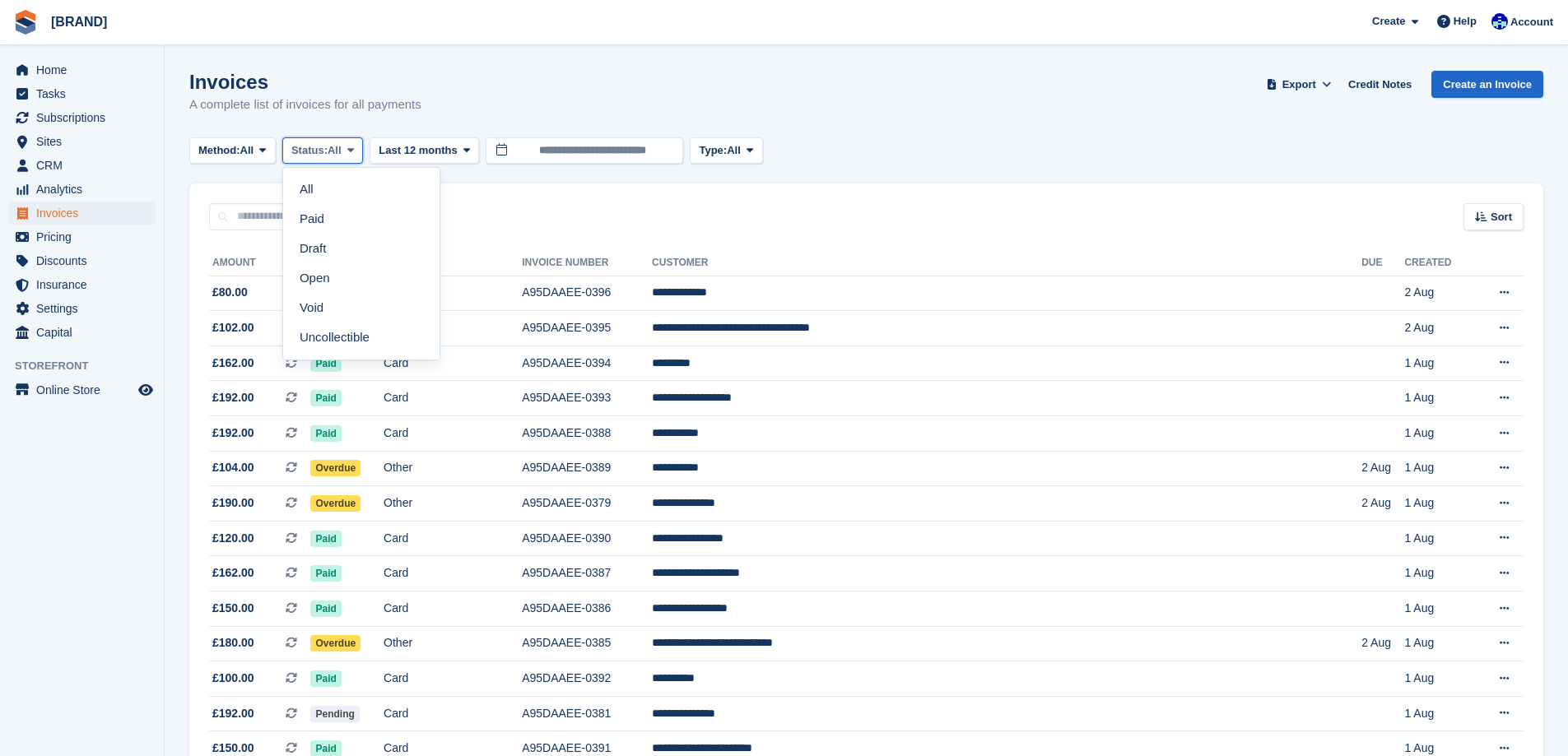 click on "All" at bounding box center [334, 151] 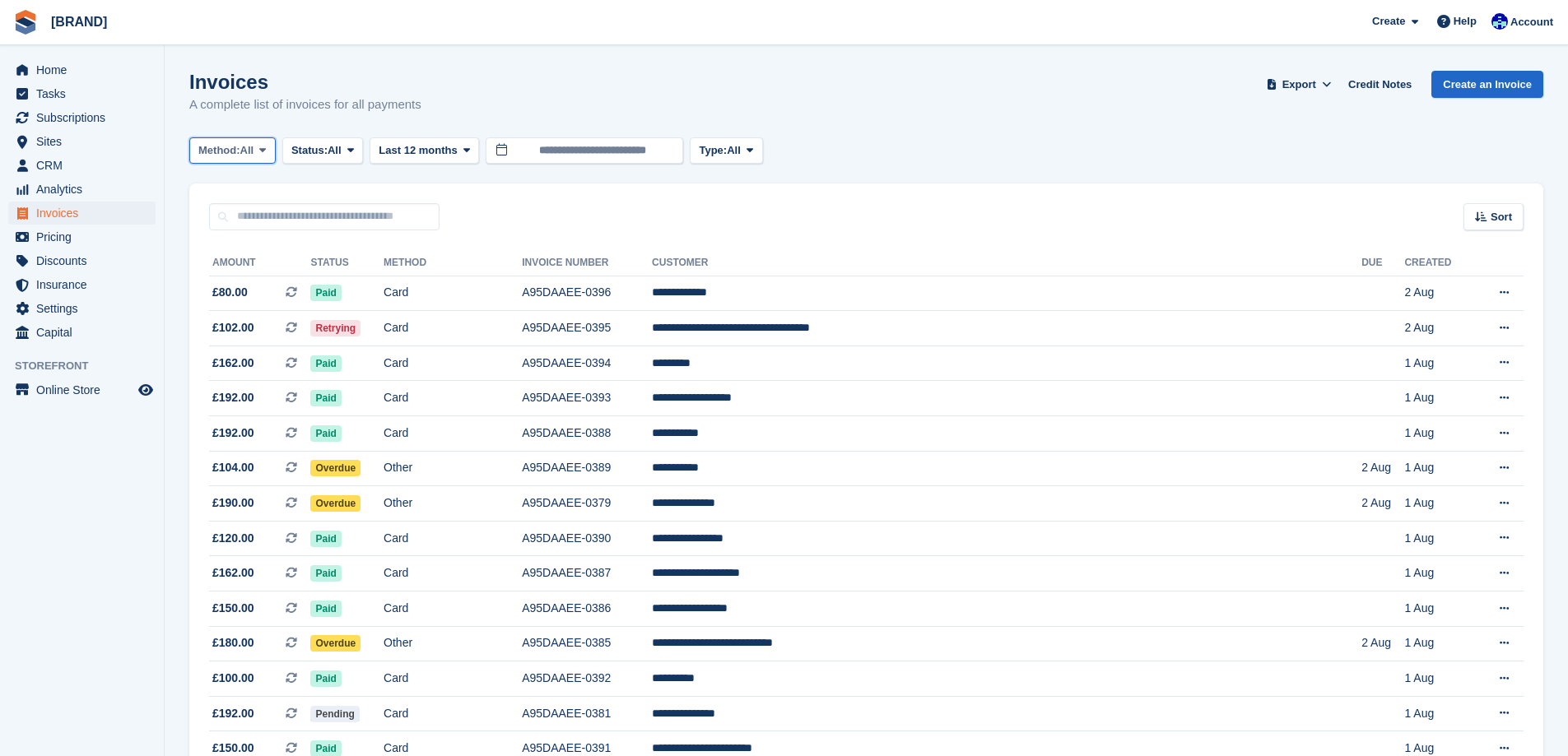 click on "All" at bounding box center (247, 151) 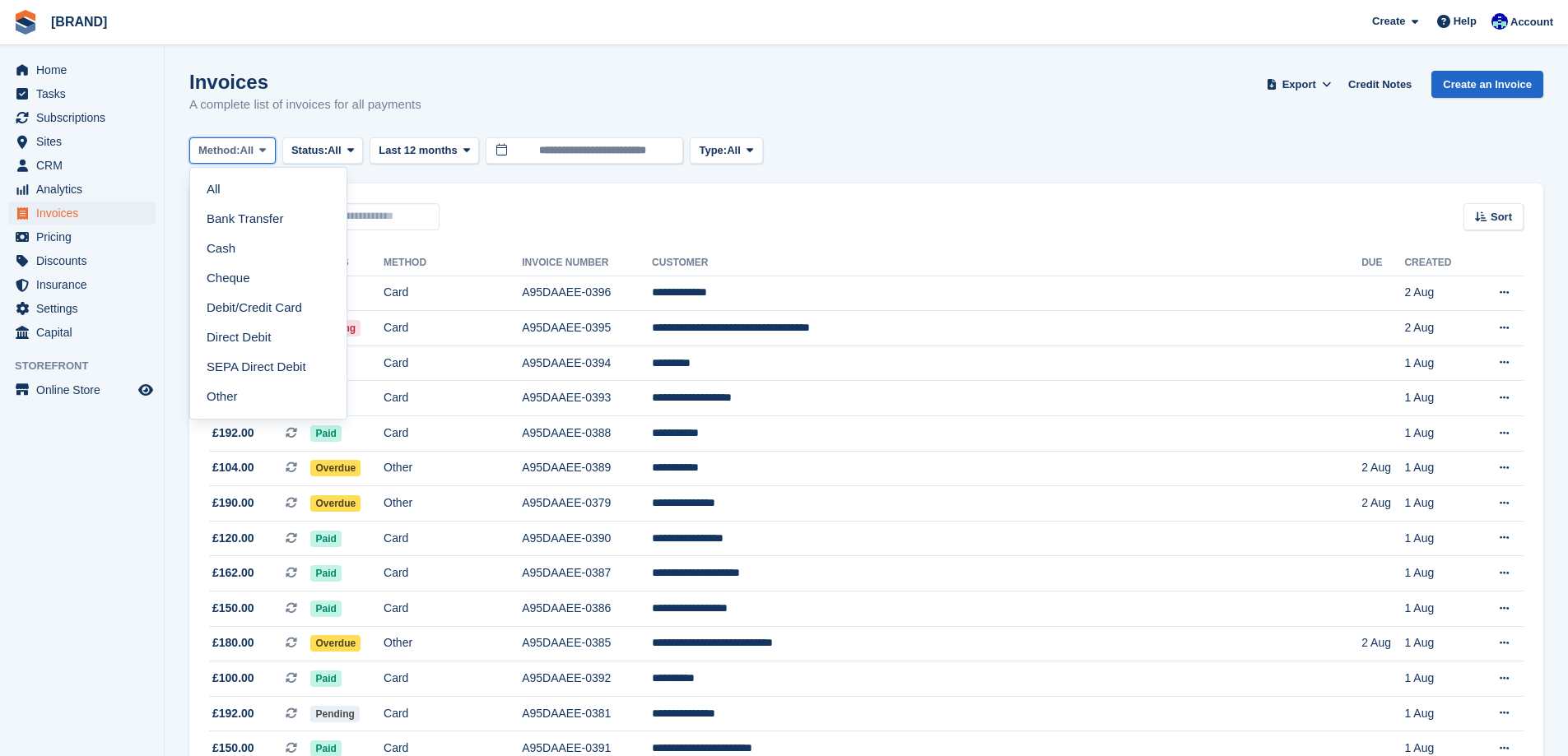 click on "All" at bounding box center (247, 151) 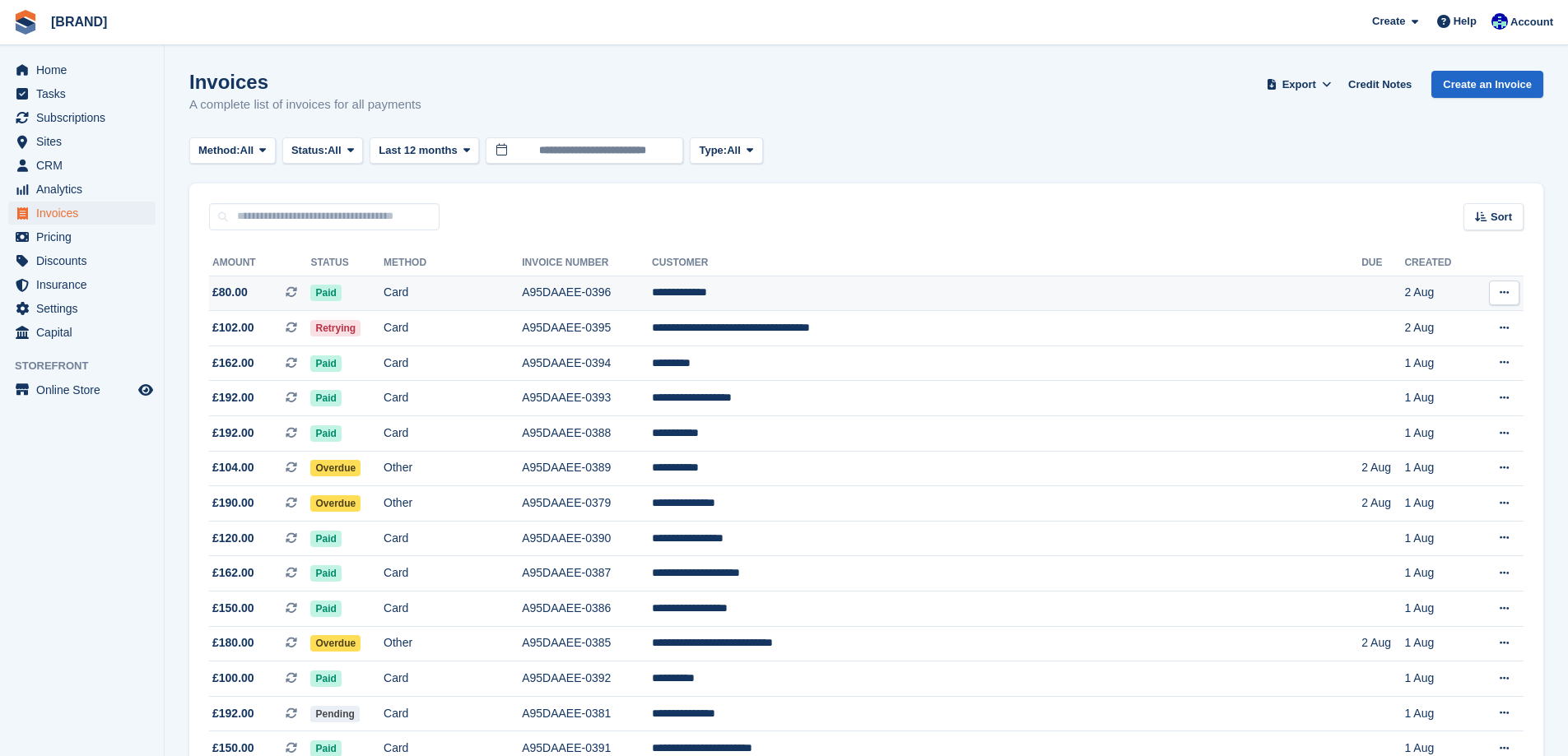 click on "£80.00" at bounding box center [230, 292] 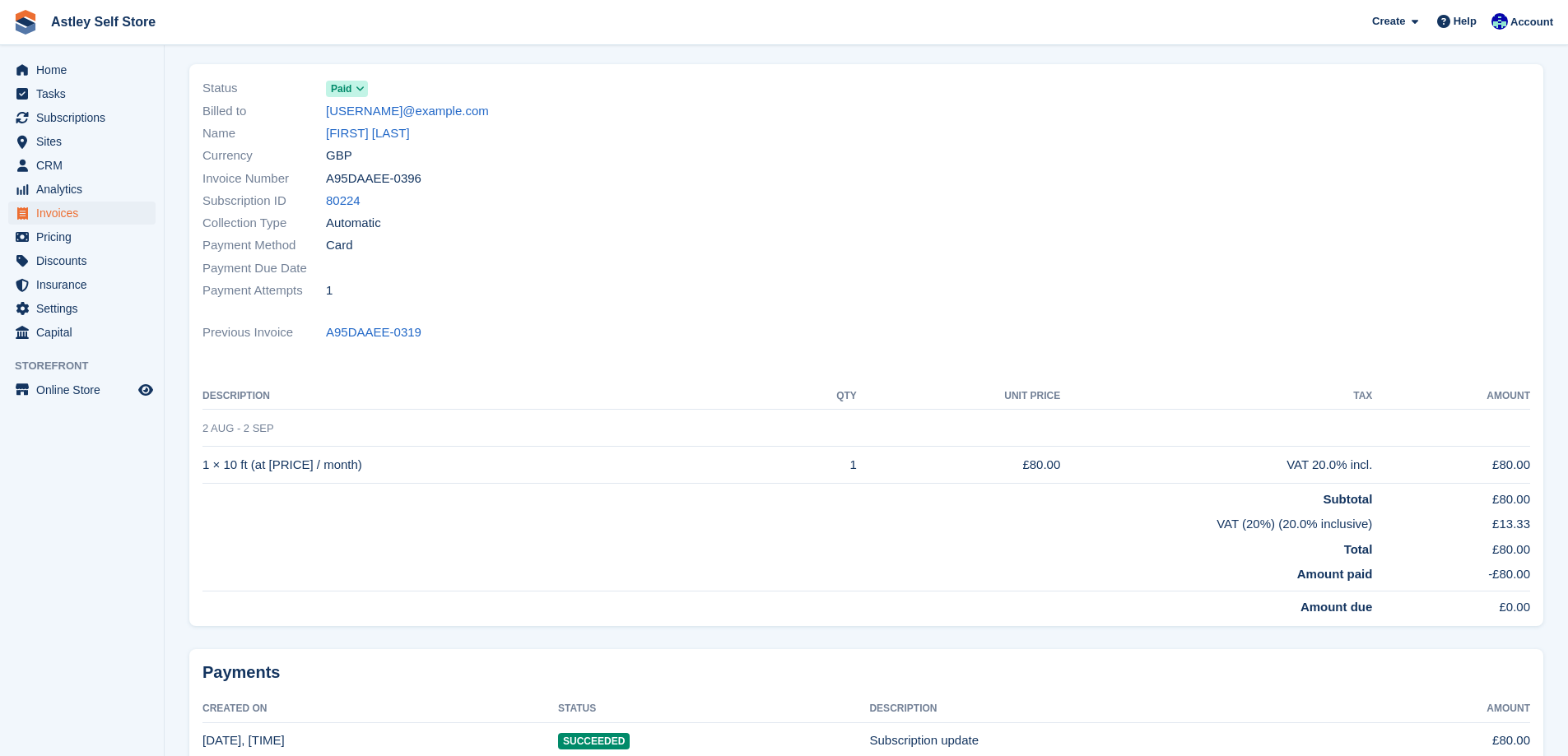 scroll, scrollTop: 0, scrollLeft: 0, axis: both 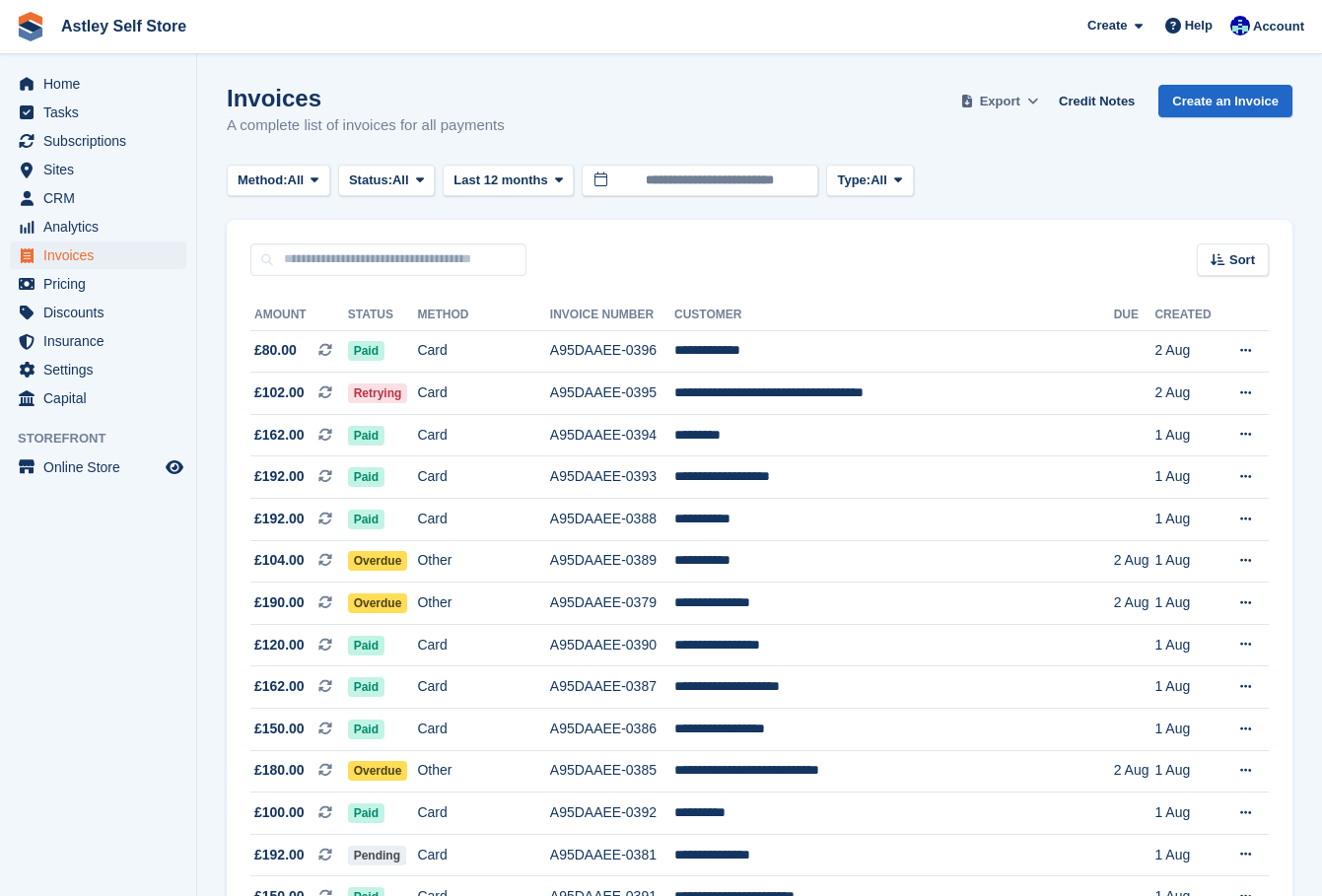 click on "Export" at bounding box center [1000, 102] 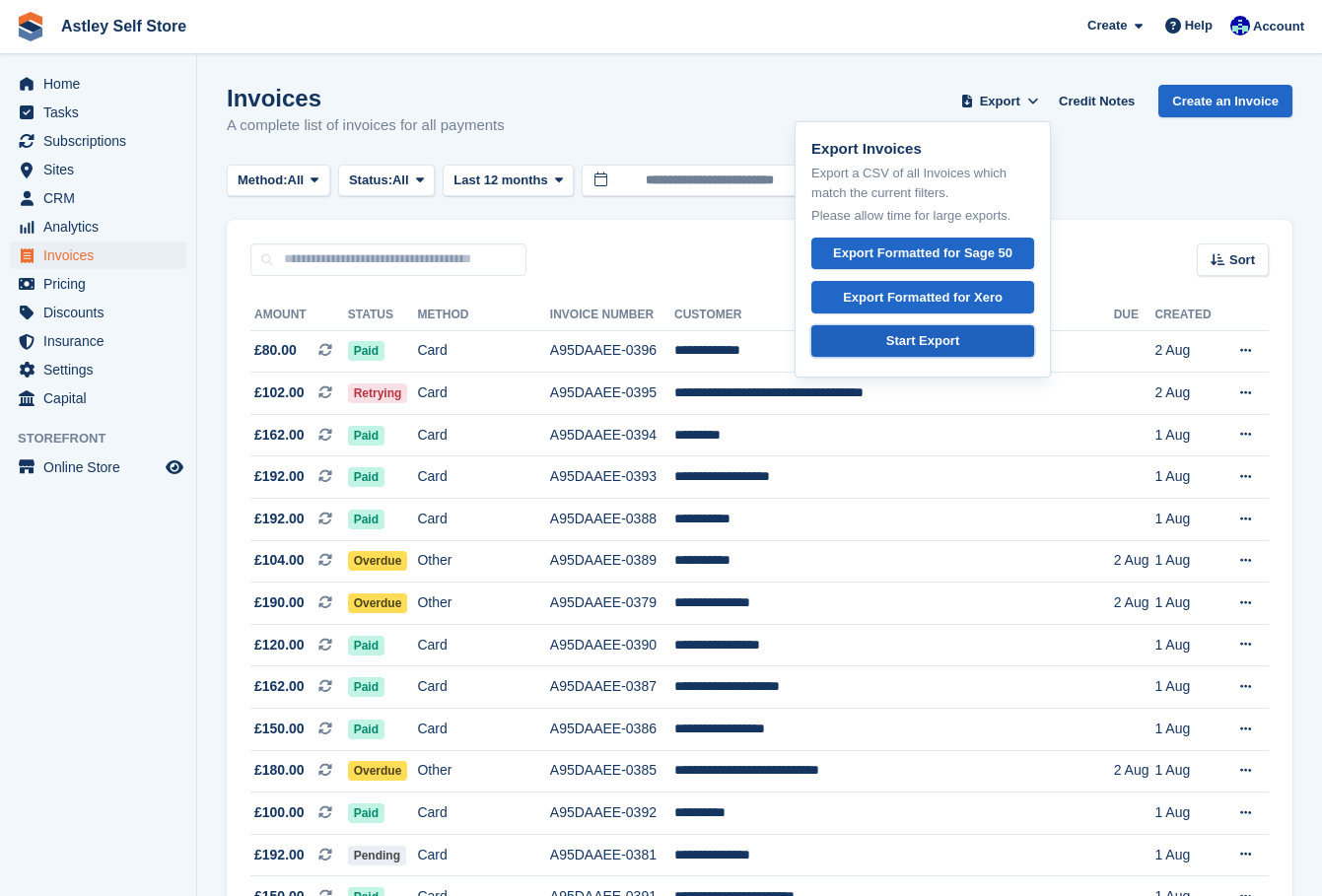 click on "Start Export" at bounding box center (923, 341) 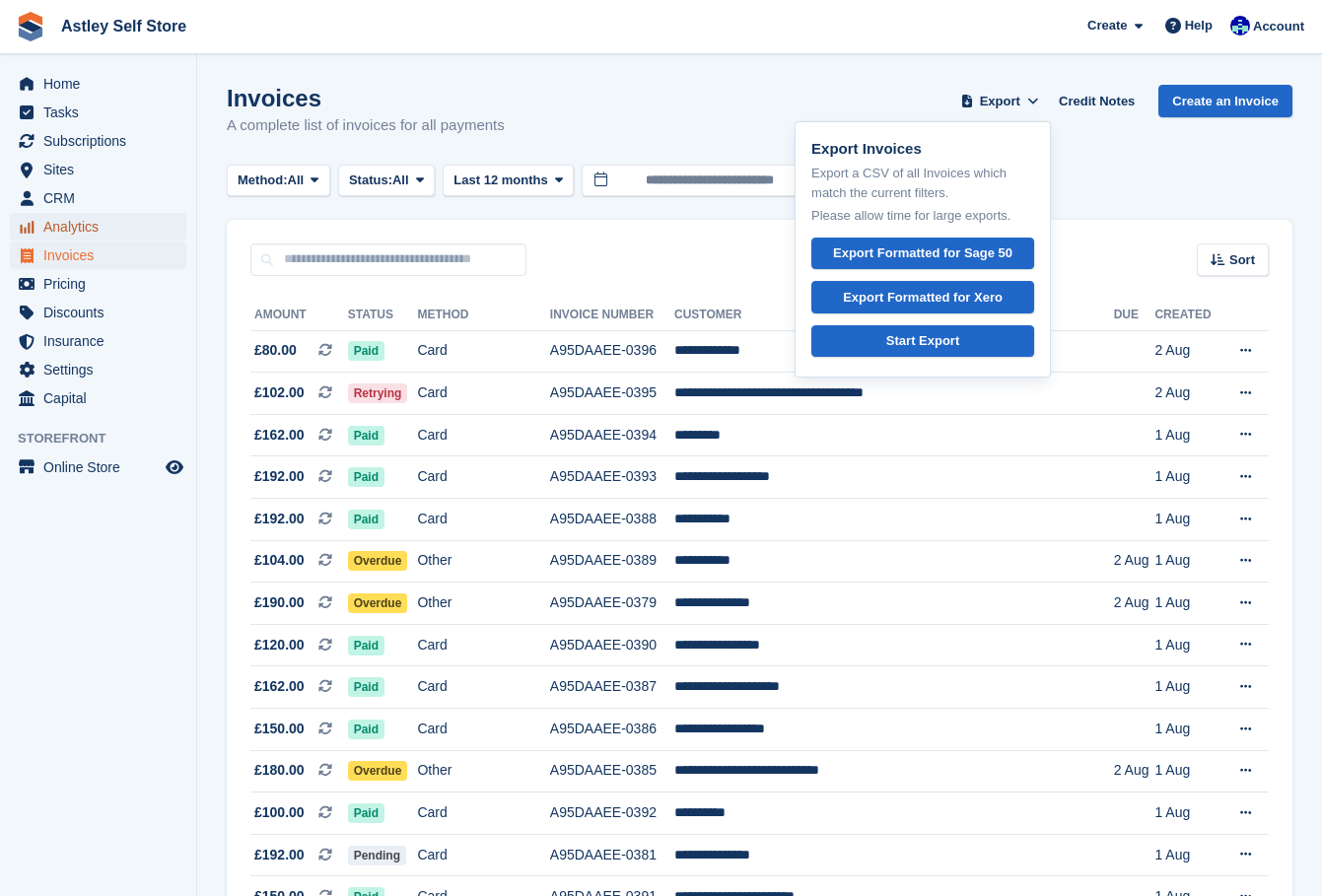 click on "Analytics" at bounding box center [103, 227] 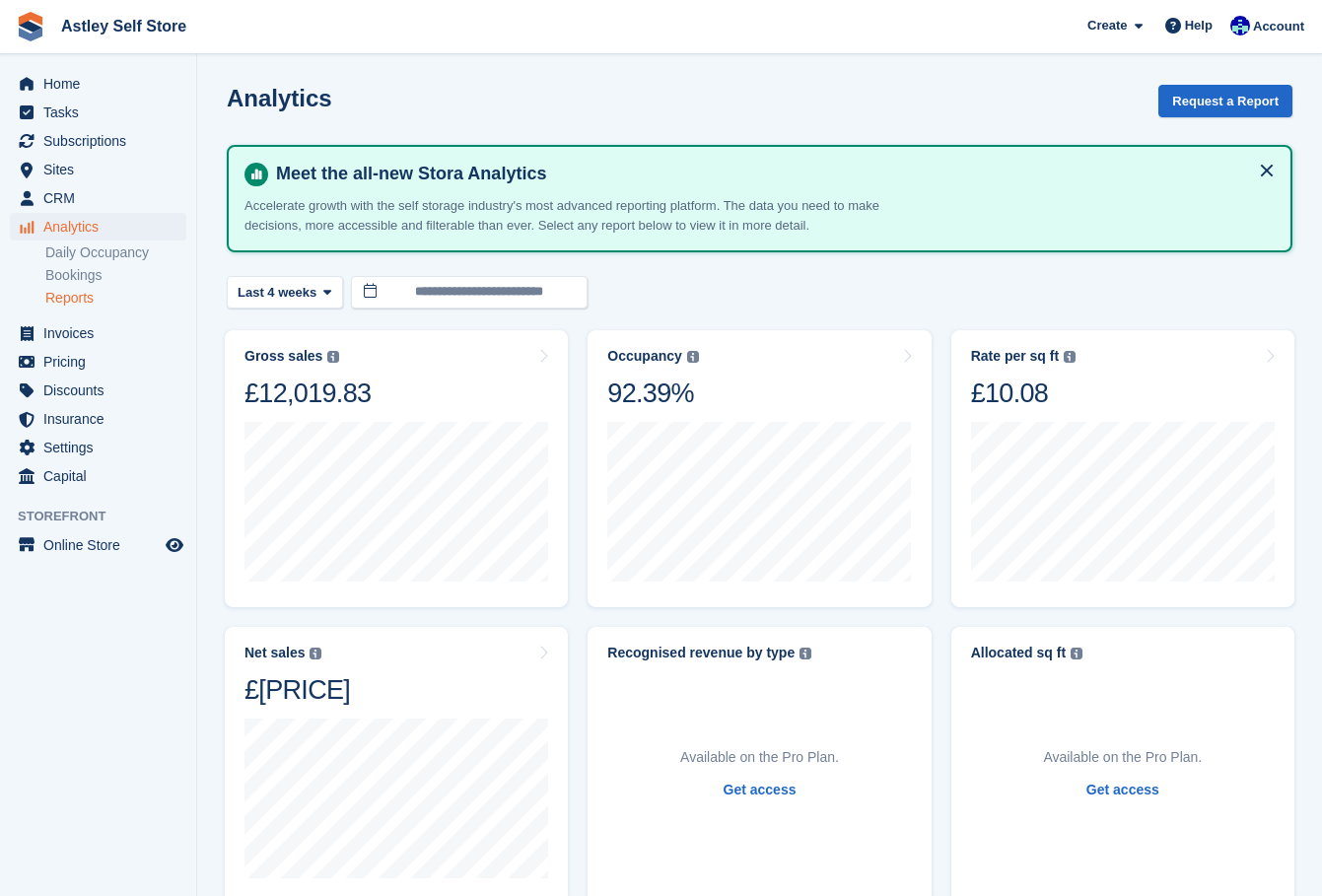 click on "Reports" at bounding box center (115, 298) 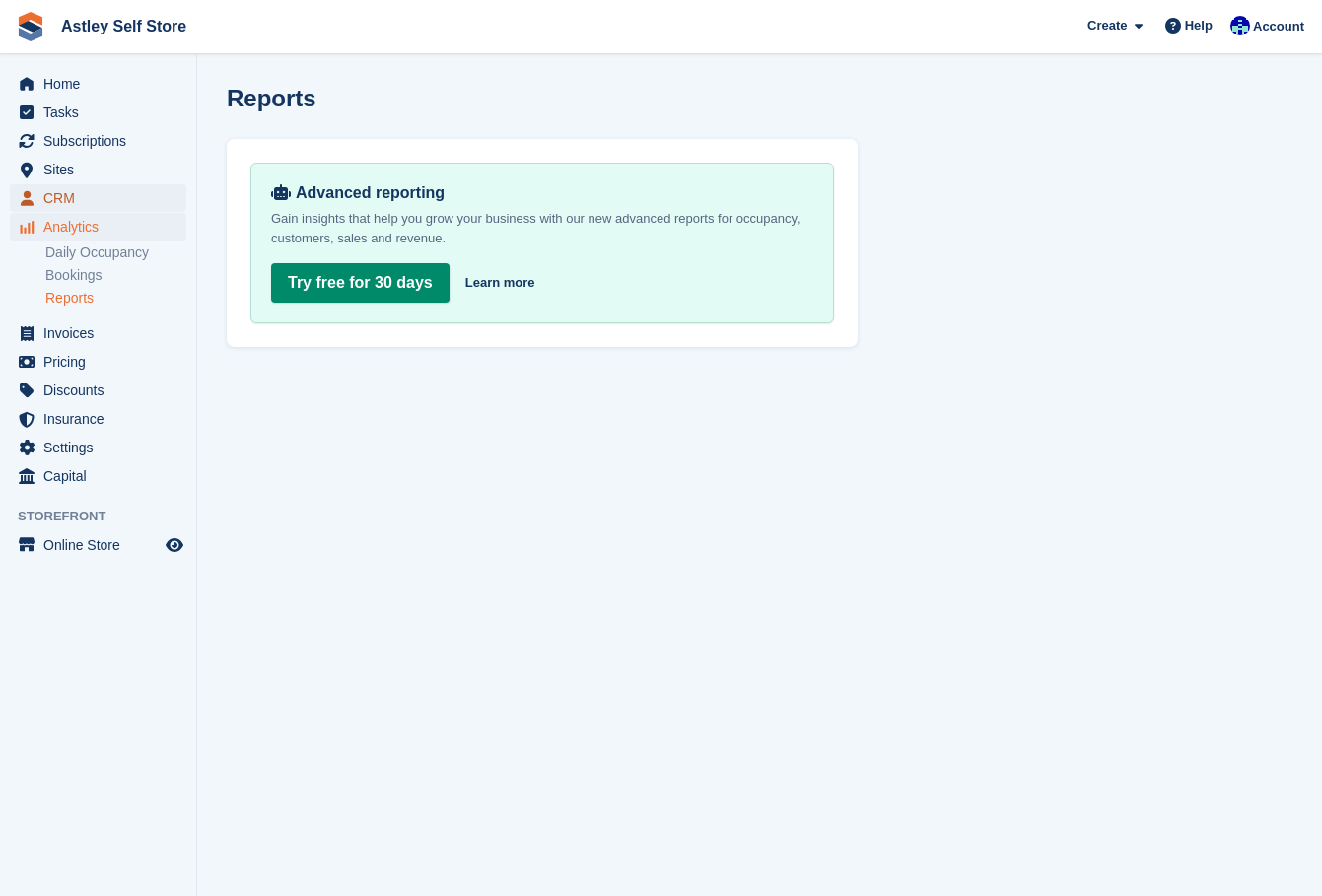 click on "CRM" at bounding box center (103, 198) 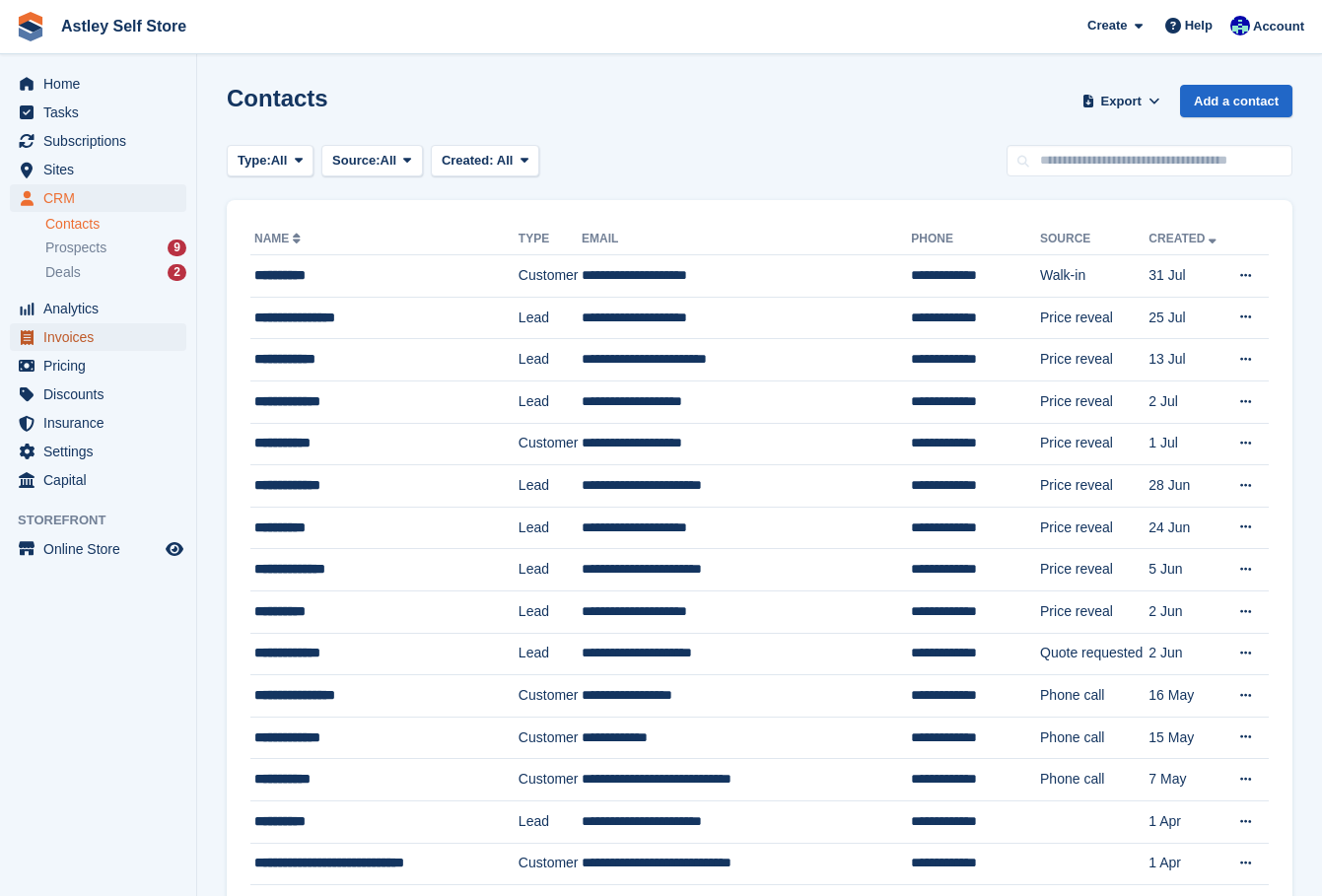 click on "Invoices" at bounding box center (103, 337) 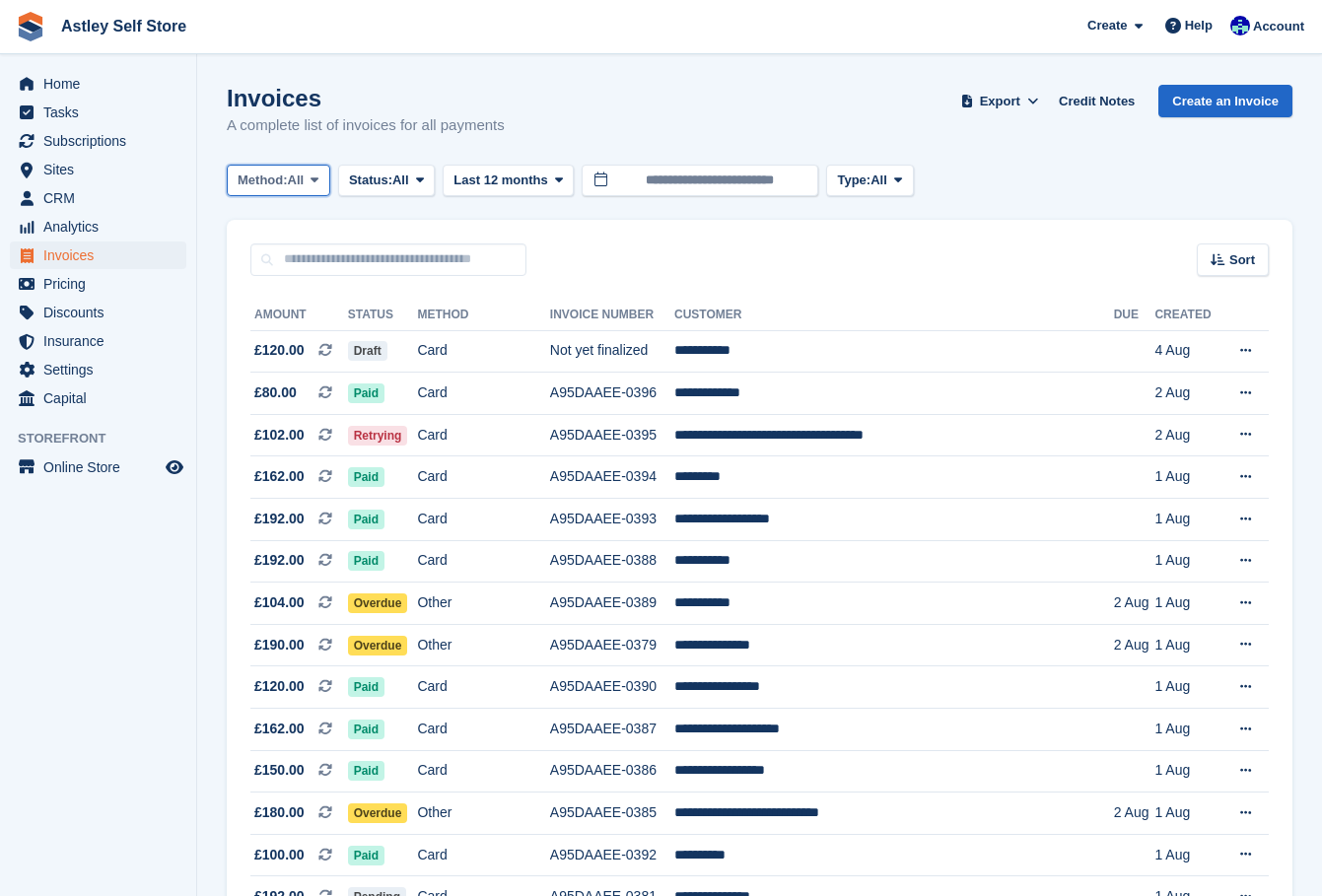 click on "Method:" at bounding box center [262, 180] 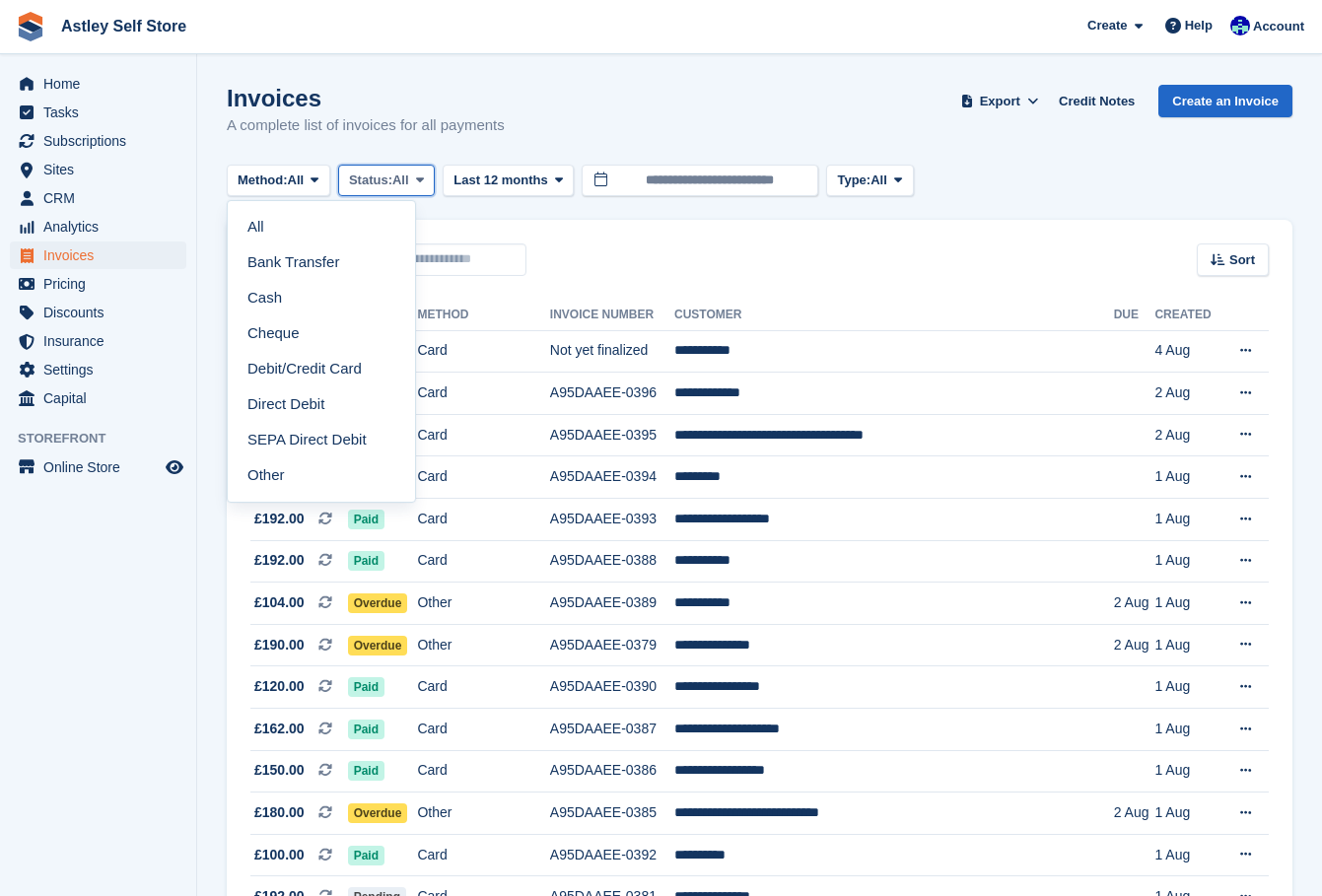 click on "Status:" at bounding box center [371, 180] 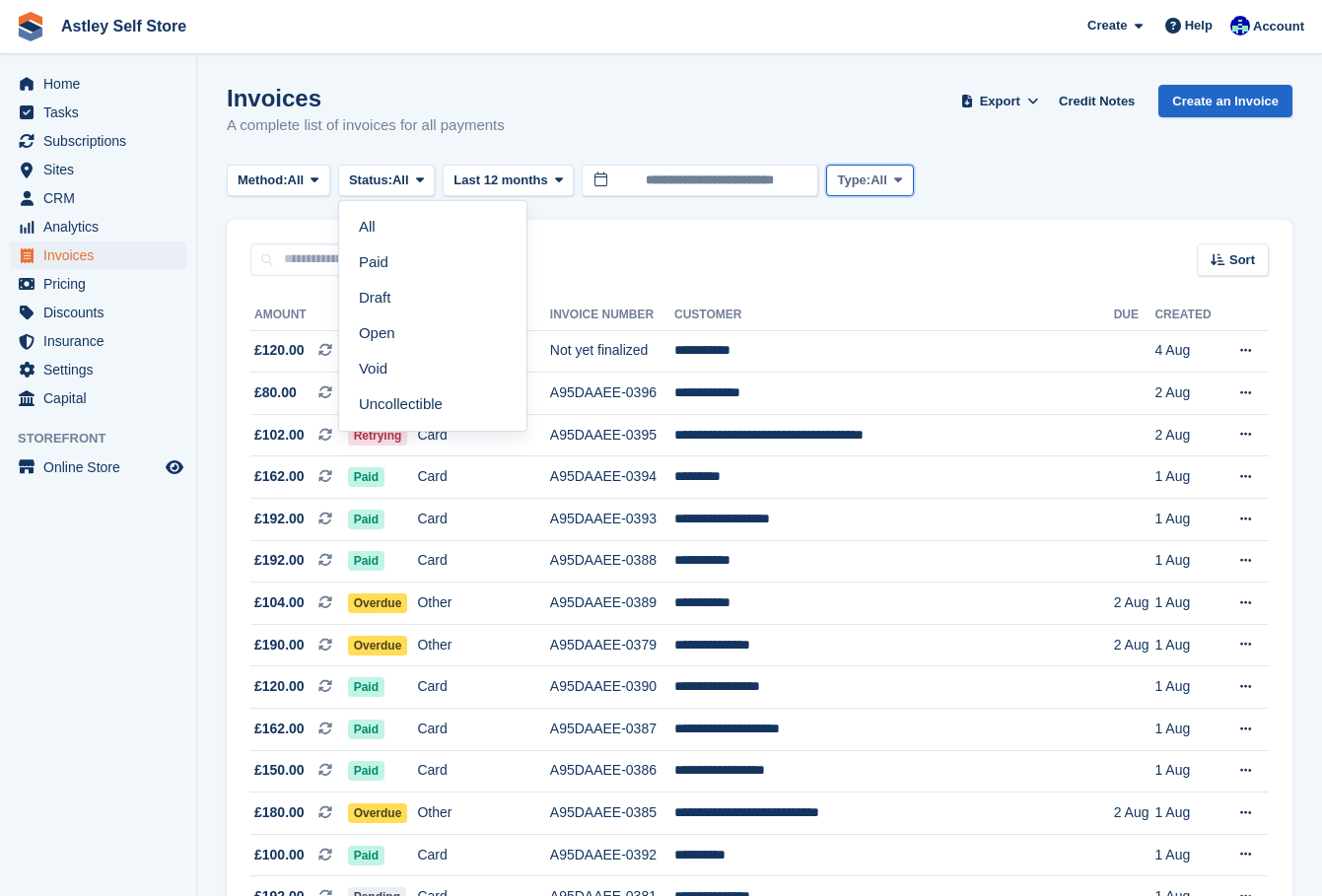 click on "All" at bounding box center (878, 180) 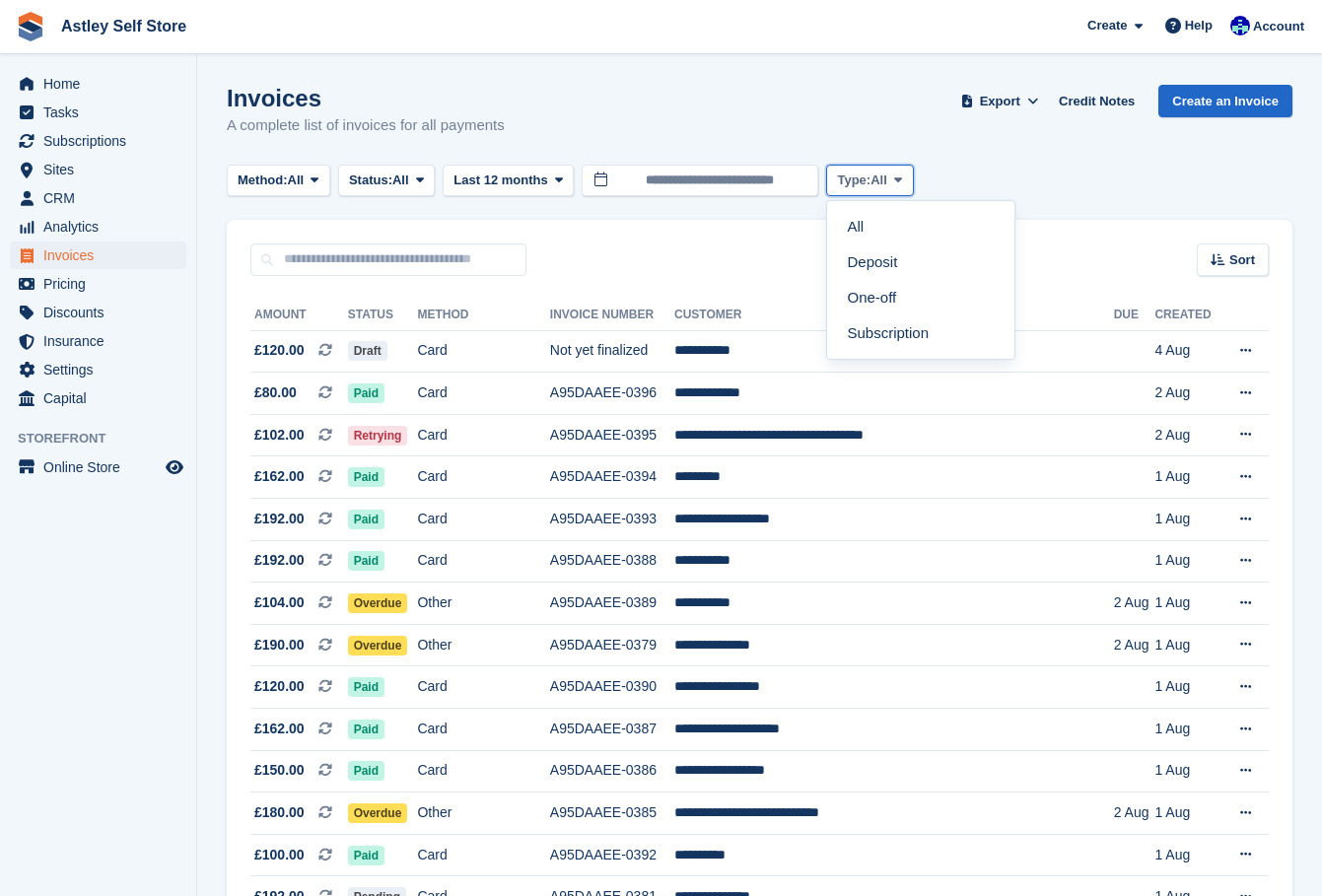 click on "All" at bounding box center (878, 180) 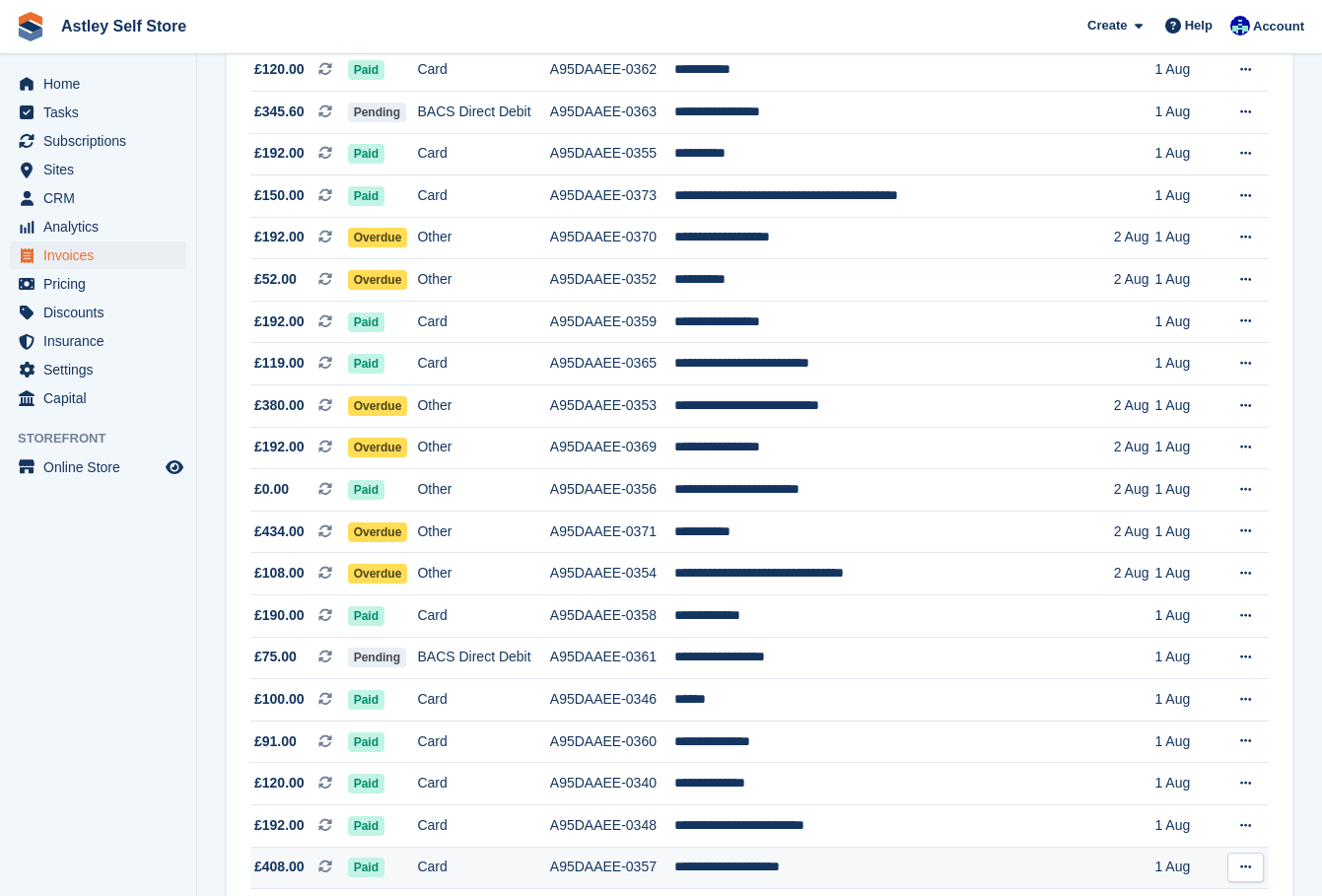 scroll, scrollTop: 1631, scrollLeft: 0, axis: vertical 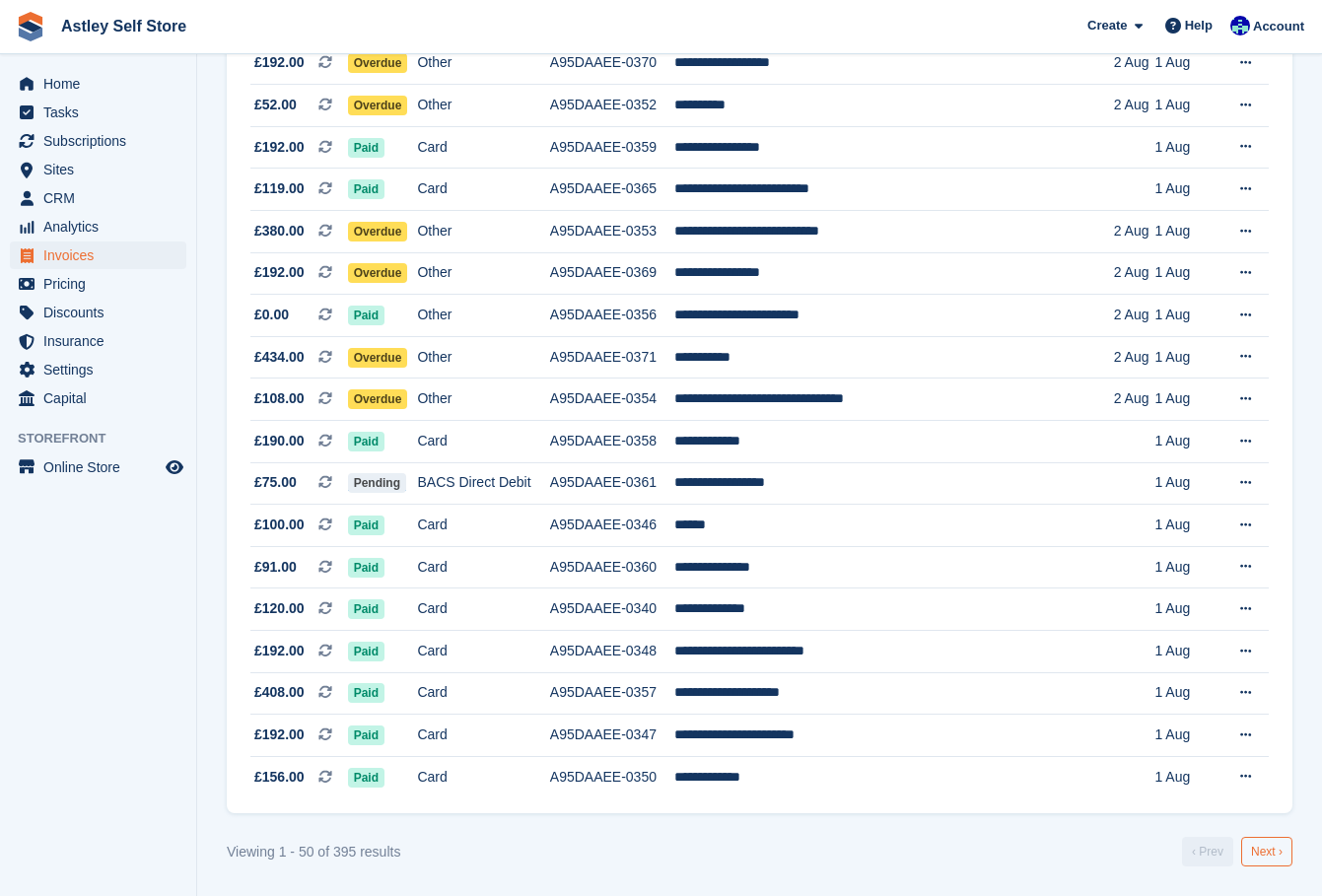 click on "Next ›" at bounding box center [1267, 852] 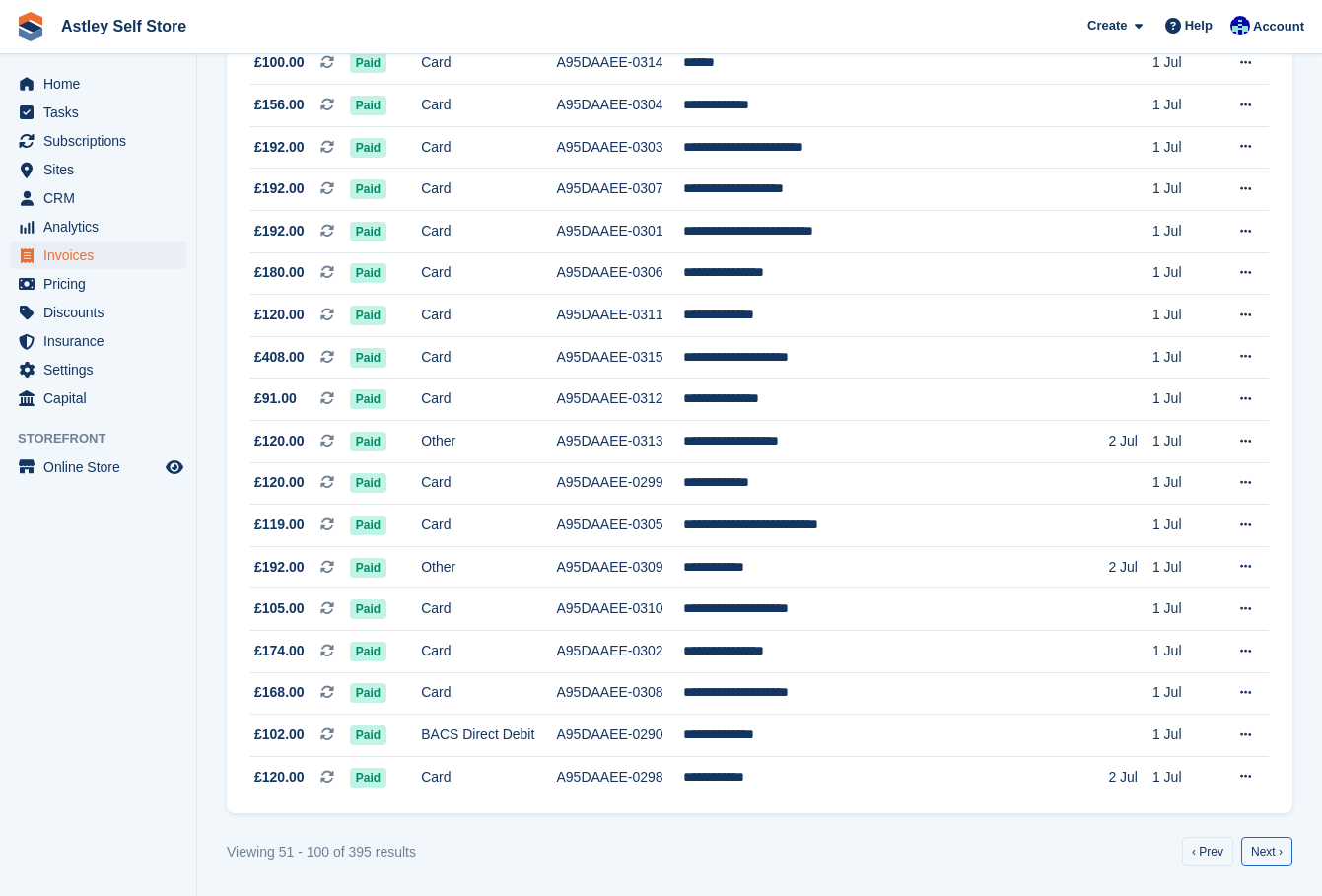 click on "Next ›" at bounding box center [1267, 852] 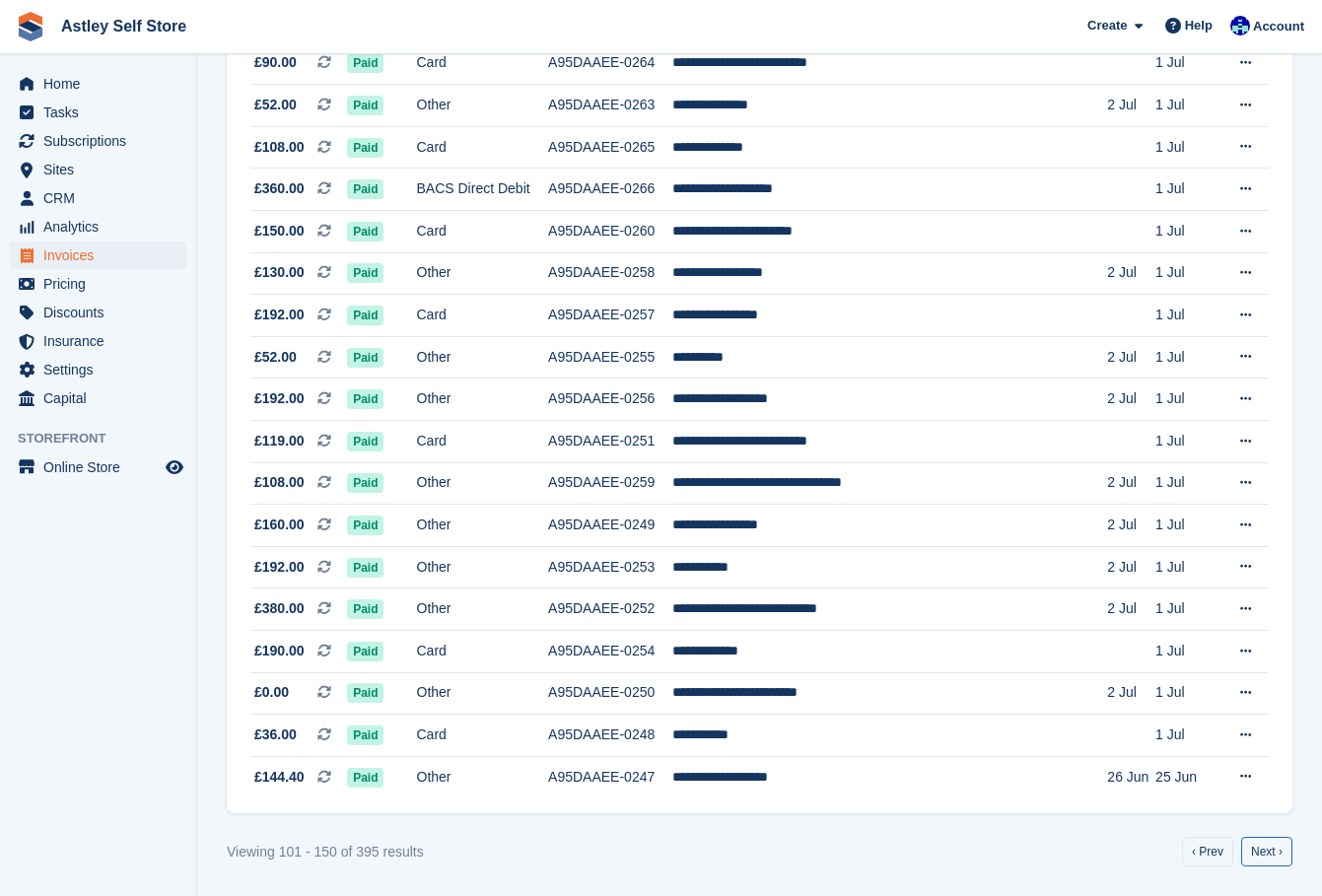 click on "Next ›" at bounding box center (1267, 852) 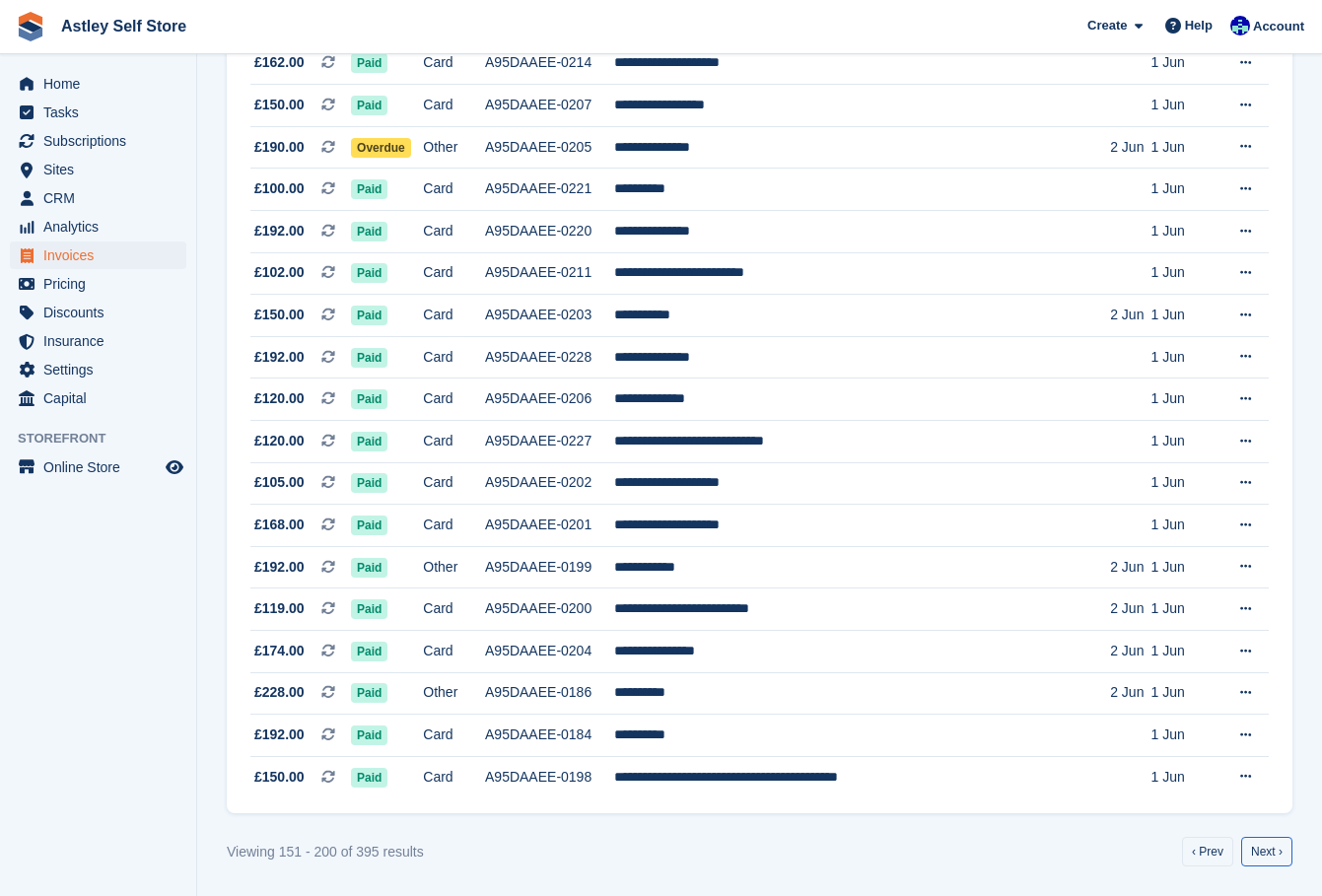click on "Next ›" at bounding box center [1267, 852] 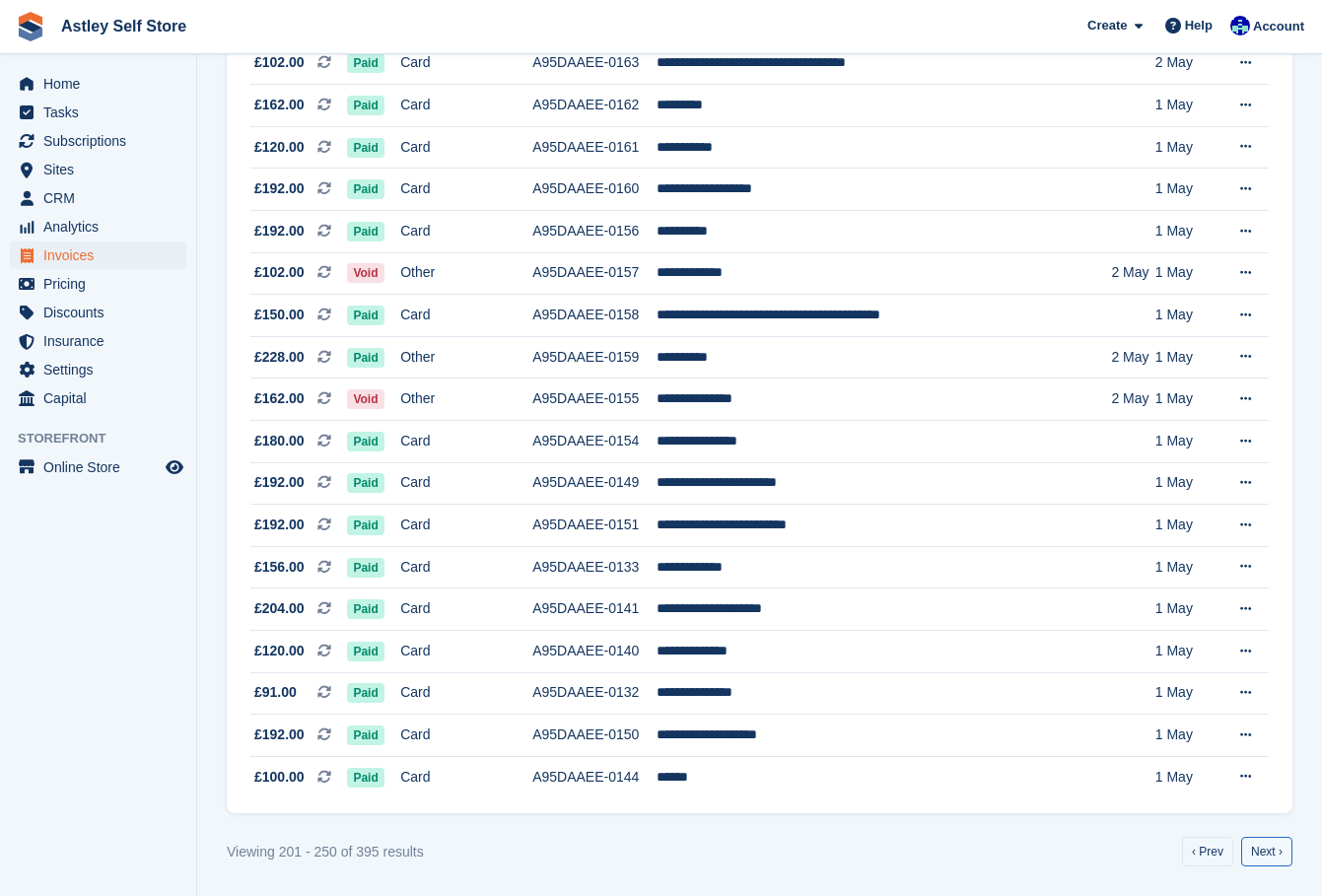 click on "Next ›" at bounding box center (1267, 852) 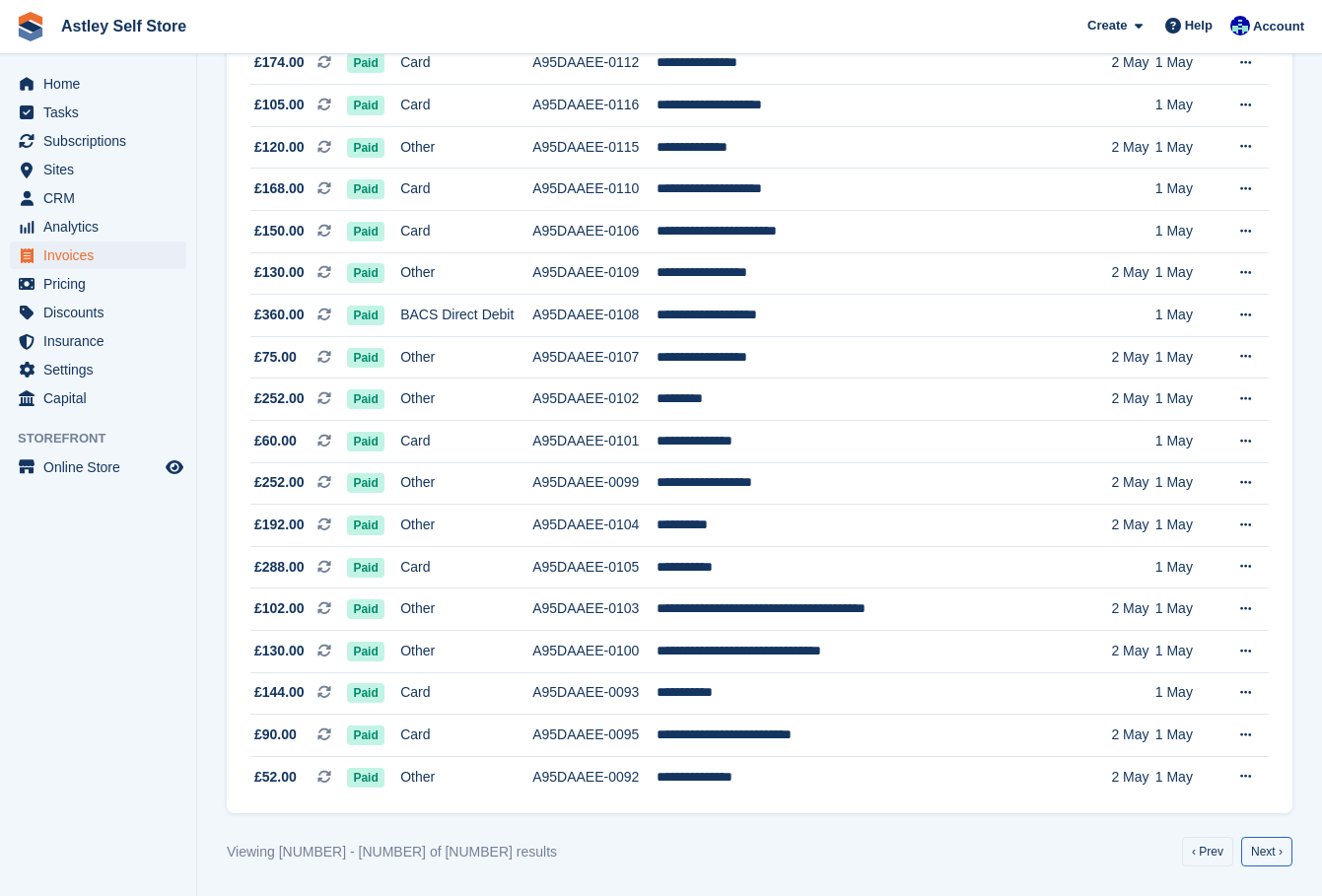 click on "Next ›" at bounding box center (1267, 852) 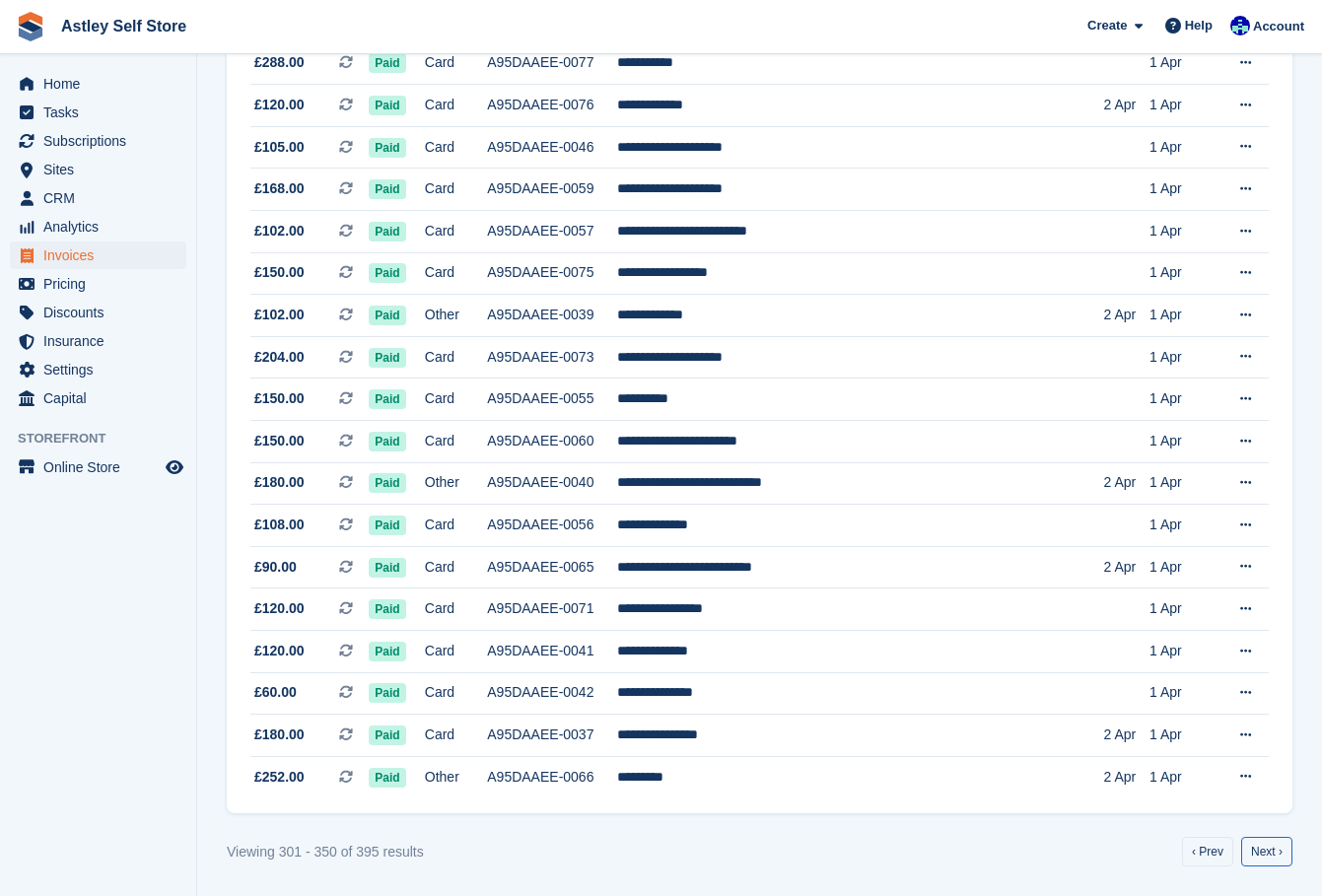 click on "Next ›" at bounding box center (1267, 852) 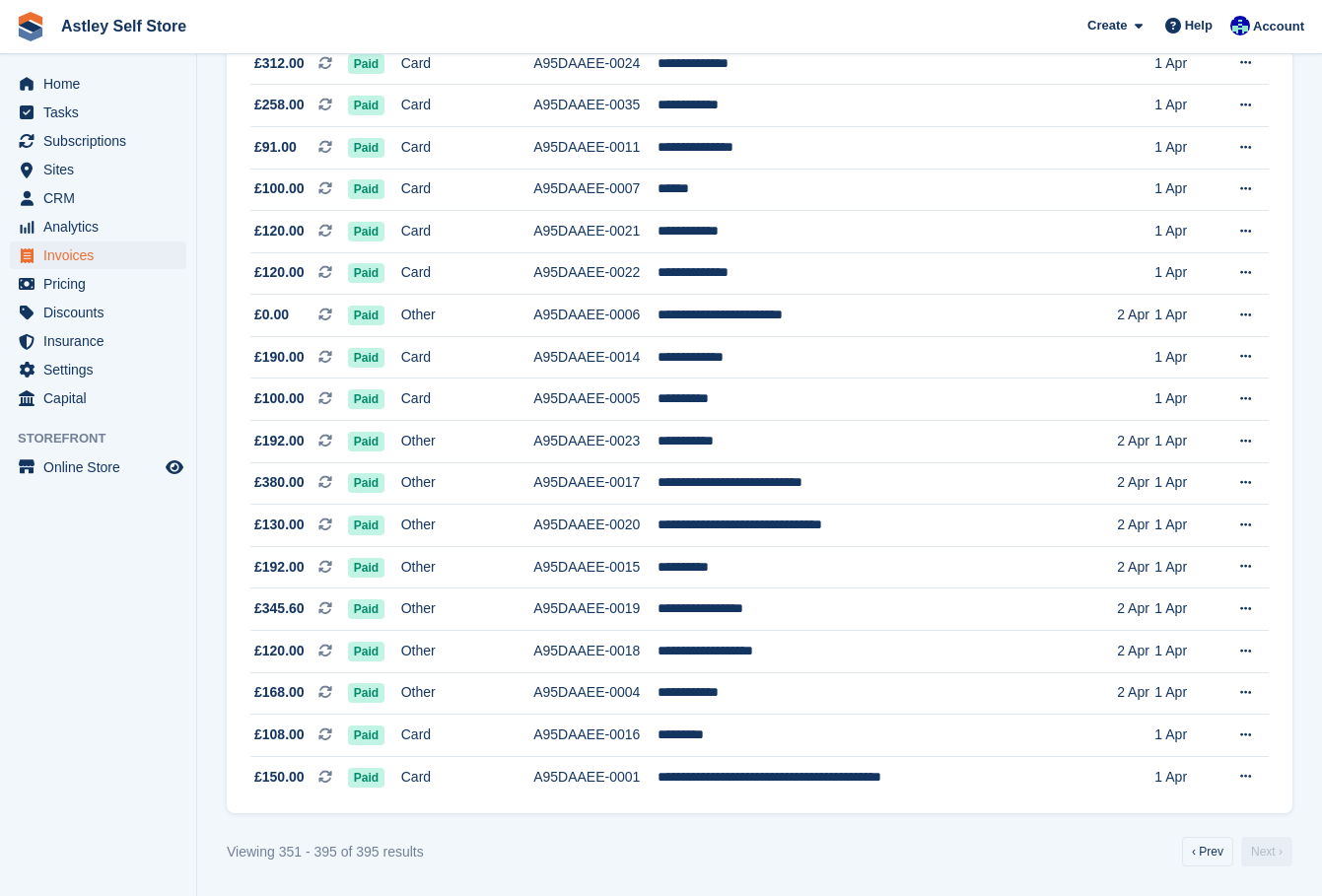 scroll, scrollTop: 1421, scrollLeft: 0, axis: vertical 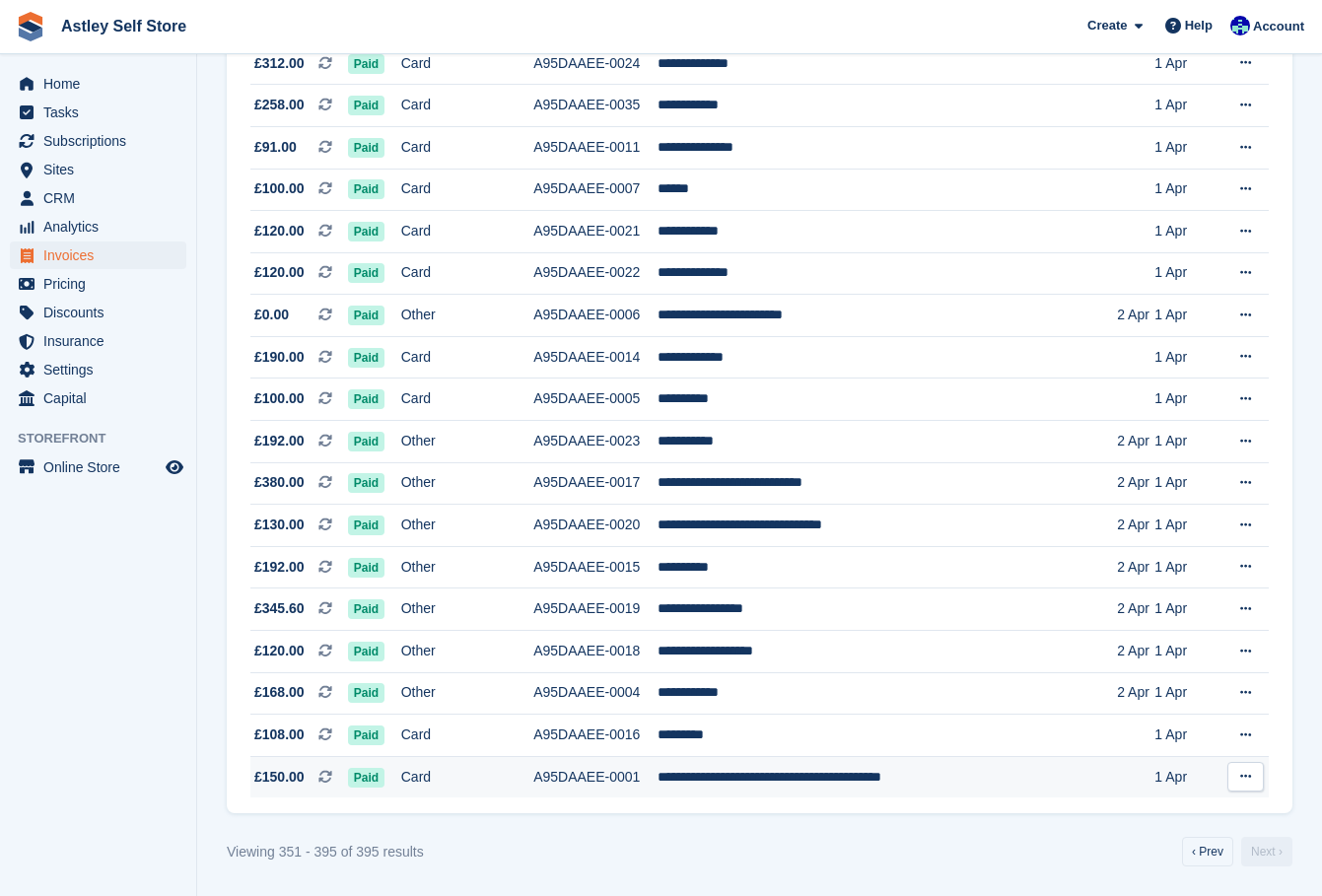 click on "Paid" at bounding box center (366, 778) 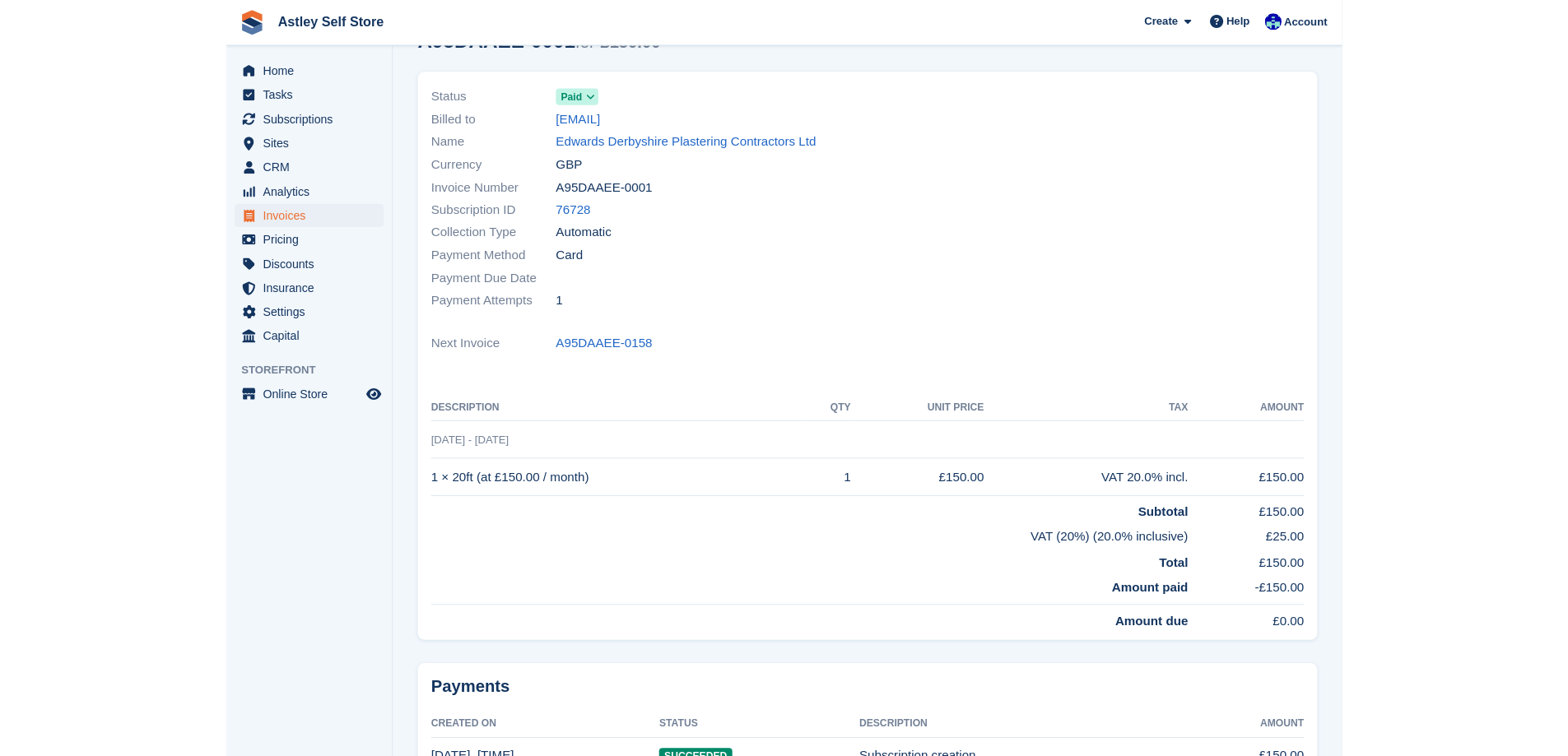 scroll, scrollTop: 0, scrollLeft: 0, axis: both 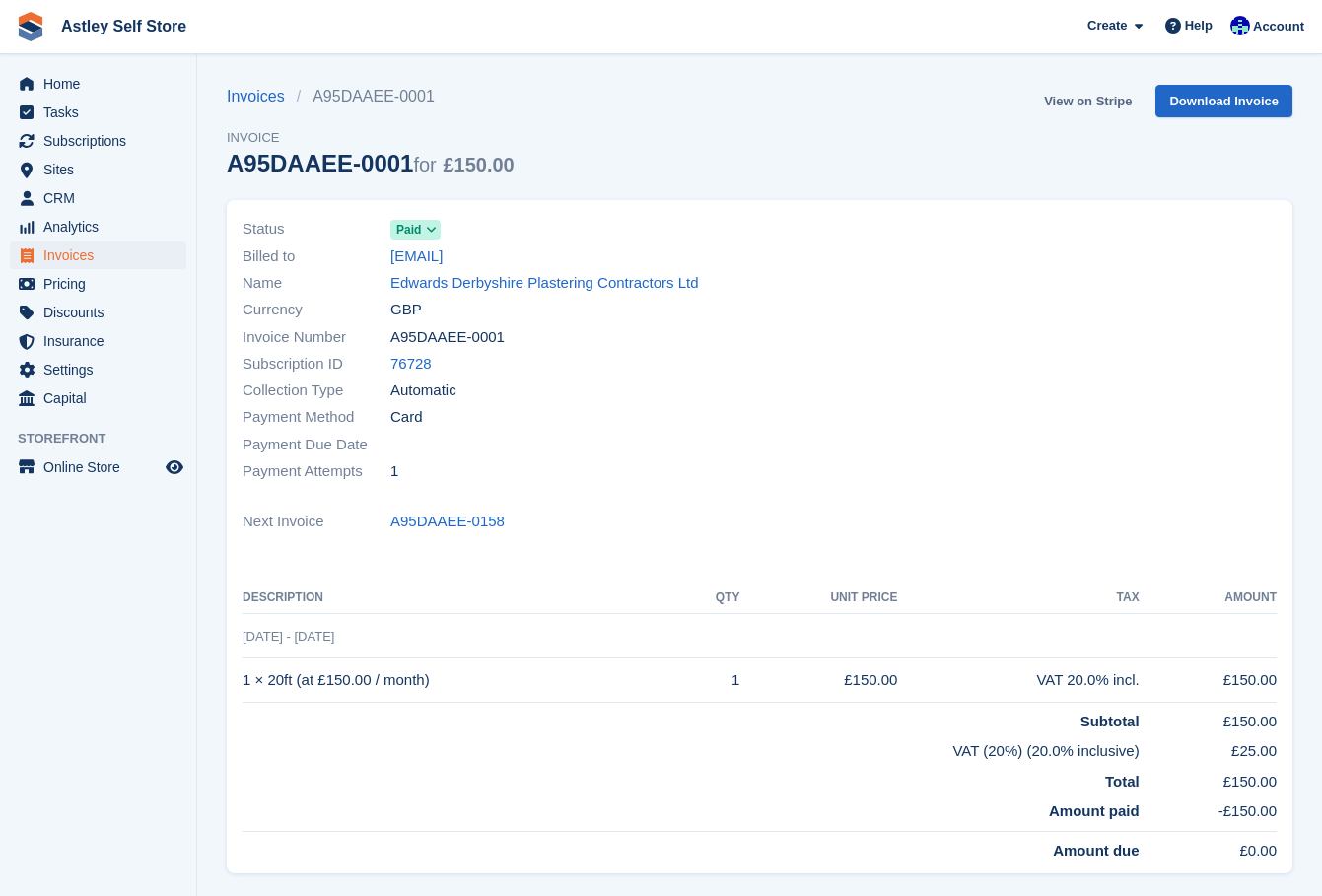 click on "View on Stripe" at bounding box center [1087, 101] 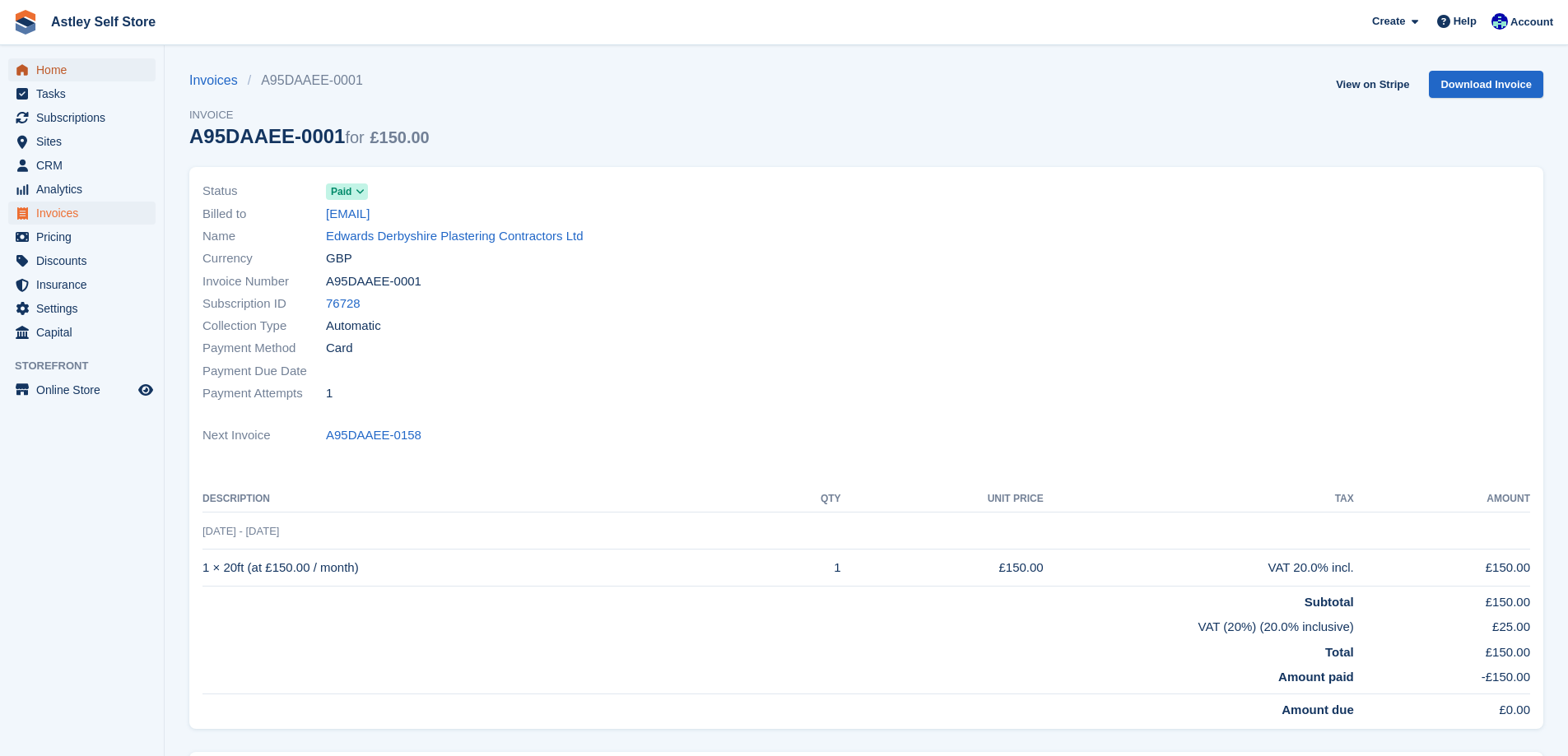 click on "Home" at bounding box center [86, 70] 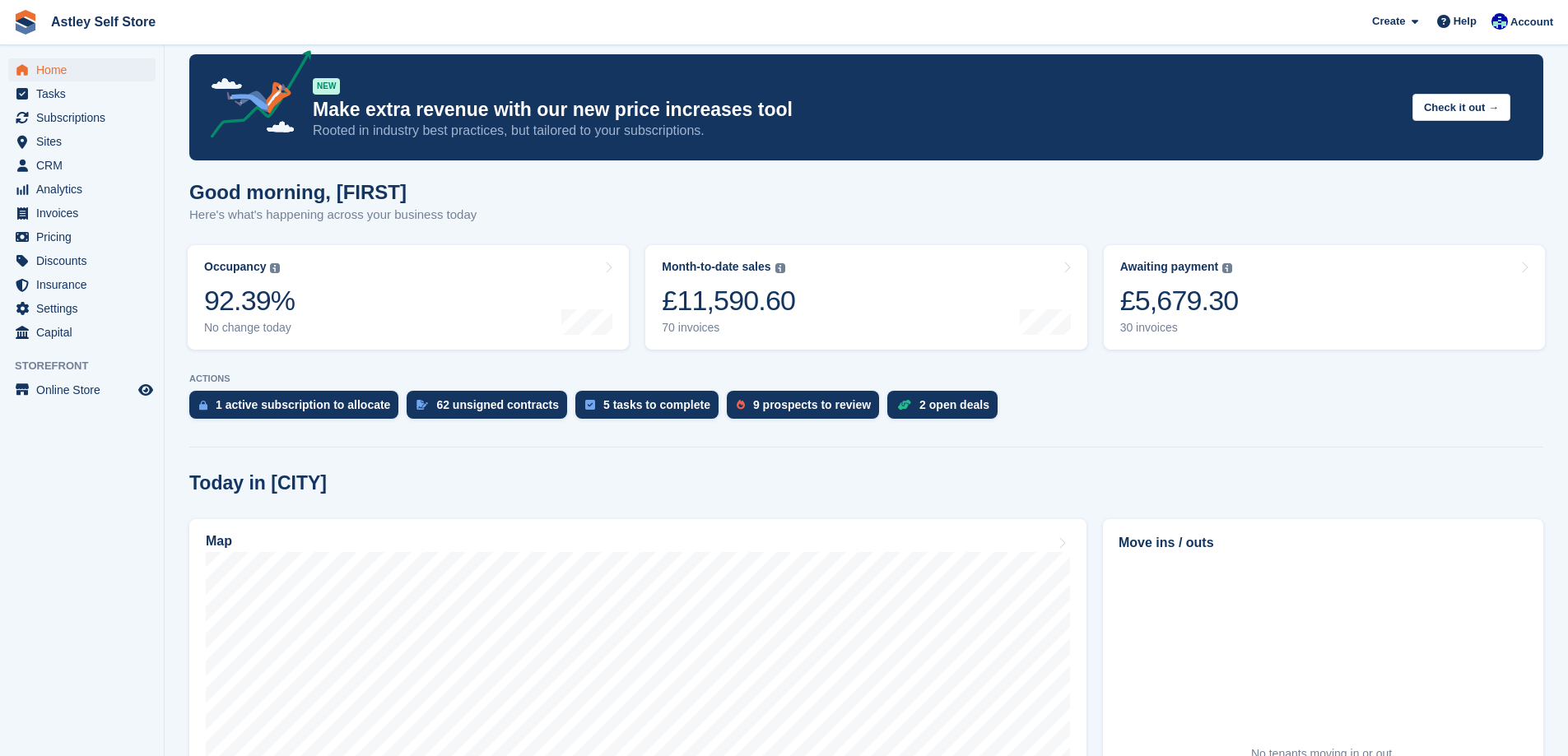 scroll, scrollTop: 0, scrollLeft: 0, axis: both 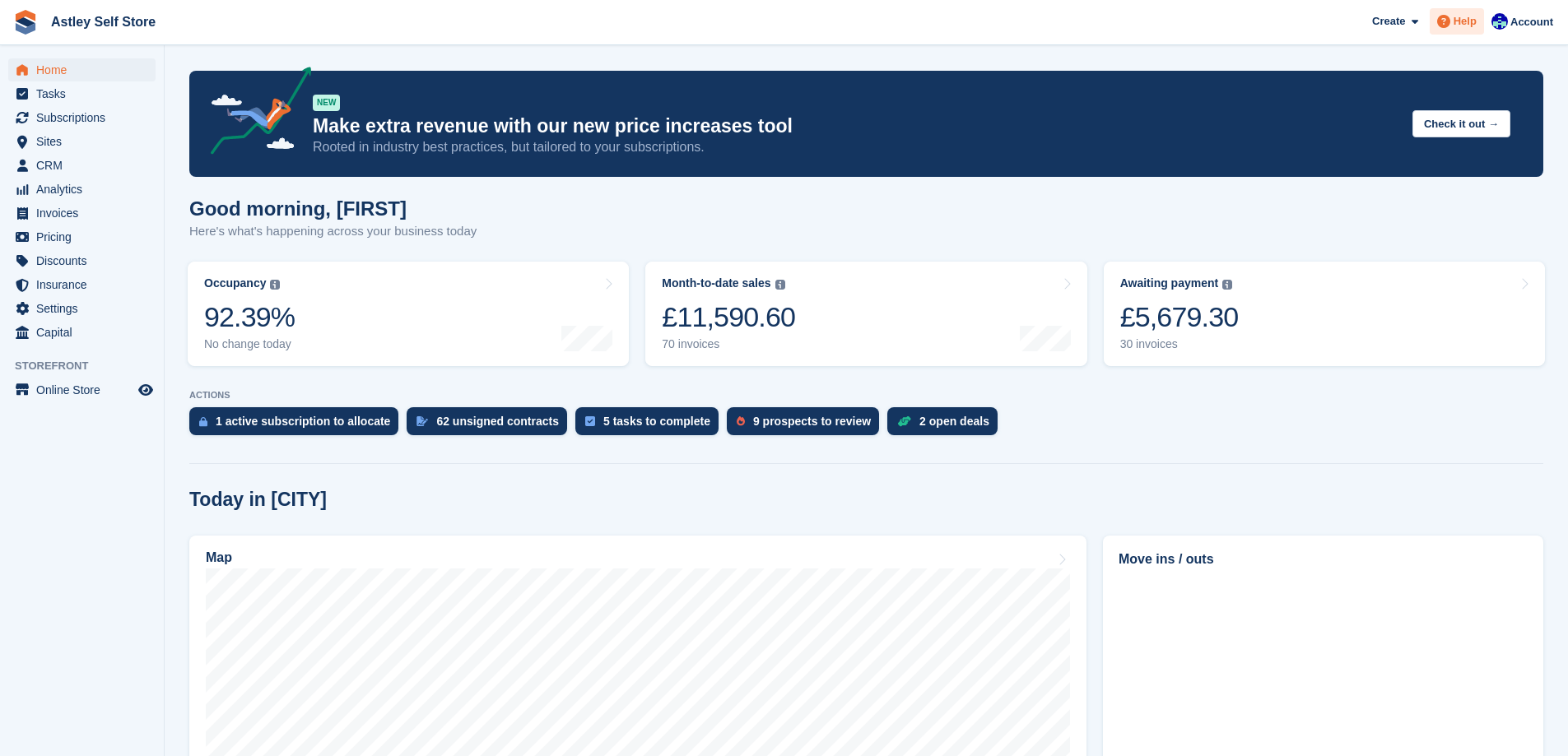 click on "Help" at bounding box center [1465, 21] 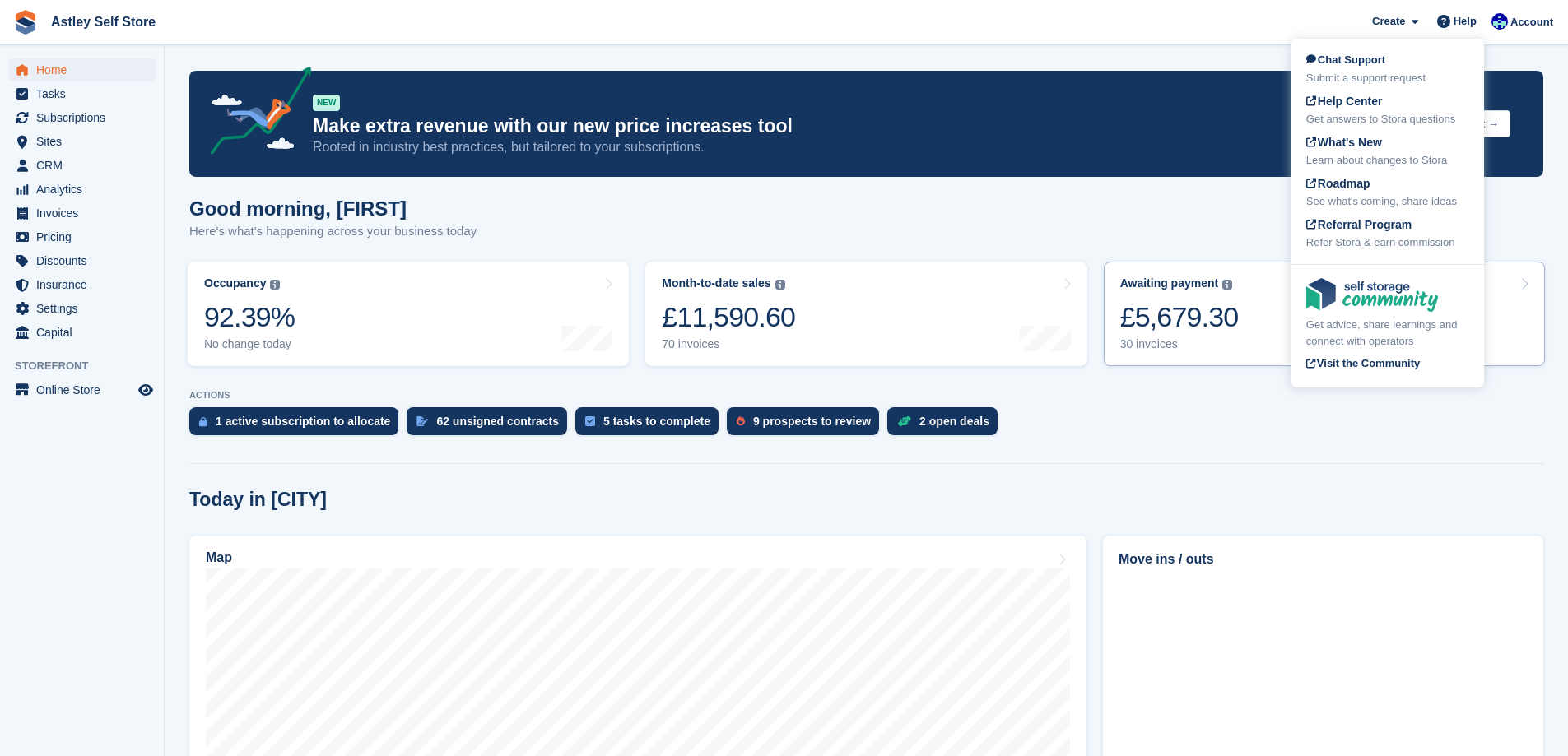 click at bounding box center [1524, 284] 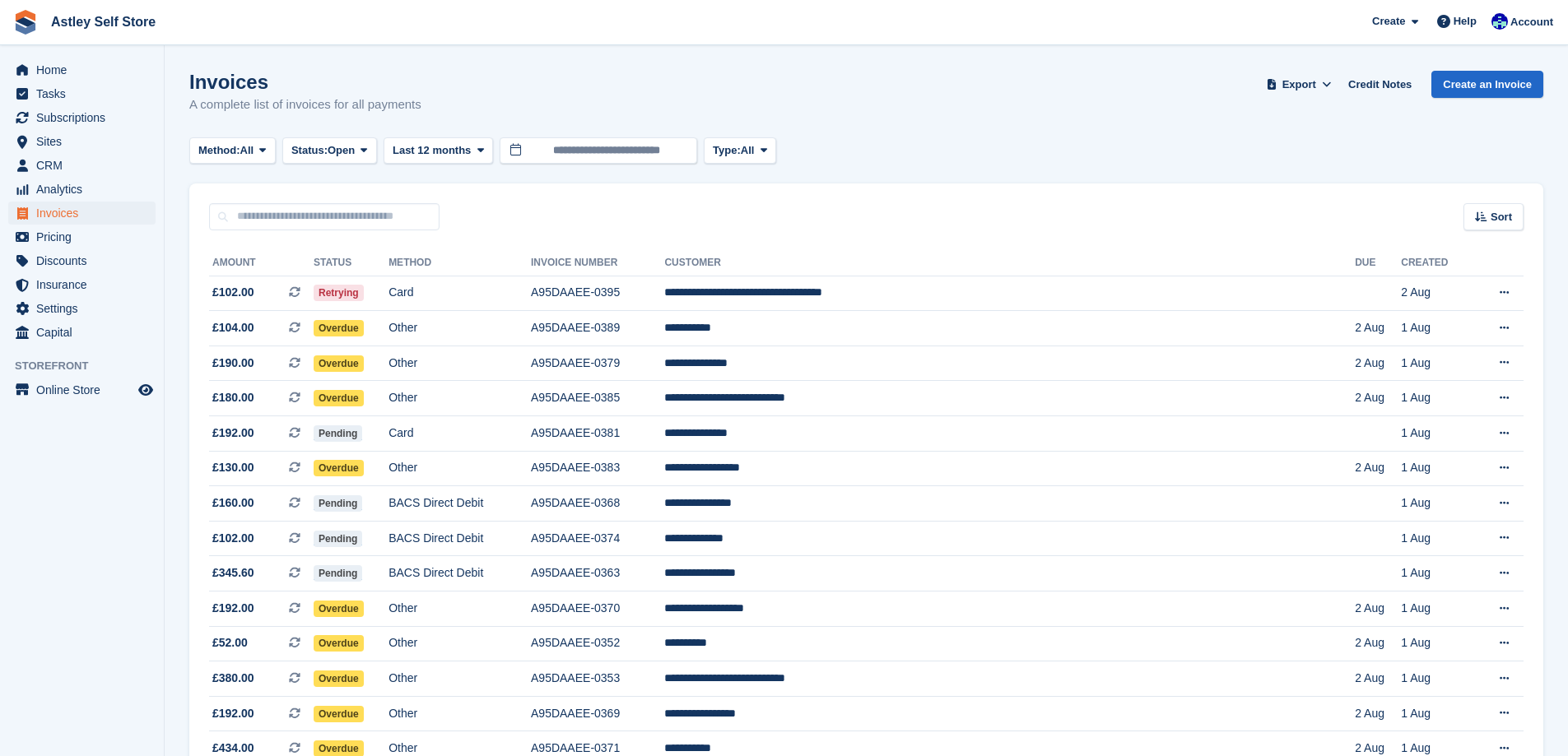 scroll, scrollTop: 0, scrollLeft: 0, axis: both 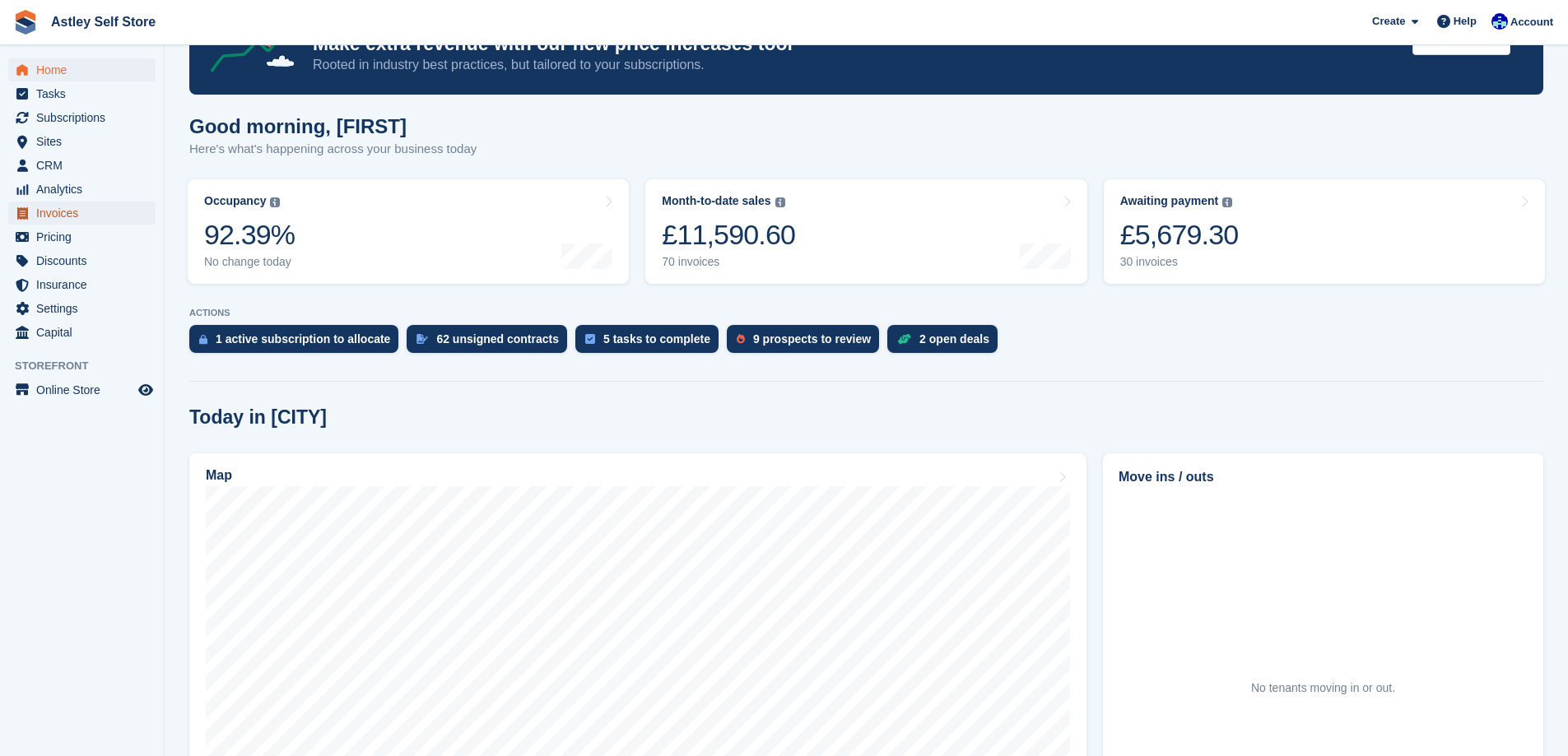click on "Invoices" at bounding box center (86, 213) 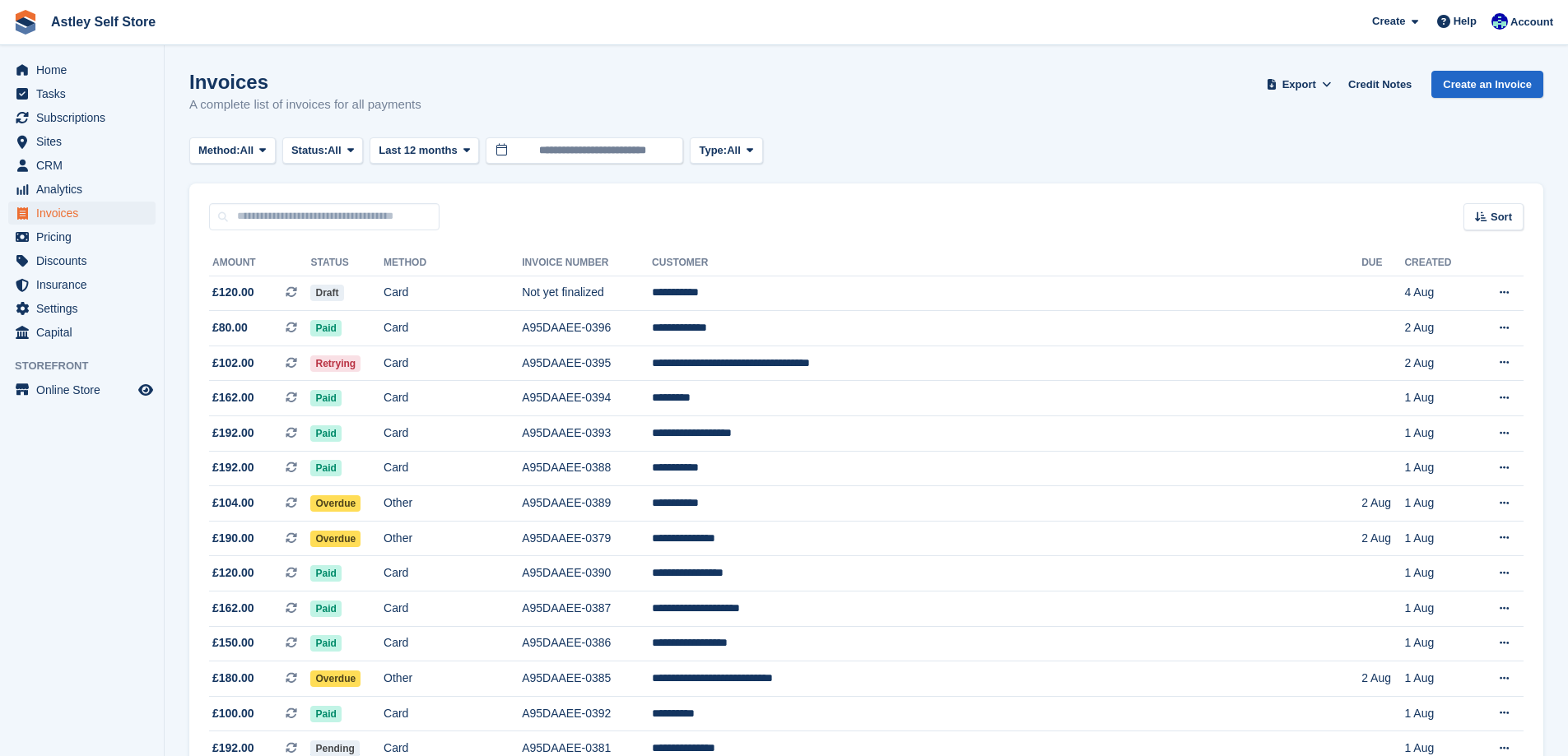 scroll, scrollTop: 0, scrollLeft: 0, axis: both 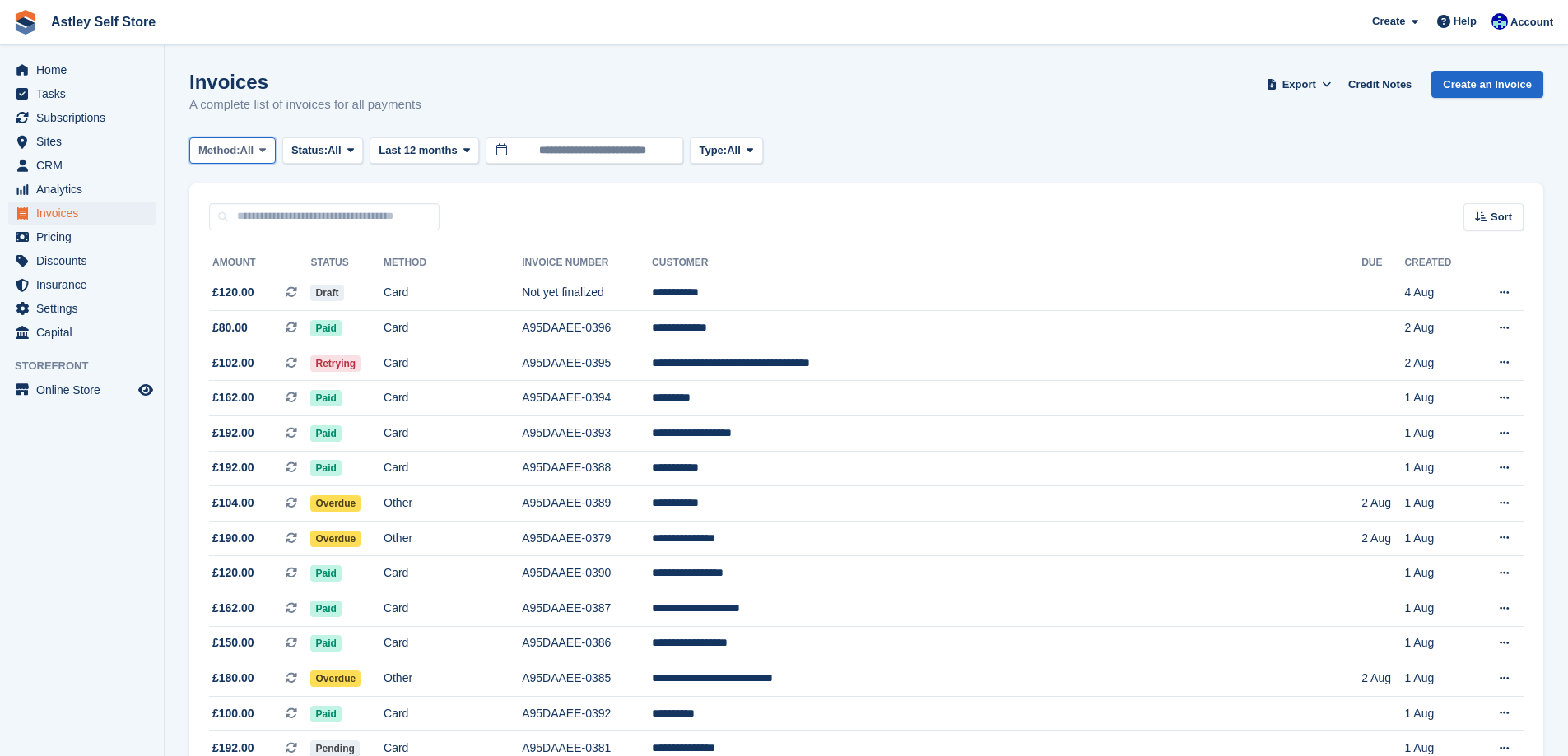 click on "Method:" at bounding box center (219, 151) 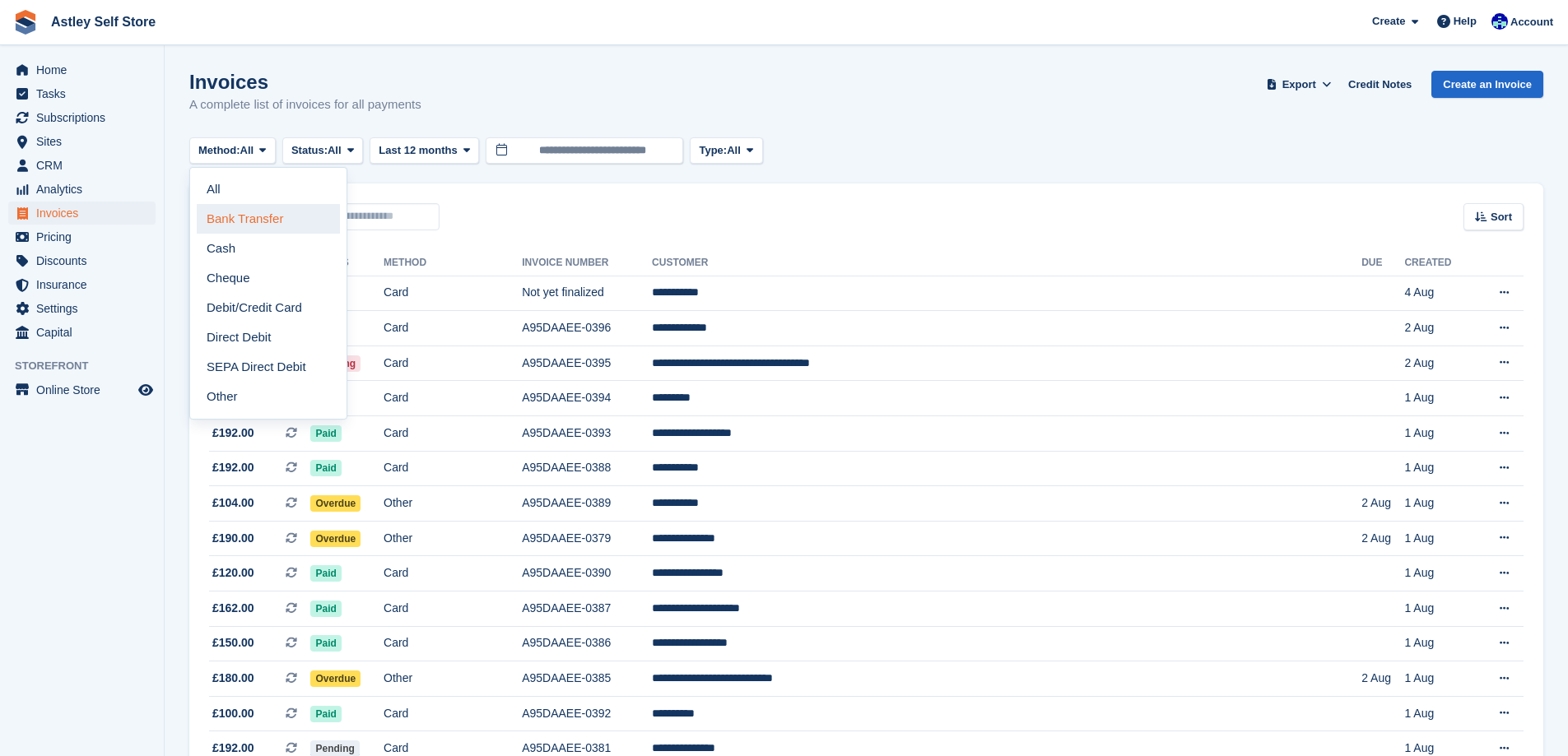 click on "Bank Transfer" at bounding box center (268, 219) 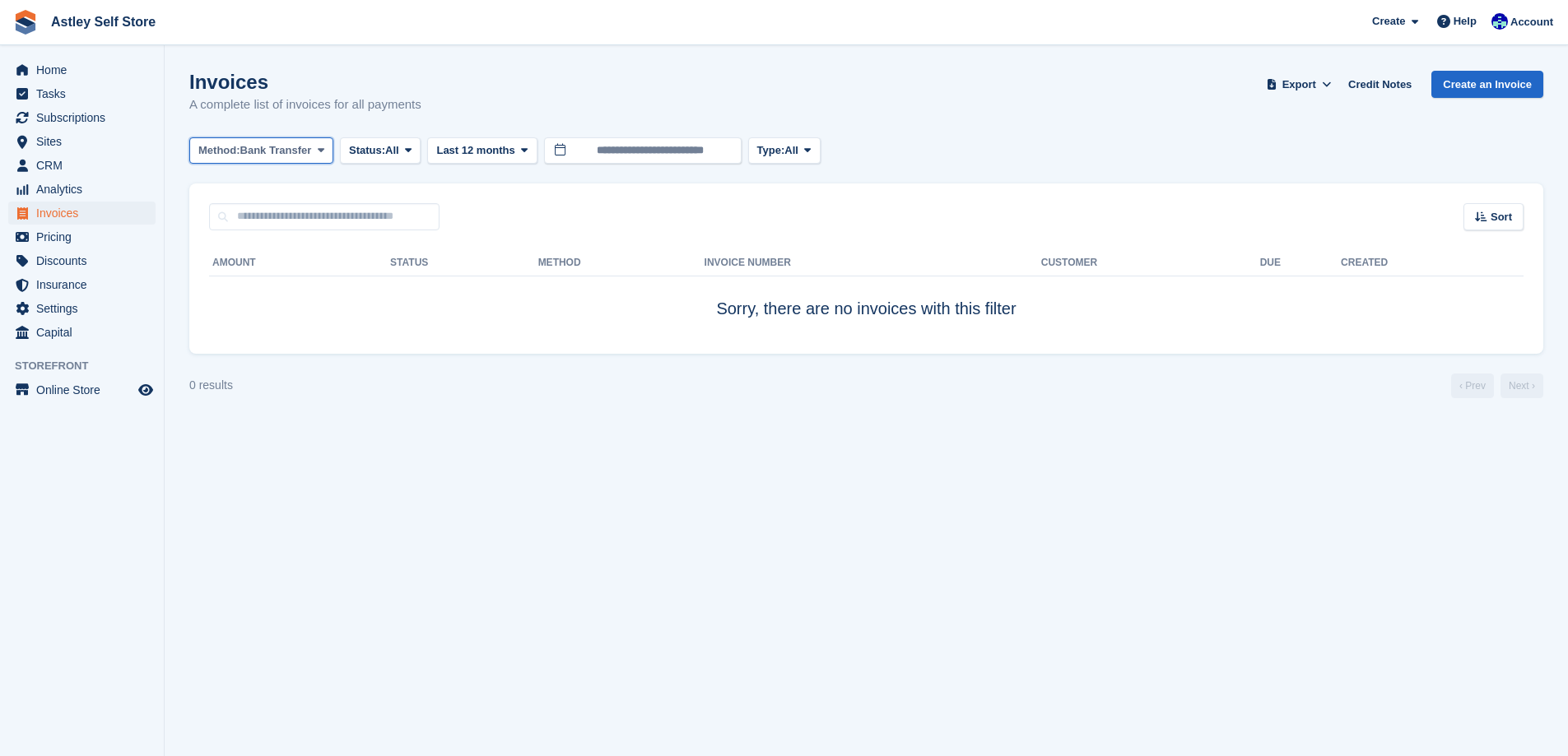 click on "Bank Transfer" at bounding box center [276, 151] 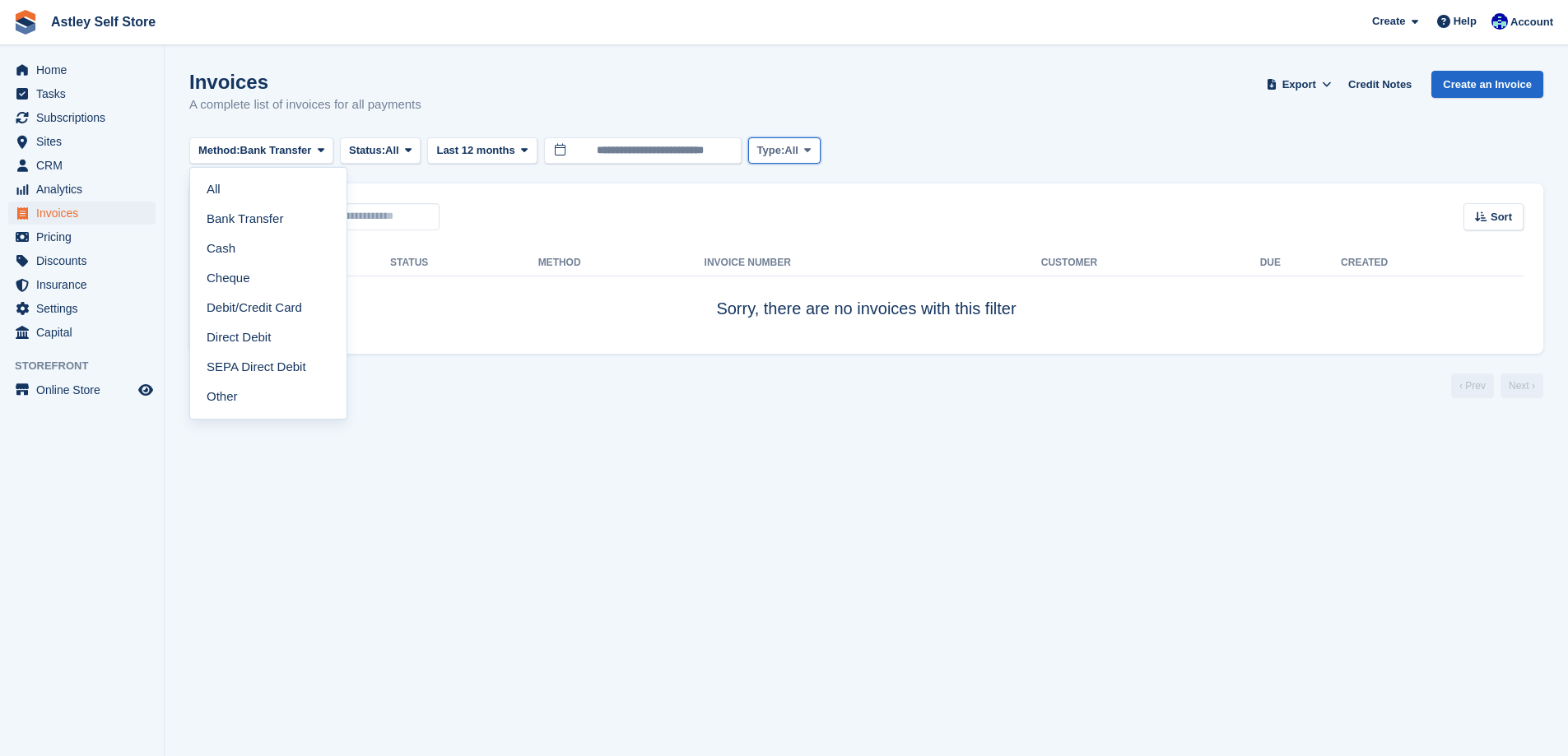 click on "All" at bounding box center [791, 151] 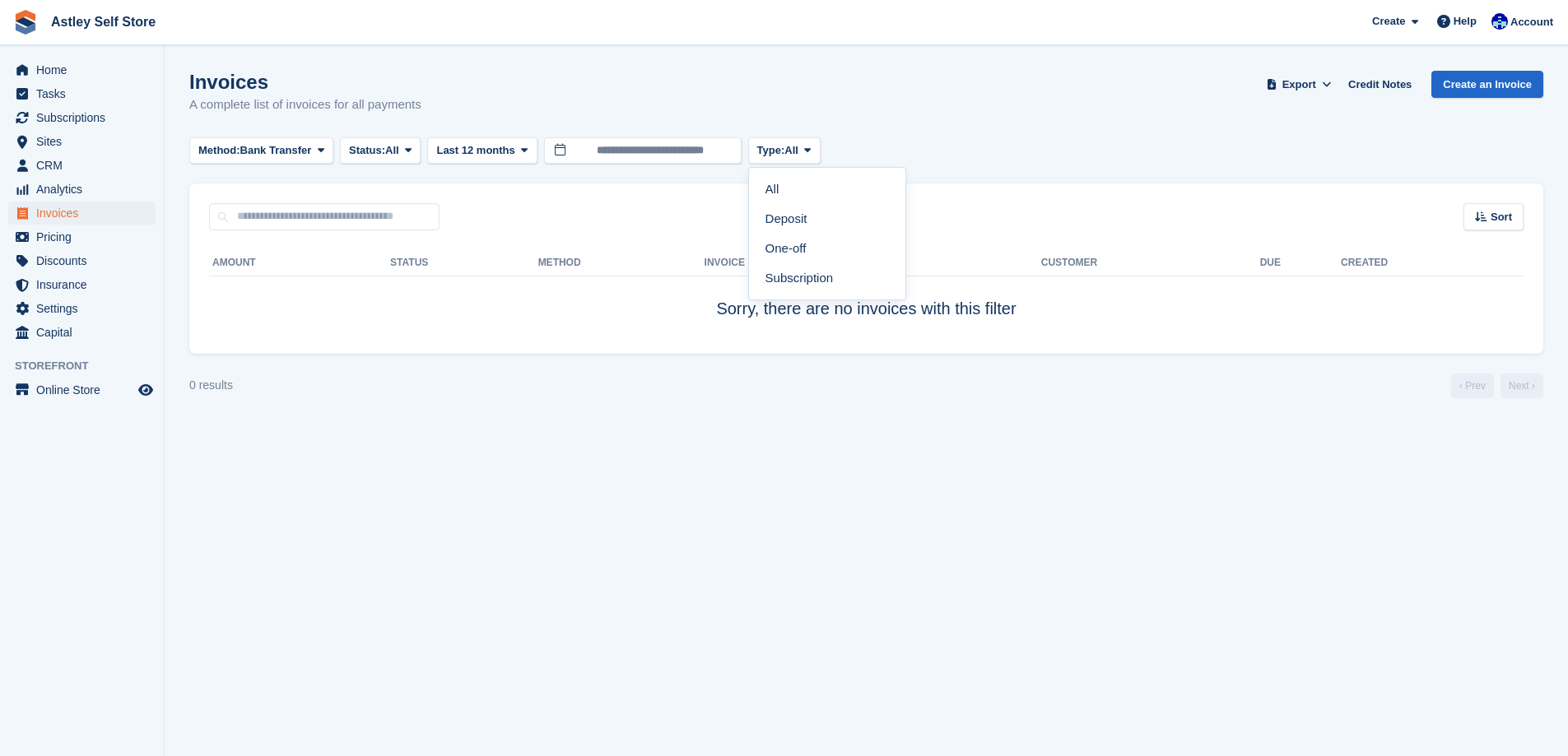 click on "Method:
Bank Transfer
All
Bank Transfer
Cash
Cheque
Debit/Credit Card
Direct Debit
SEPA Direct Debit
Other
Status:
All
All
Paid
Draft
Open
Void
Uncollectible
Last 12 months
Today
Yesterday
Last 7 days
Last 2 weeks
Last 4 weeks
Last 3 months
Last 6 months
Last 9 months
Last 12 months
Last 18 months
Month to date
Quarter to date
Year to date
All" at bounding box center (866, 151) 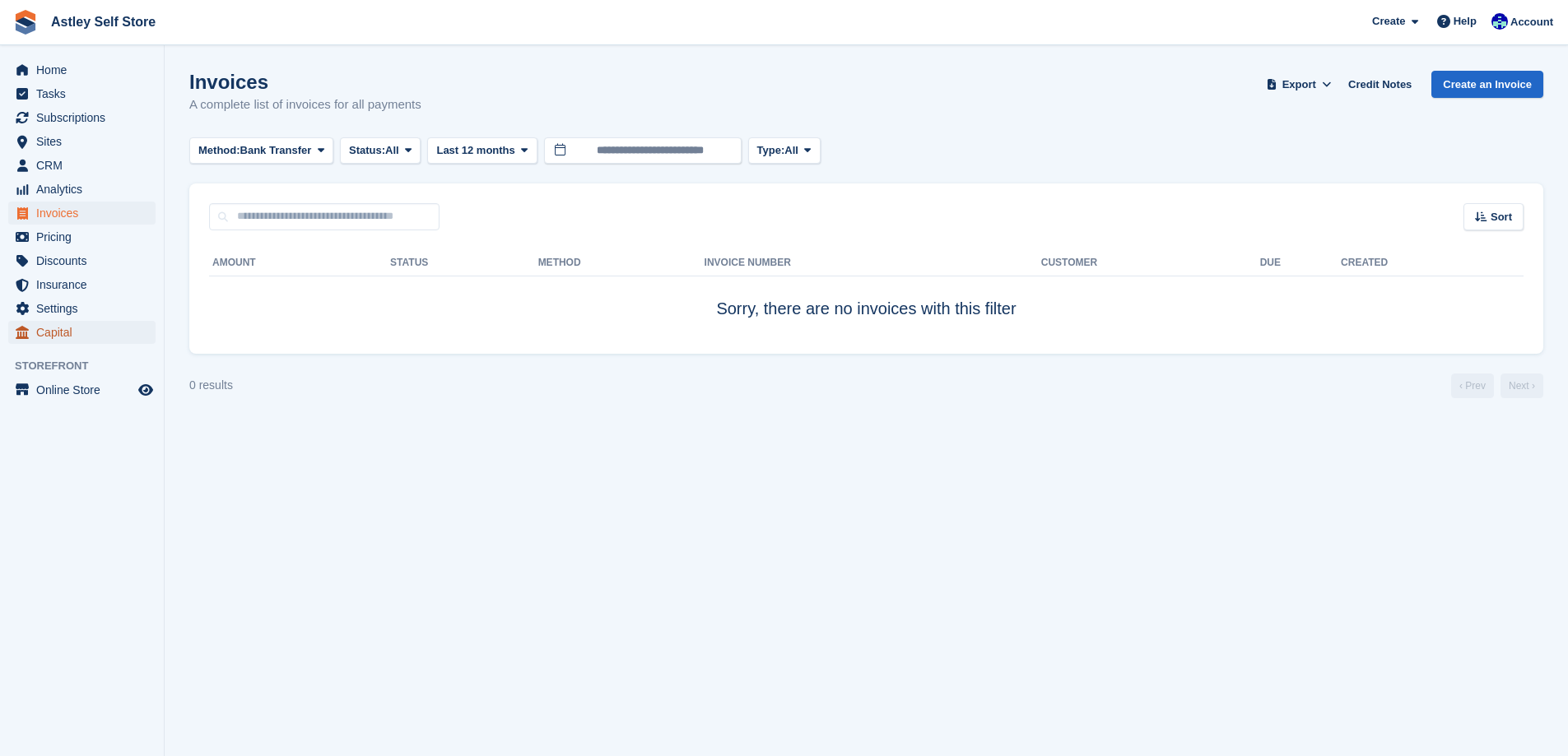 click on "Capital" at bounding box center (86, 332) 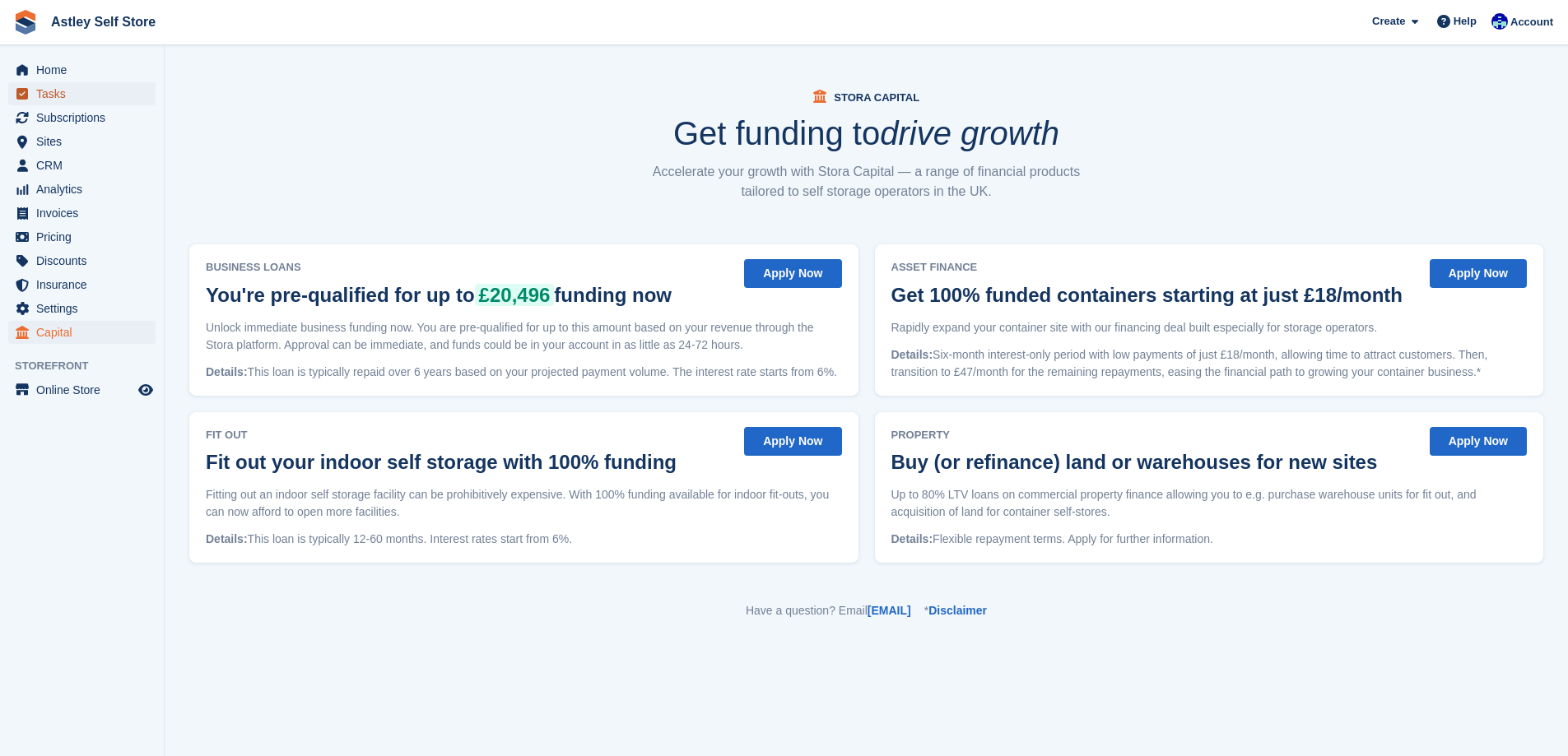 click on "Tasks" at bounding box center (86, 94) 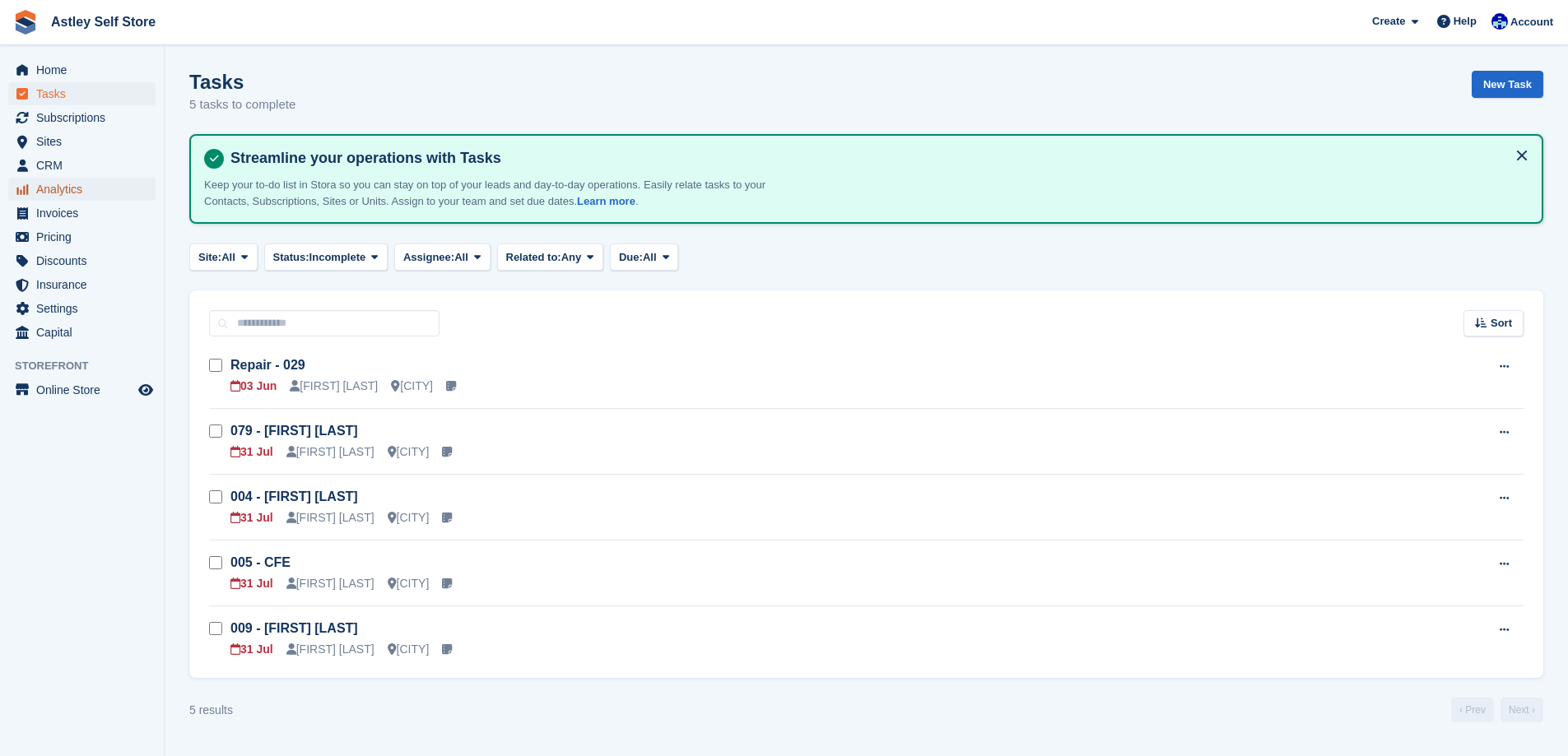 click on "Analytics" at bounding box center [86, 189] 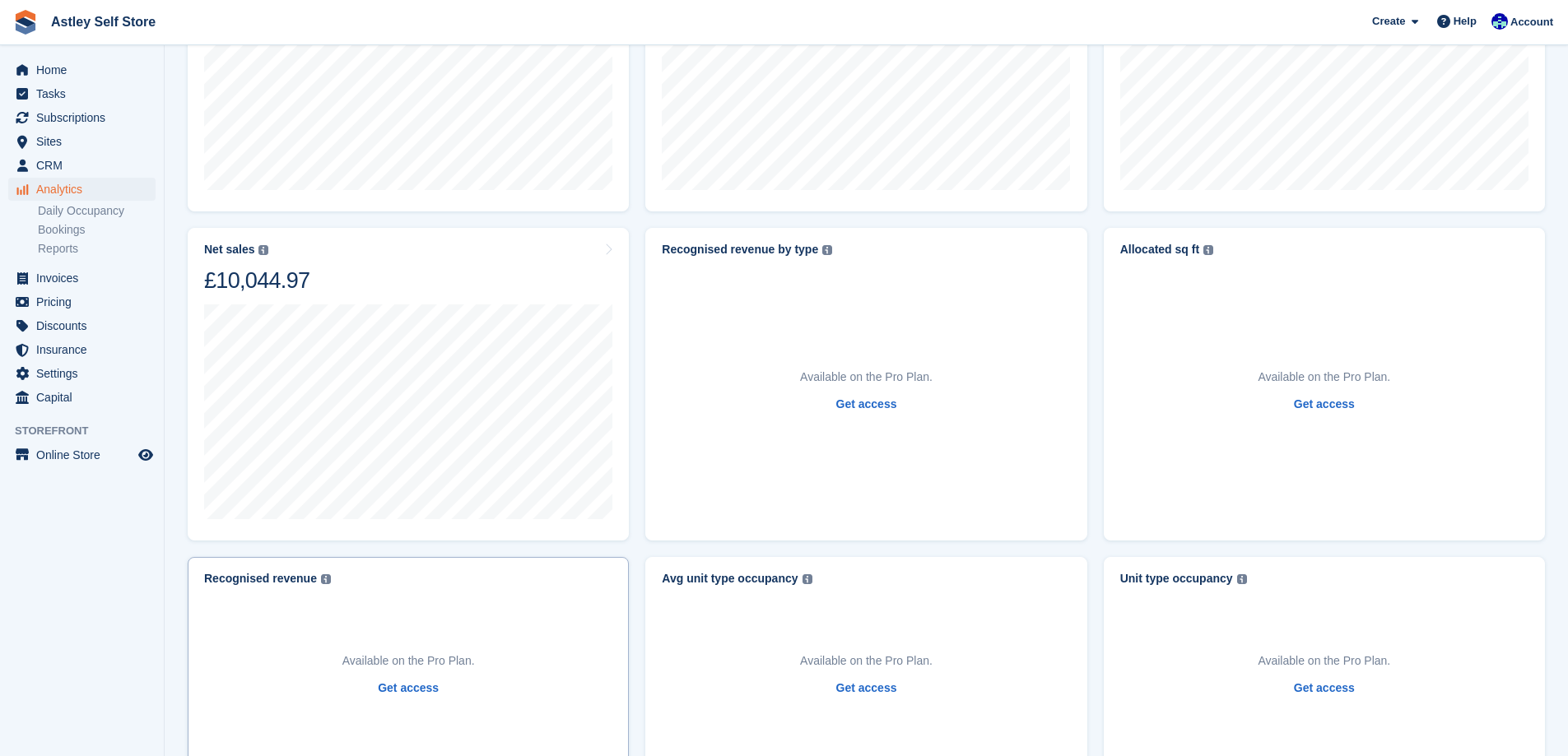 scroll, scrollTop: 0, scrollLeft: 0, axis: both 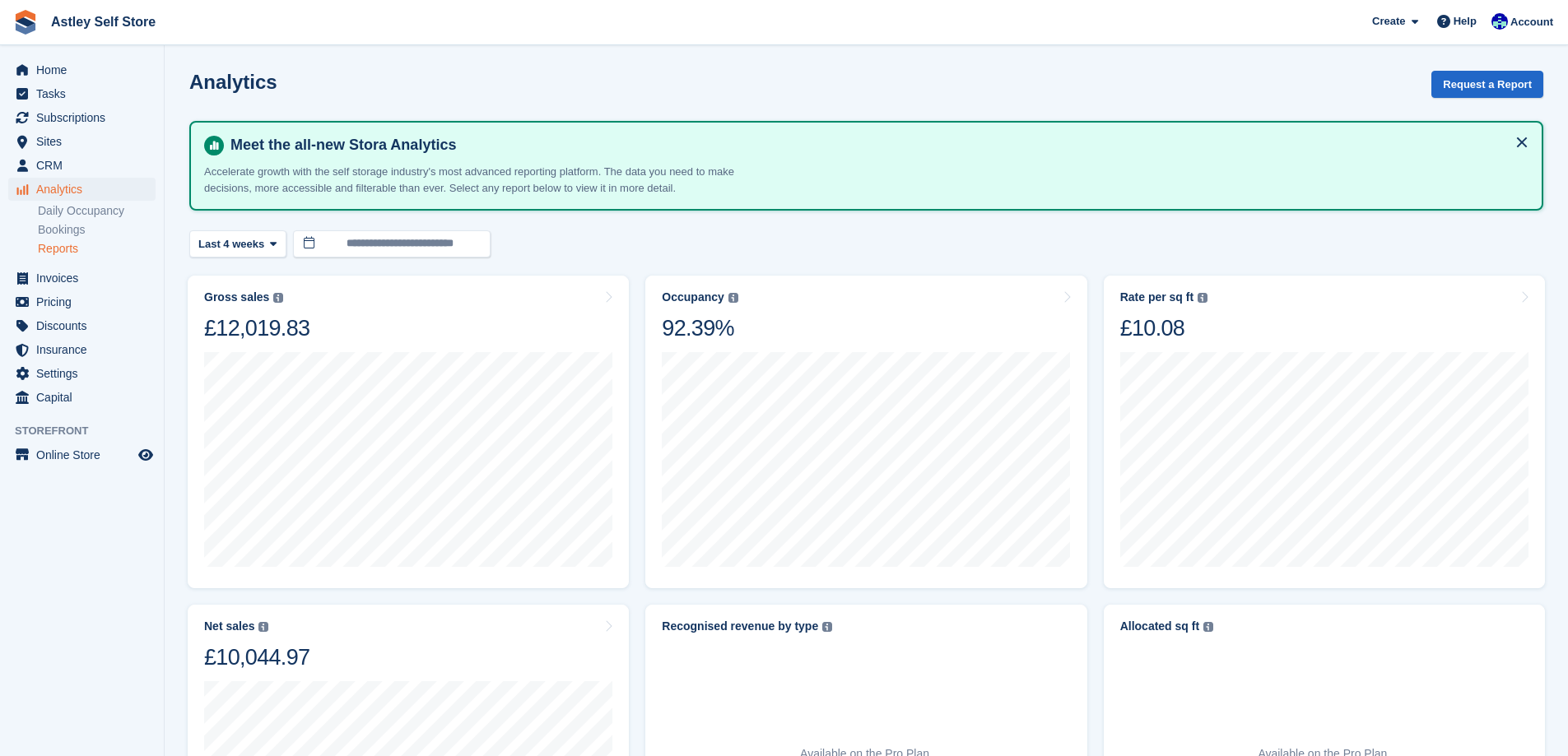 click on "Reports" at bounding box center (96, 248) 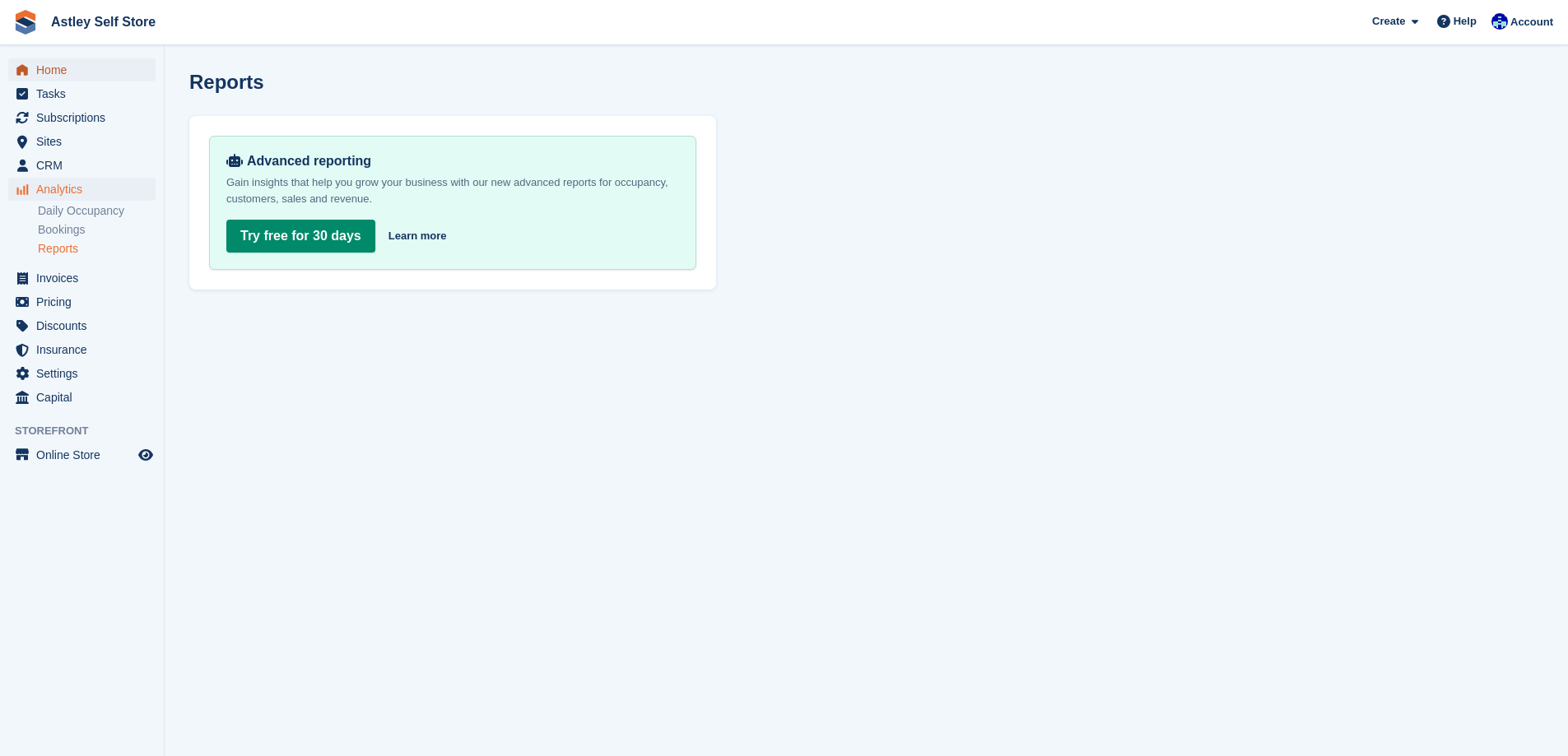 click on "Home" at bounding box center (86, 70) 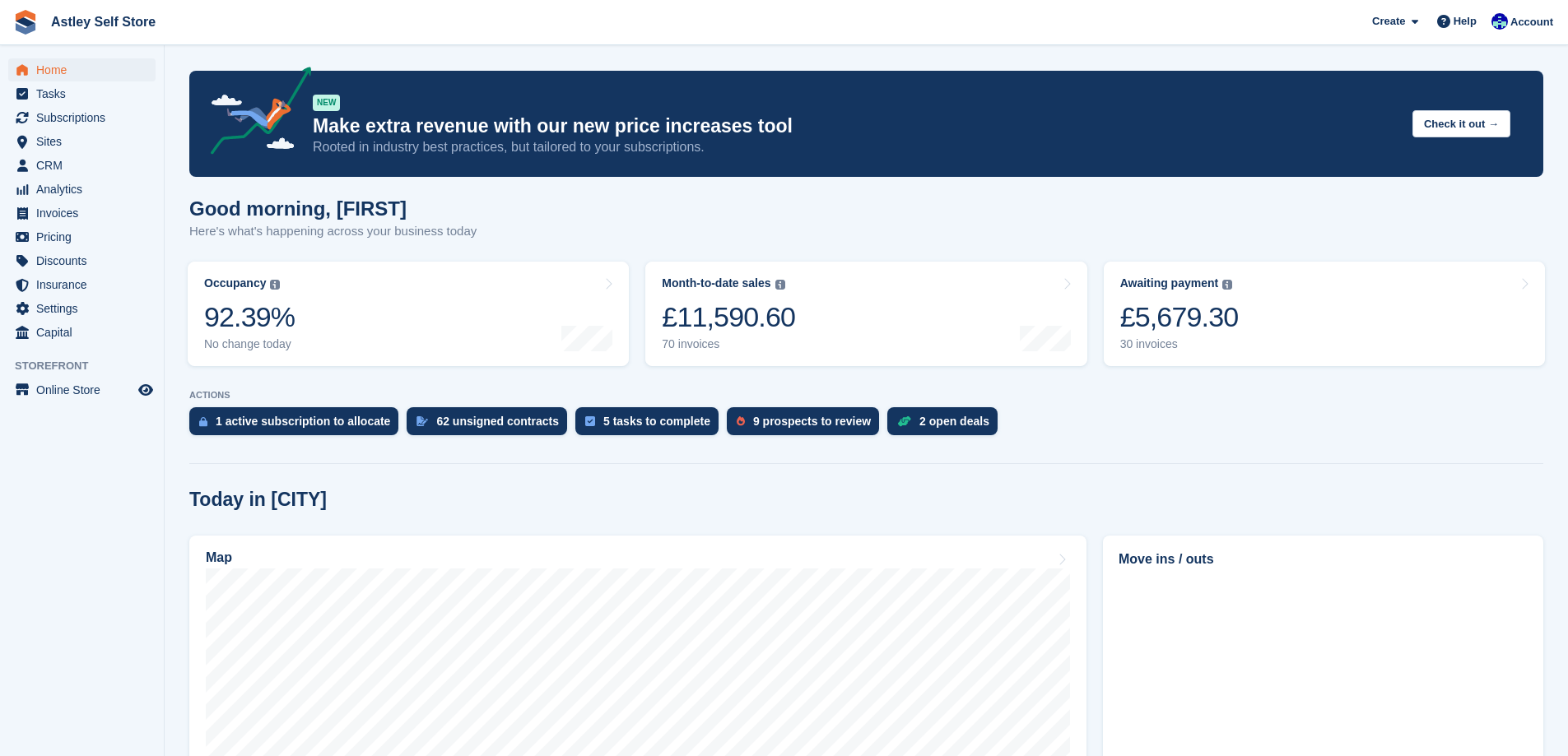 scroll, scrollTop: 0, scrollLeft: 0, axis: both 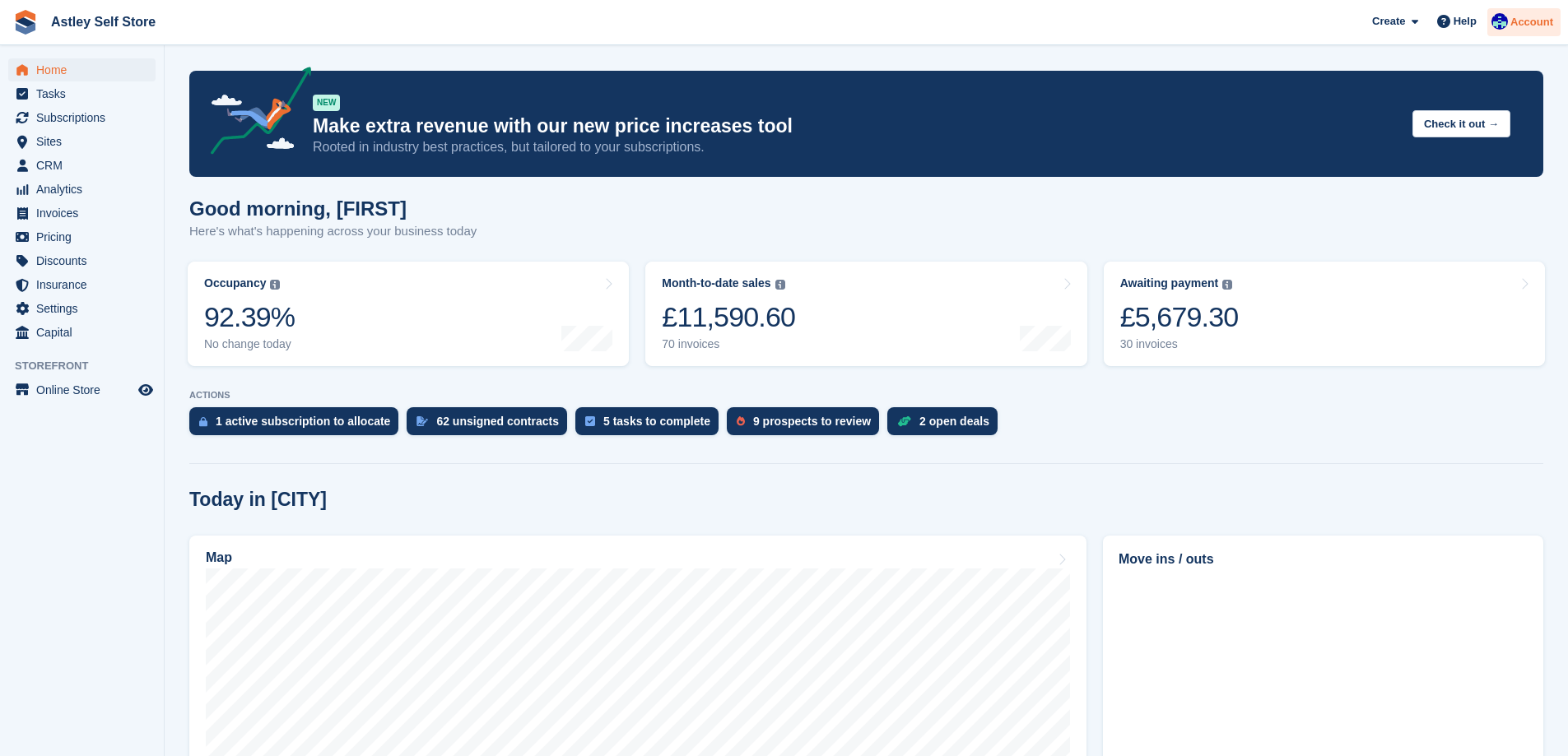click on "Account" at bounding box center (1532, 22) 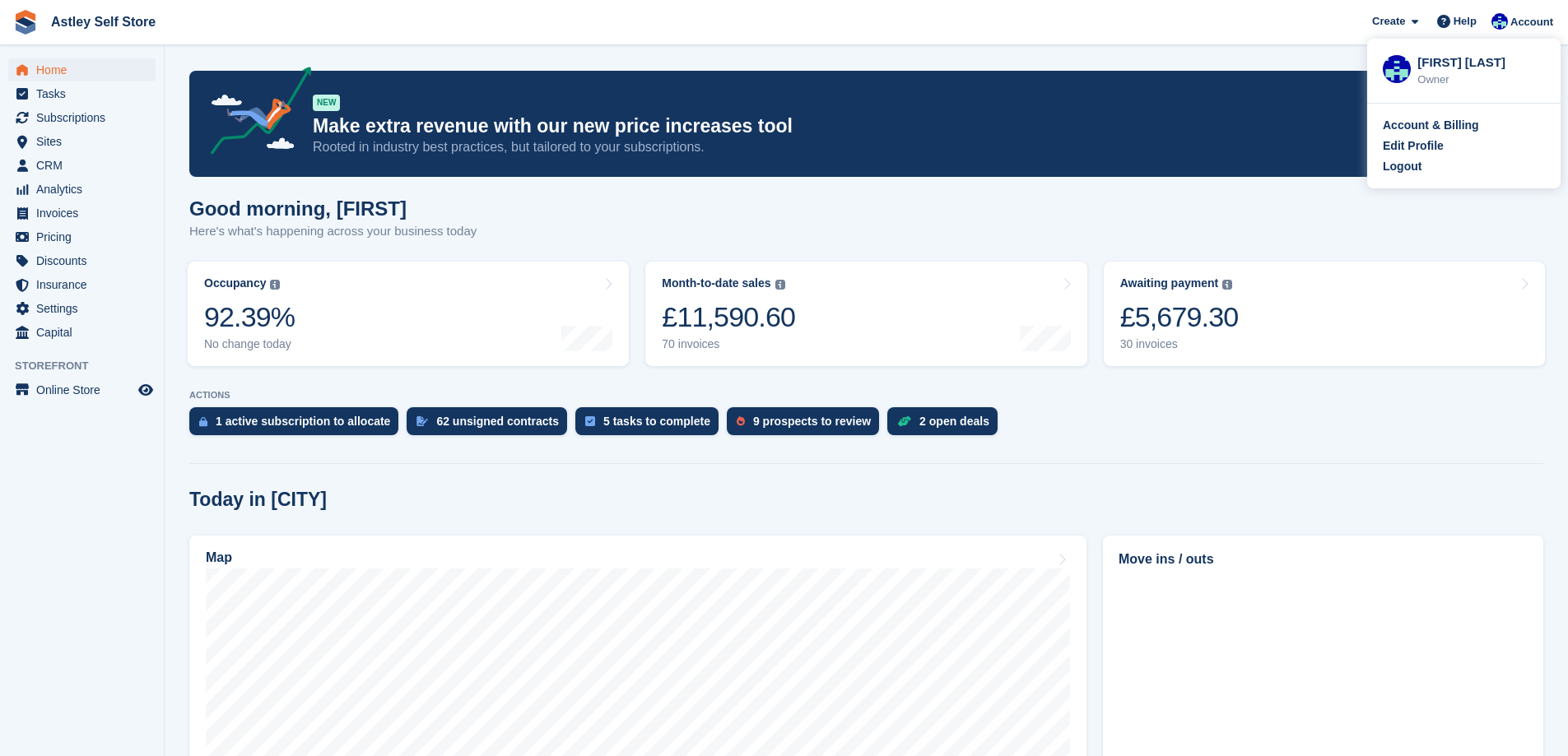 click on "Good morning, Gemma
Here's what's happening across your business today" at bounding box center (866, 229) 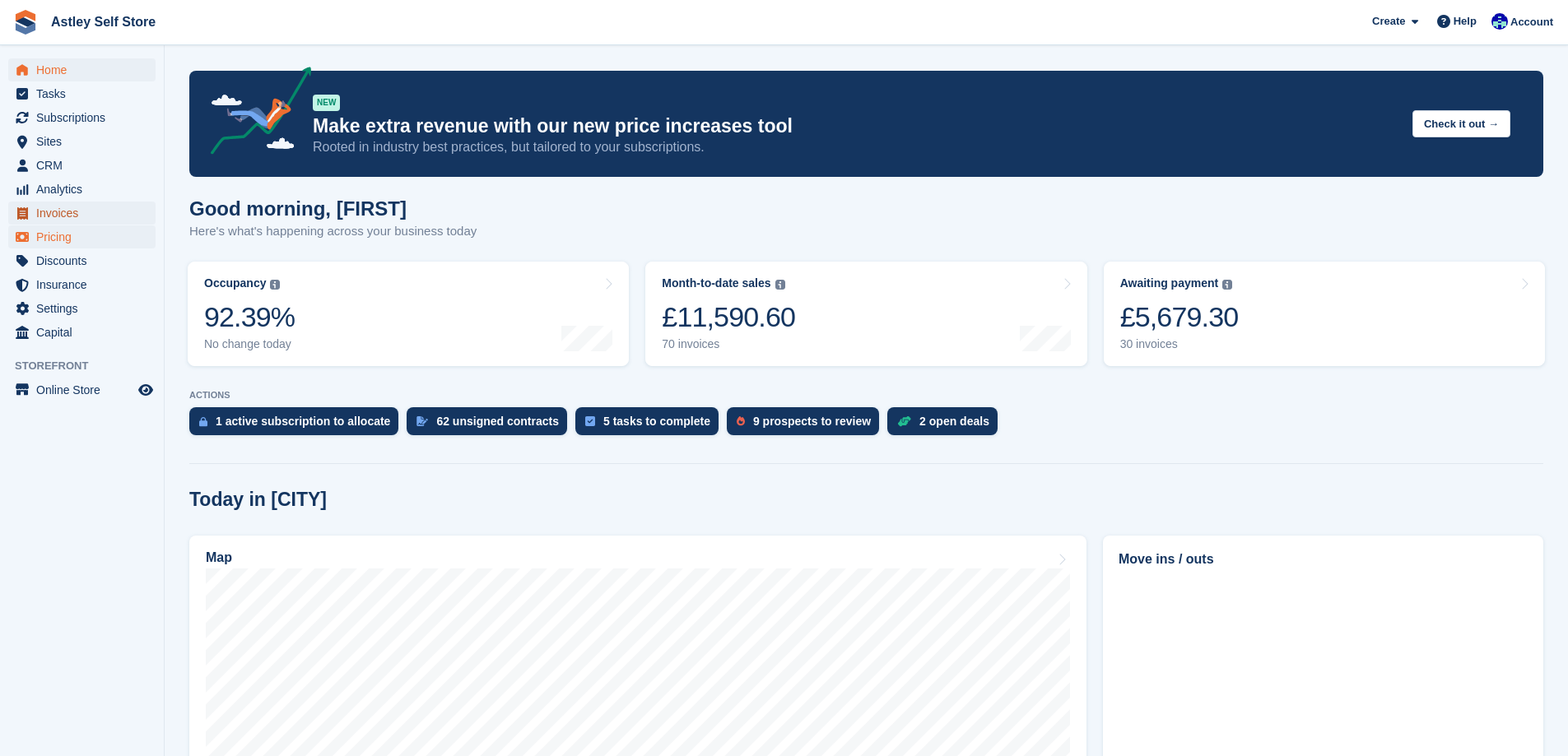 drag, startPoint x: 53, startPoint y: 214, endPoint x: 63, endPoint y: 229, distance: 18.027756 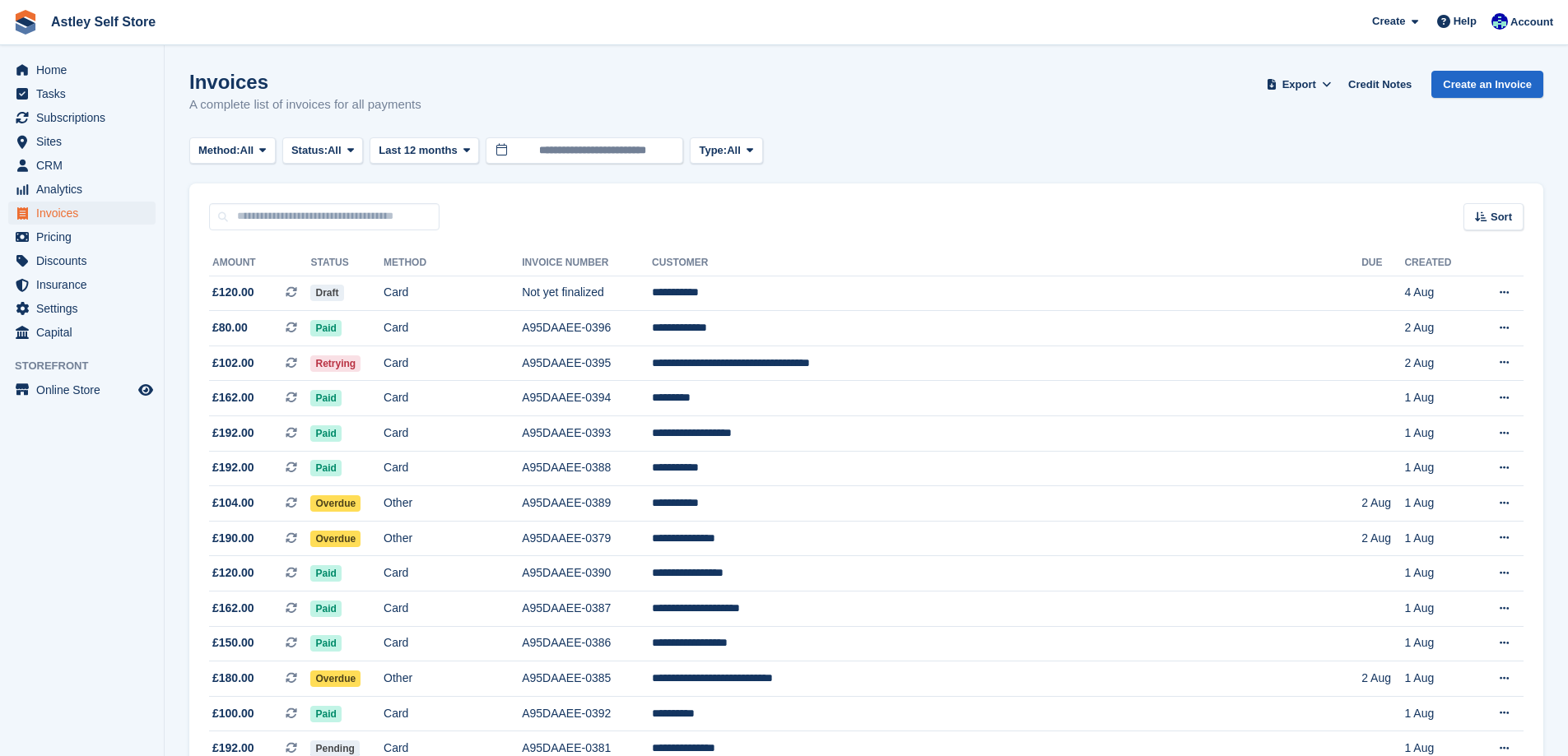 scroll, scrollTop: 0, scrollLeft: 0, axis: both 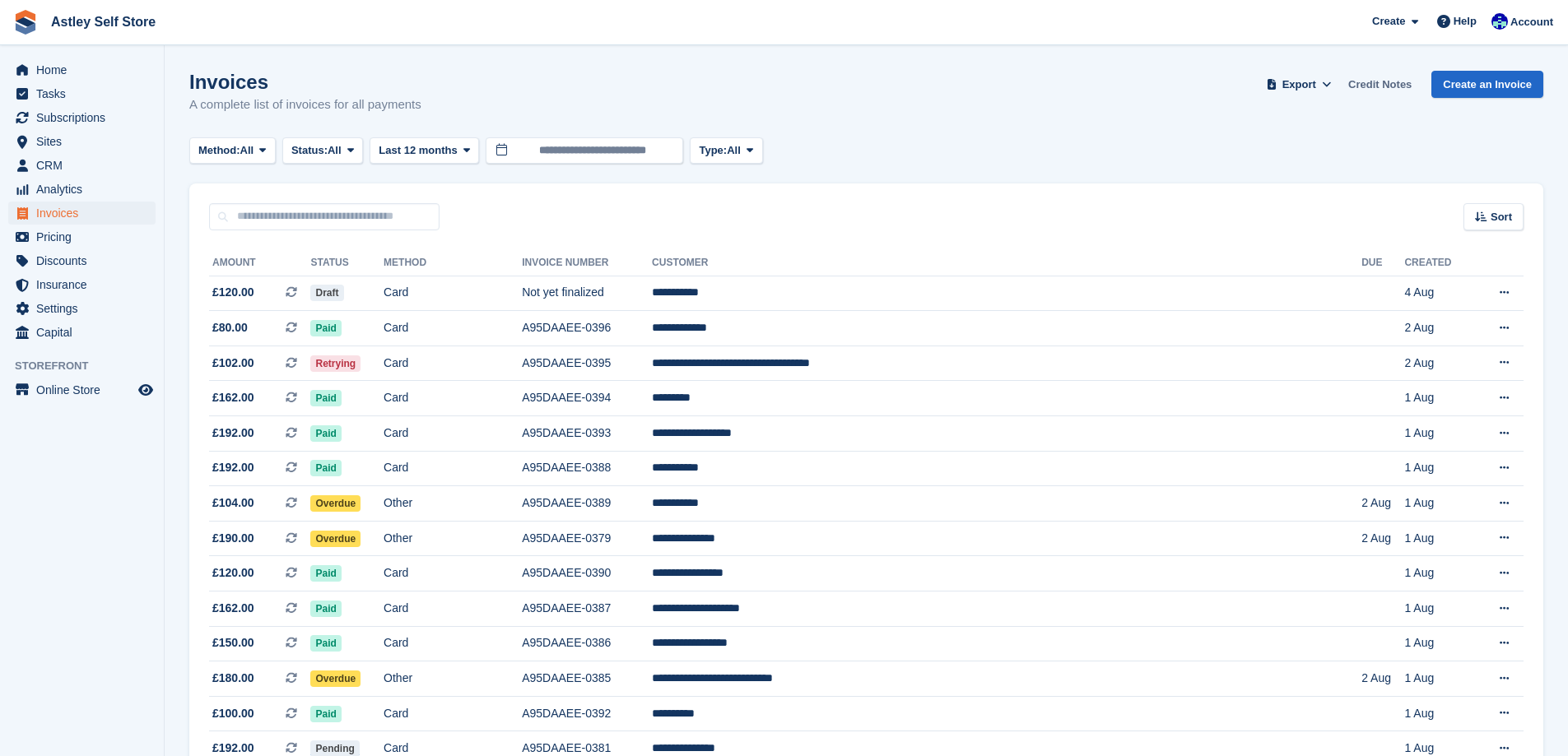 click on "Credit Notes" at bounding box center (1380, 84) 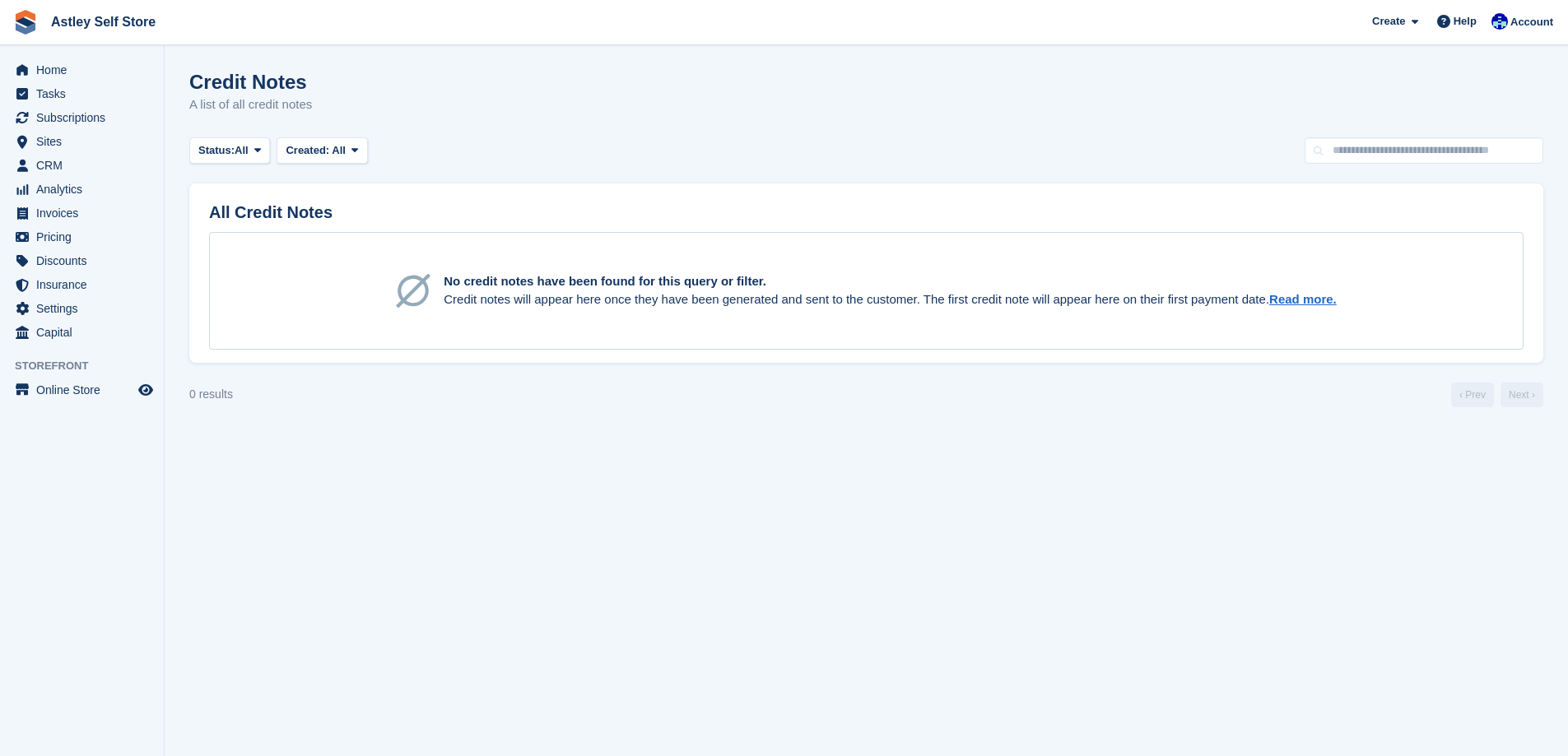 scroll, scrollTop: 0, scrollLeft: 0, axis: both 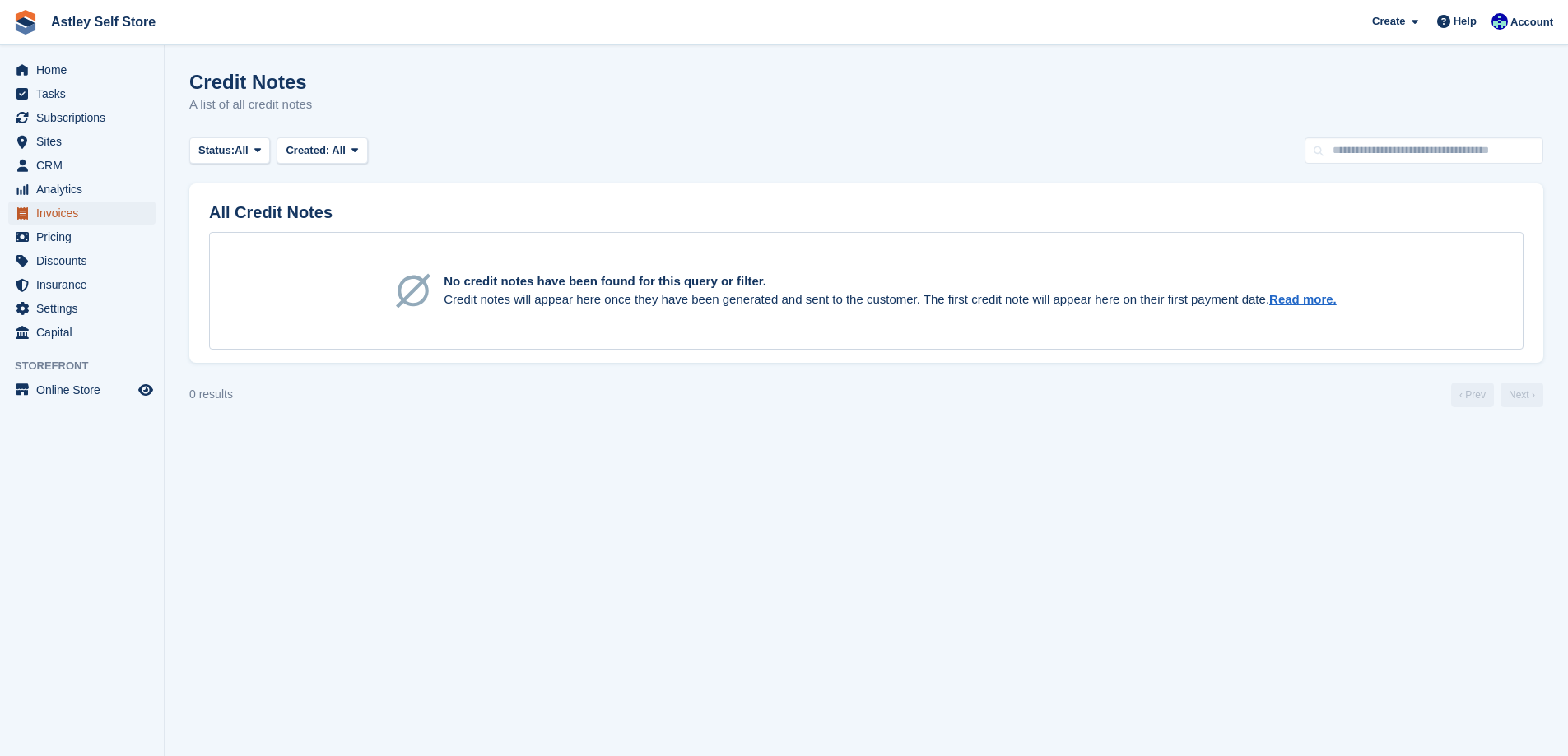 click on "Invoices" at bounding box center (86, 213) 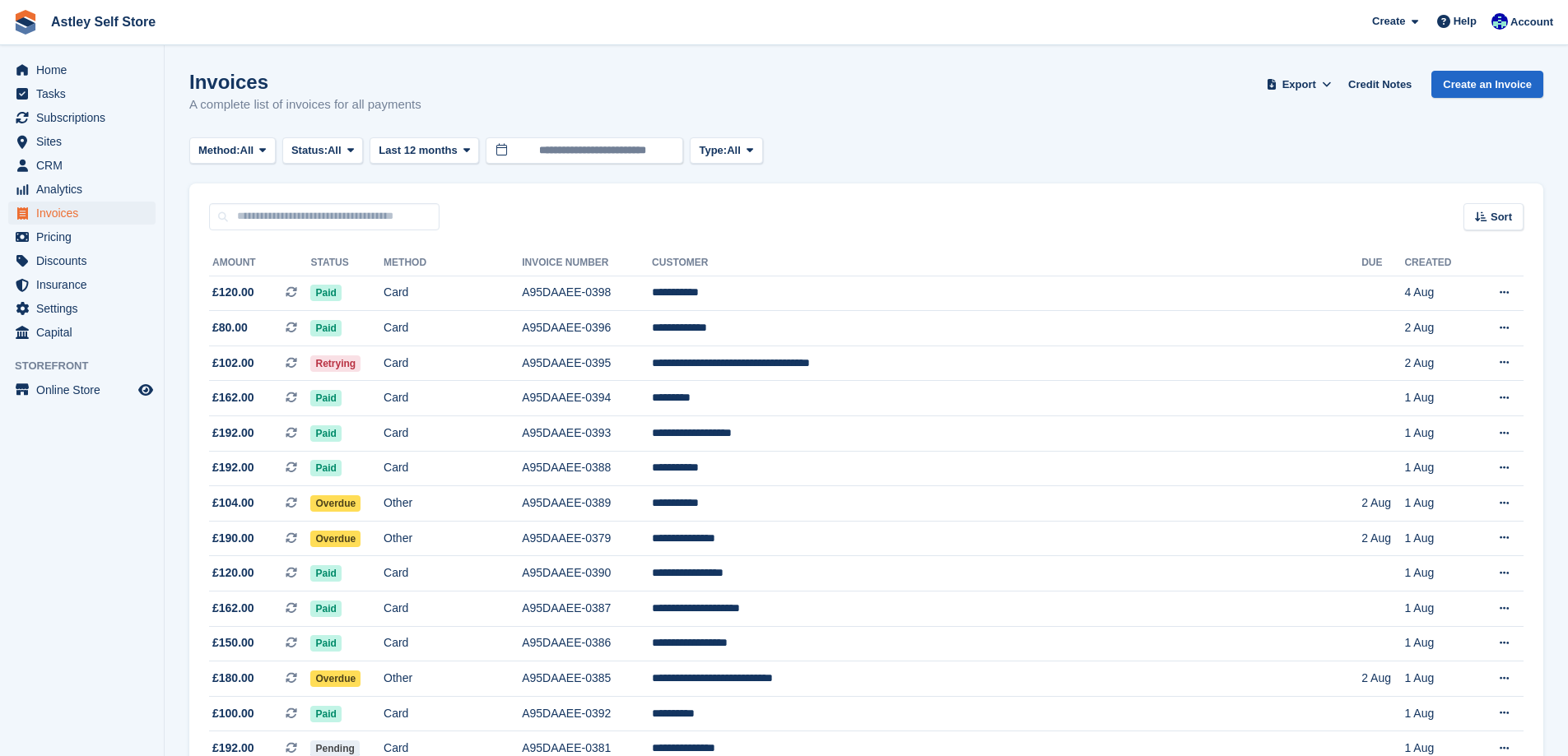 click on "Invoice Number" at bounding box center (587, 263) 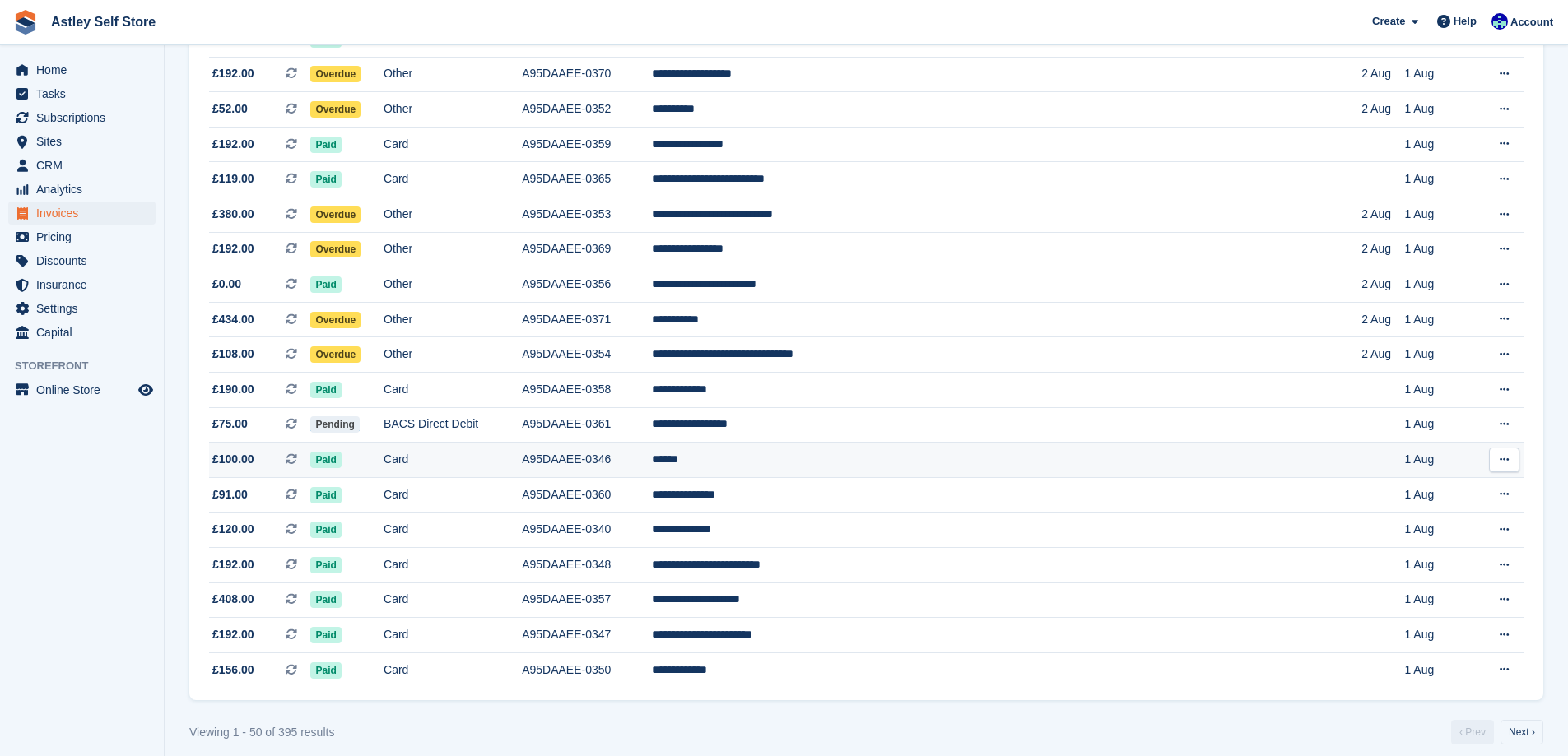 scroll, scrollTop: 1353, scrollLeft: 0, axis: vertical 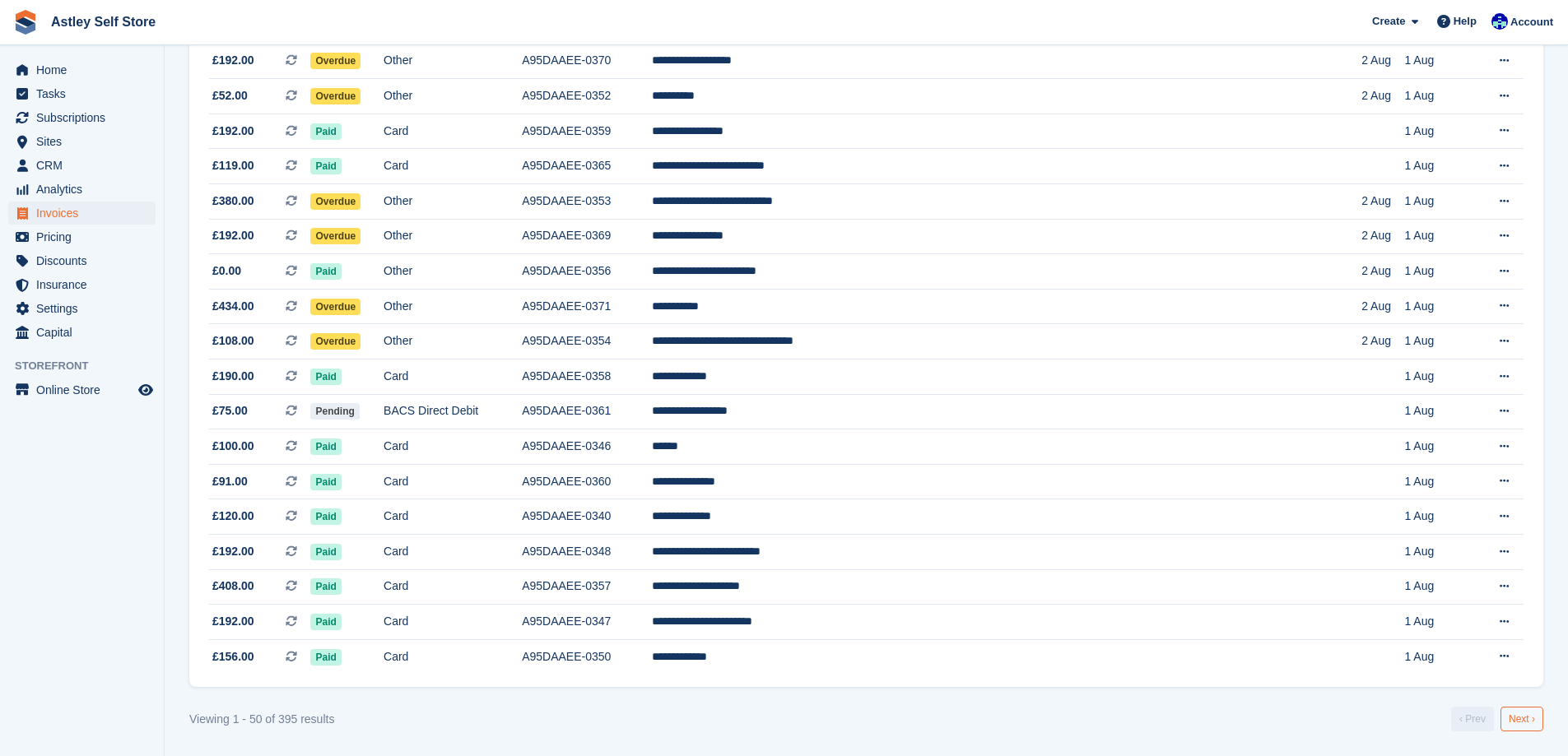 click on "Next ›" at bounding box center [1522, 719] 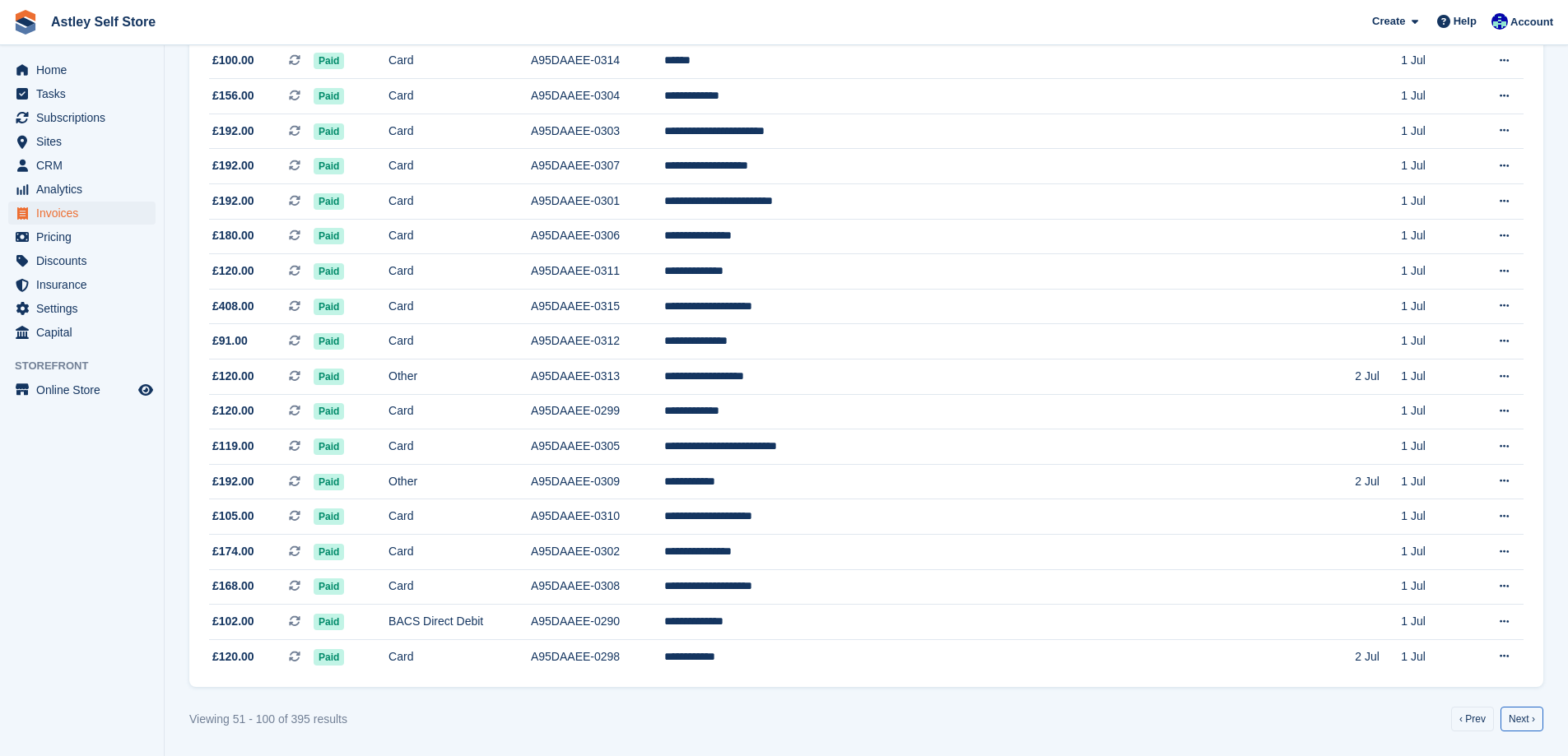click on "Next ›" at bounding box center [1522, 719] 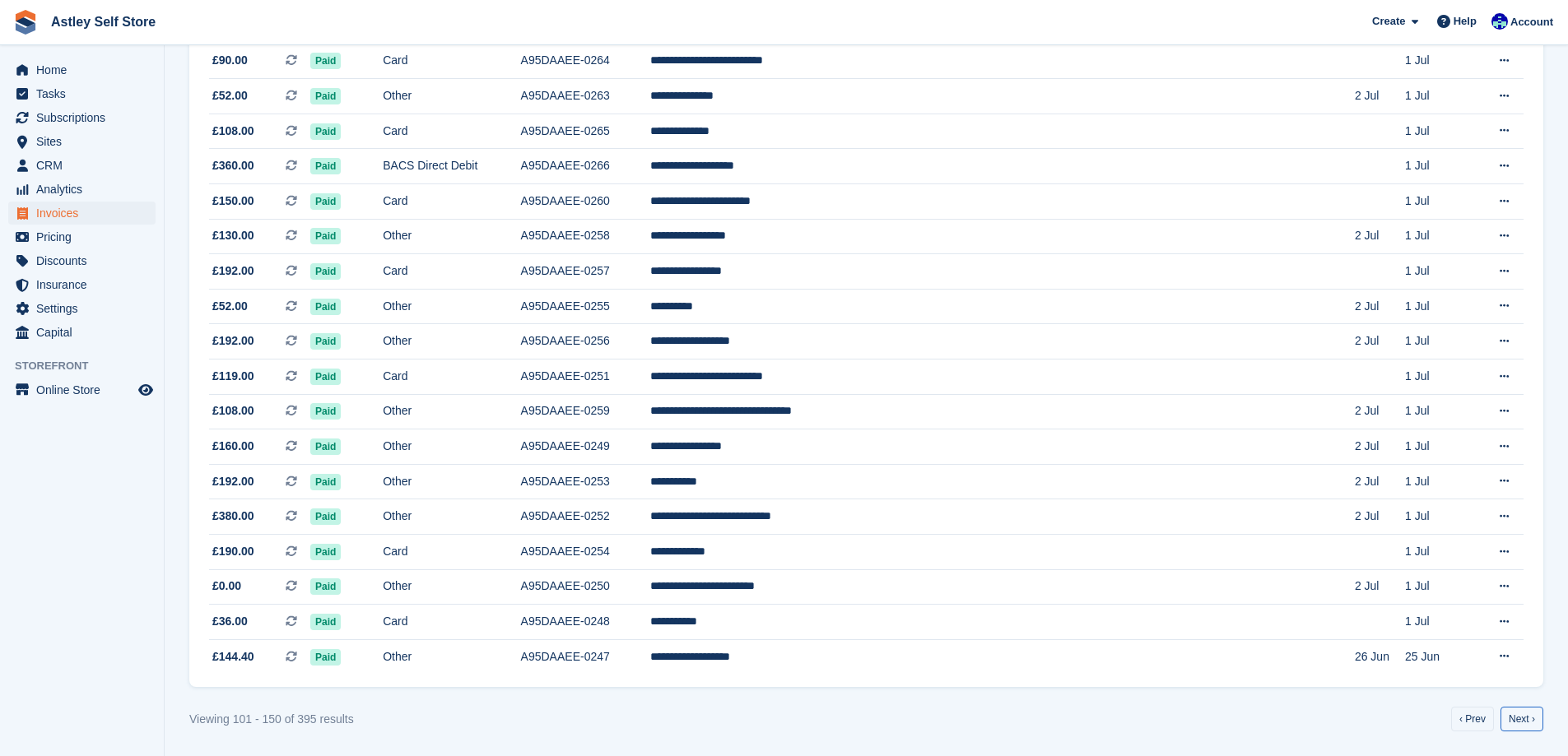 click on "Next ›" at bounding box center (1522, 719) 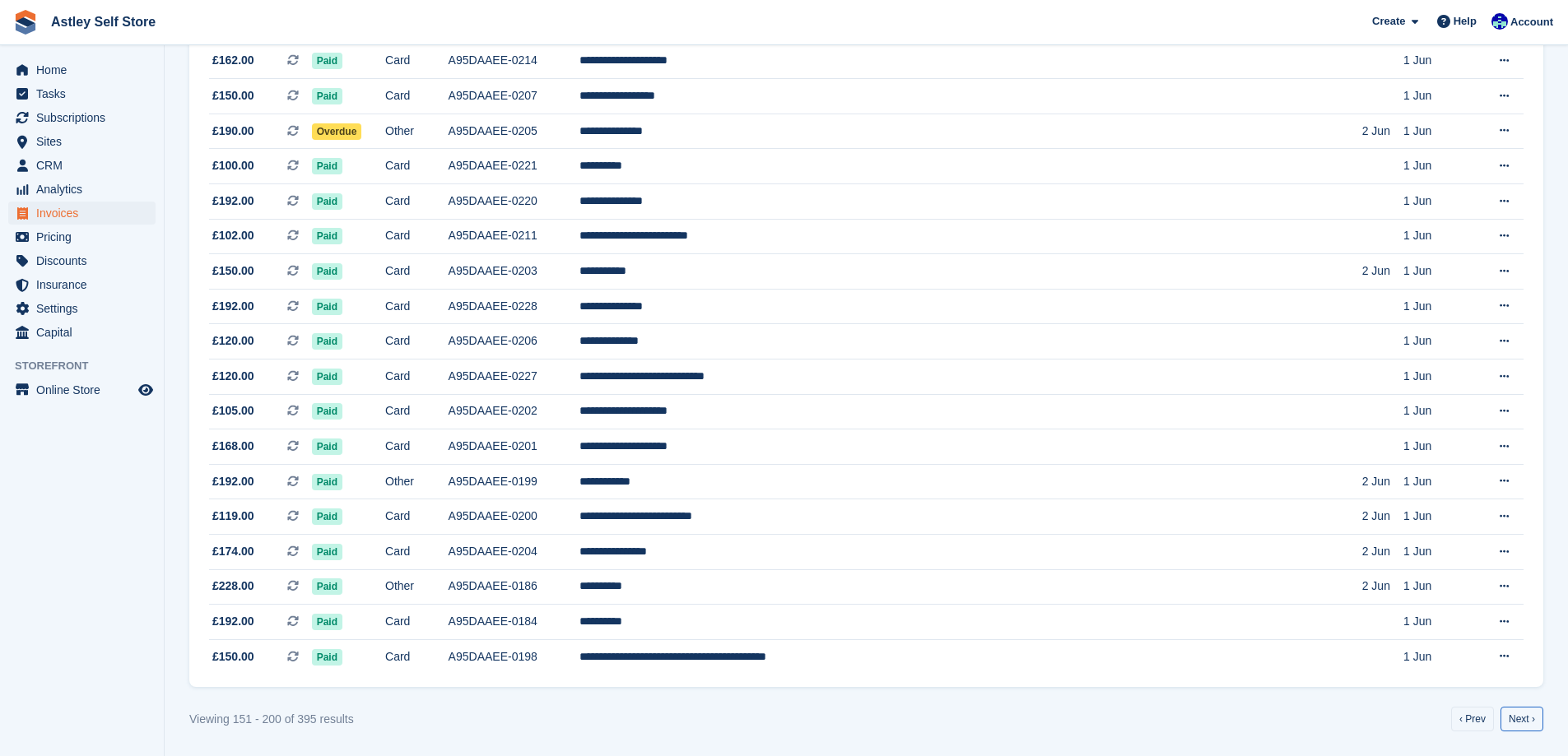 click on "Next ›" at bounding box center [1522, 719] 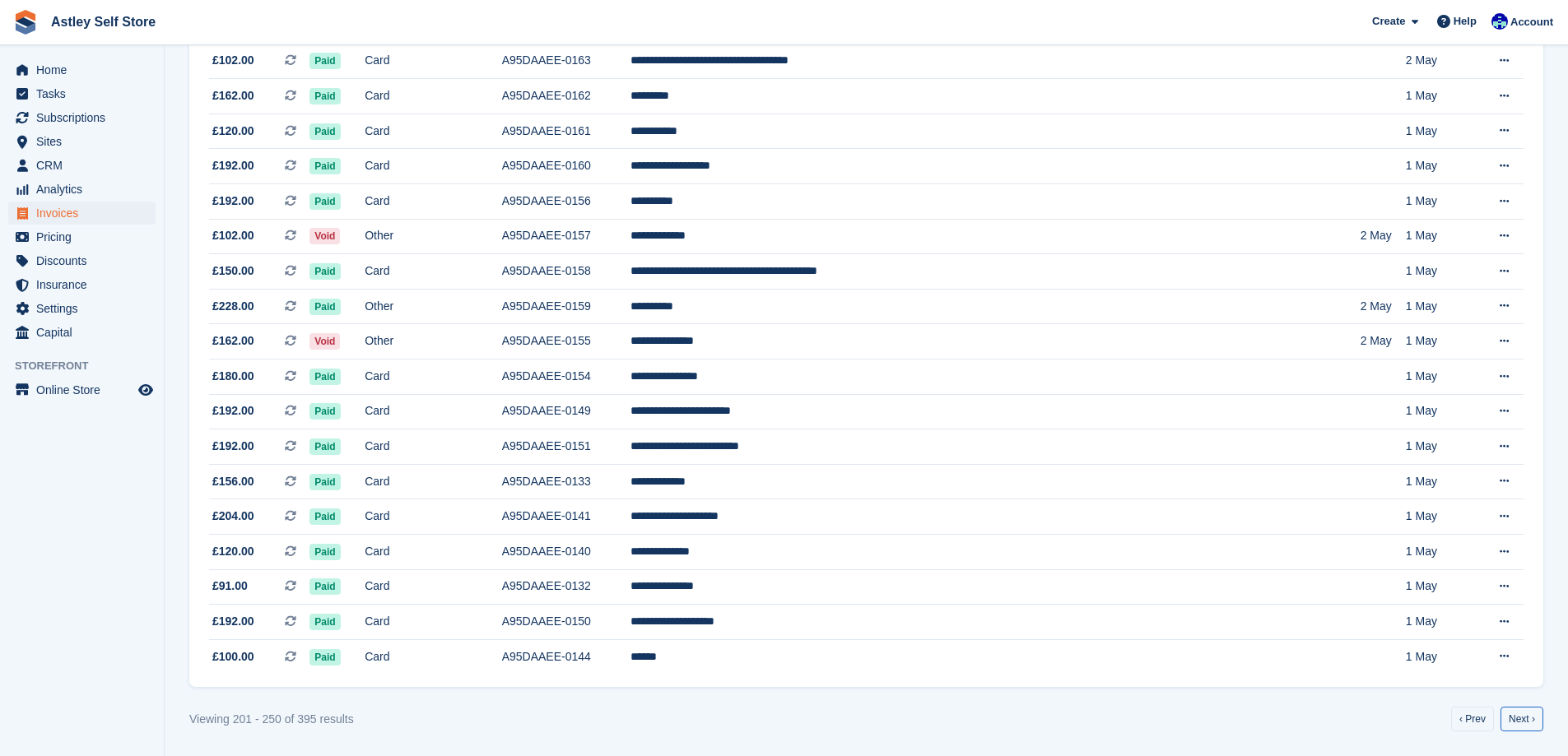 click on "Next ›" at bounding box center [1522, 719] 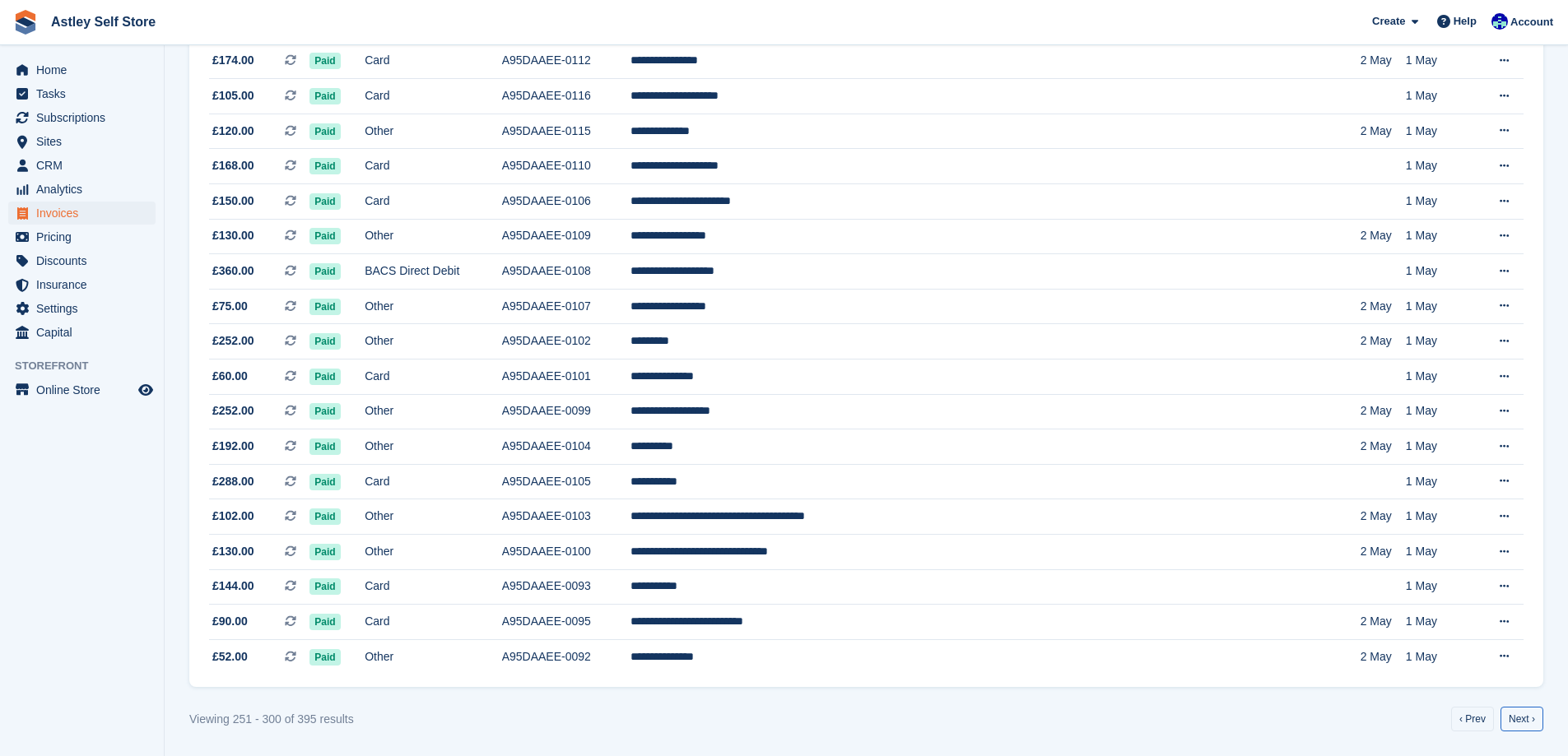 click on "Next ›" at bounding box center (1522, 719) 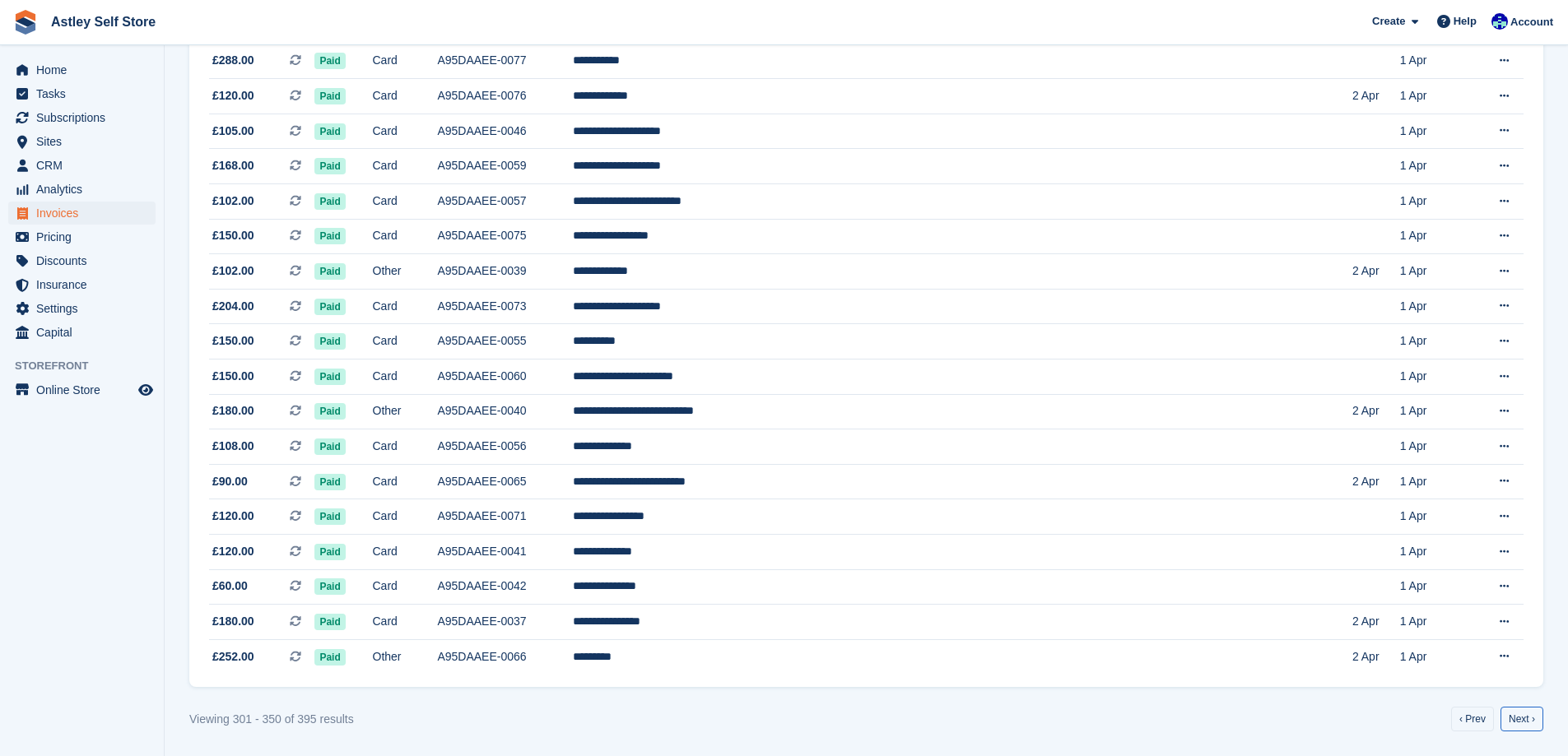 click on "Next ›" at bounding box center (1522, 719) 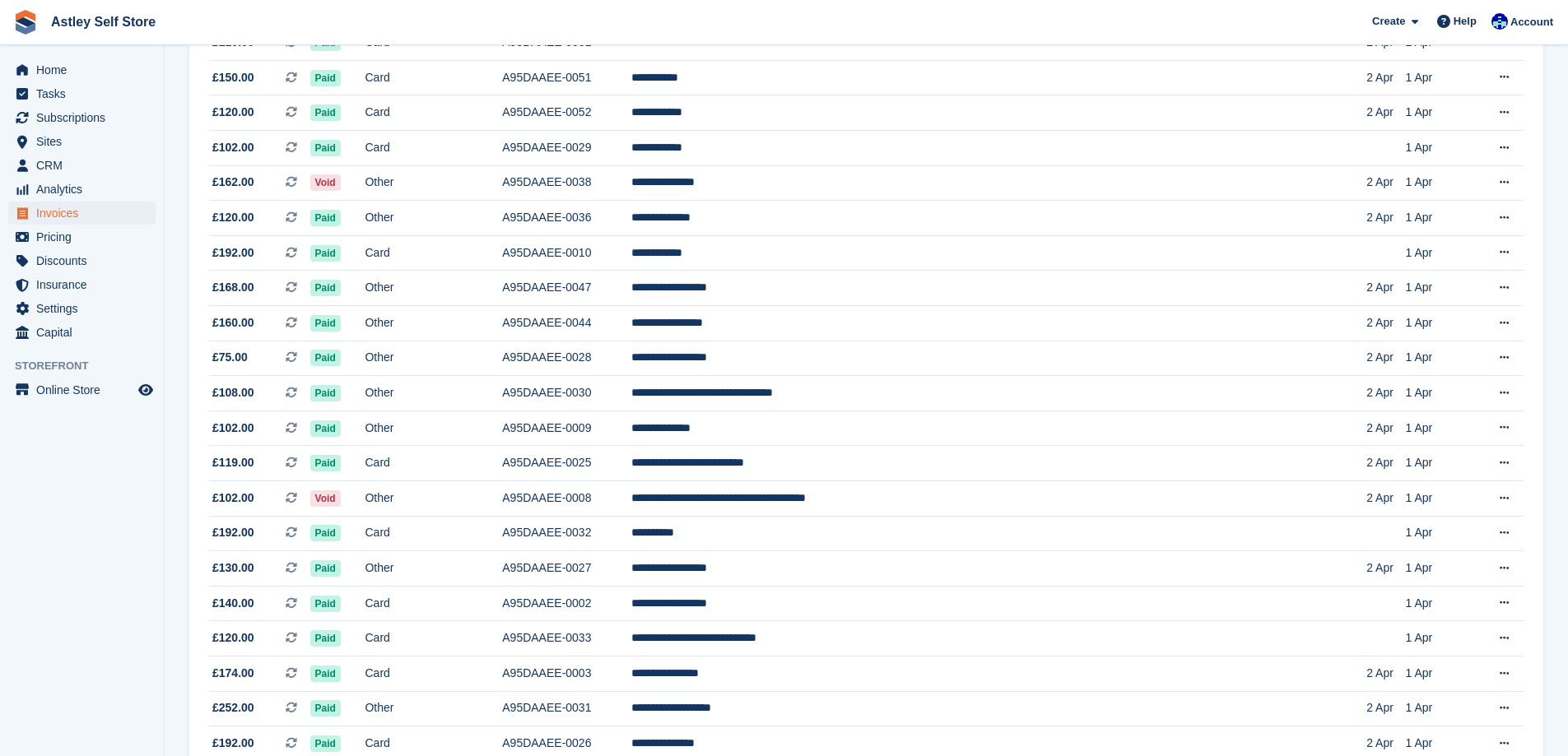 scroll, scrollTop: 355, scrollLeft: 0, axis: vertical 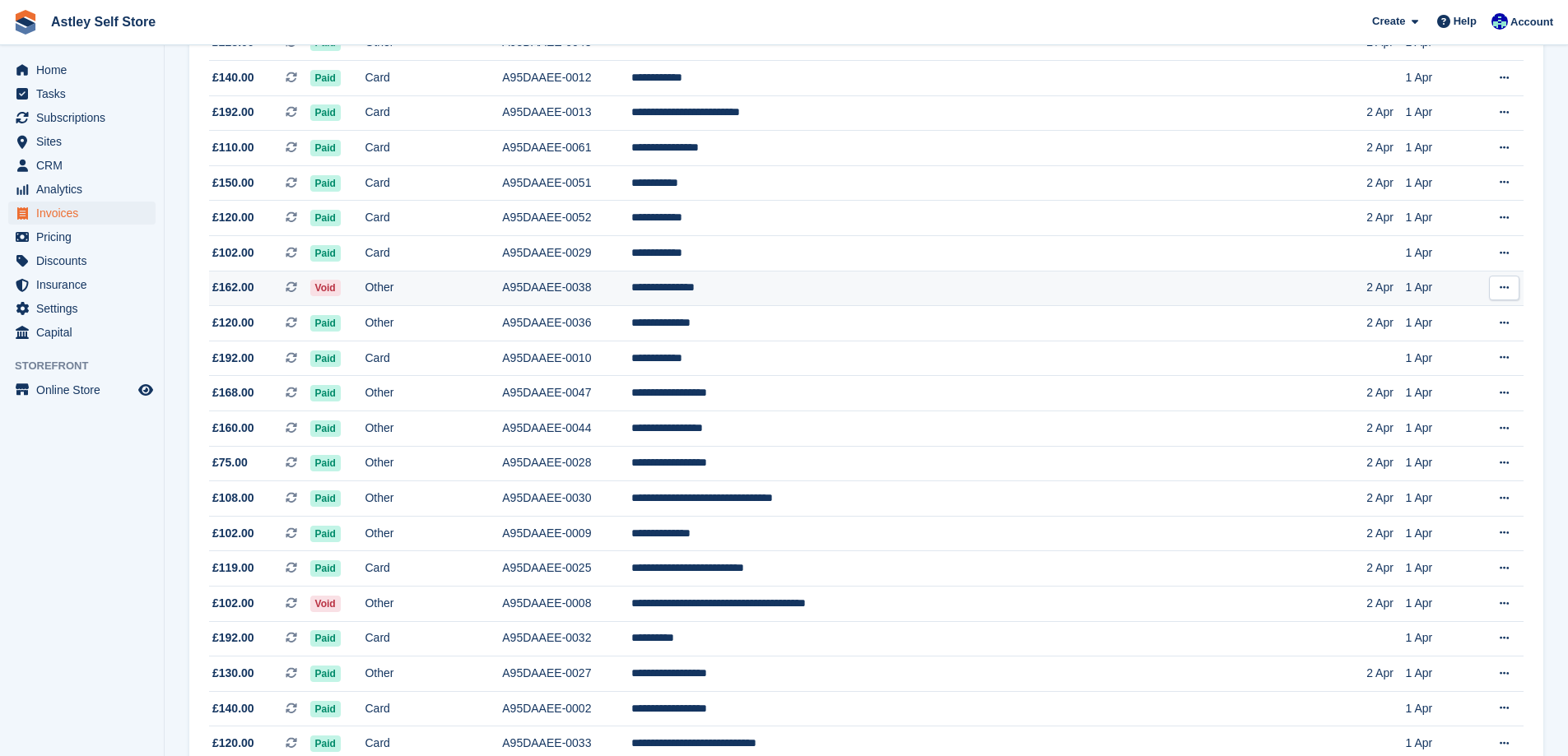 click on "A95DAAEE-0038" at bounding box center (566, 288) 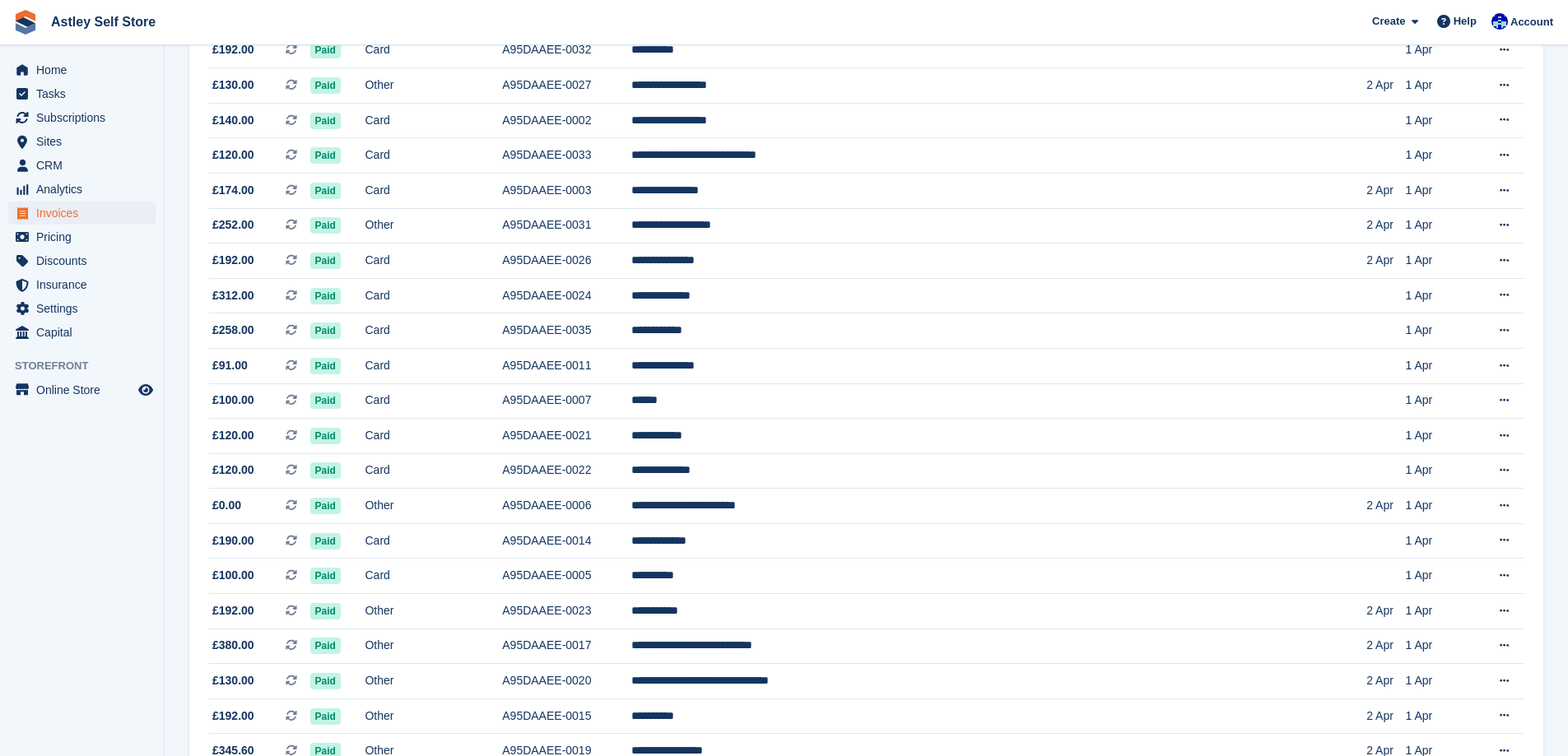 scroll, scrollTop: 1178, scrollLeft: 0, axis: vertical 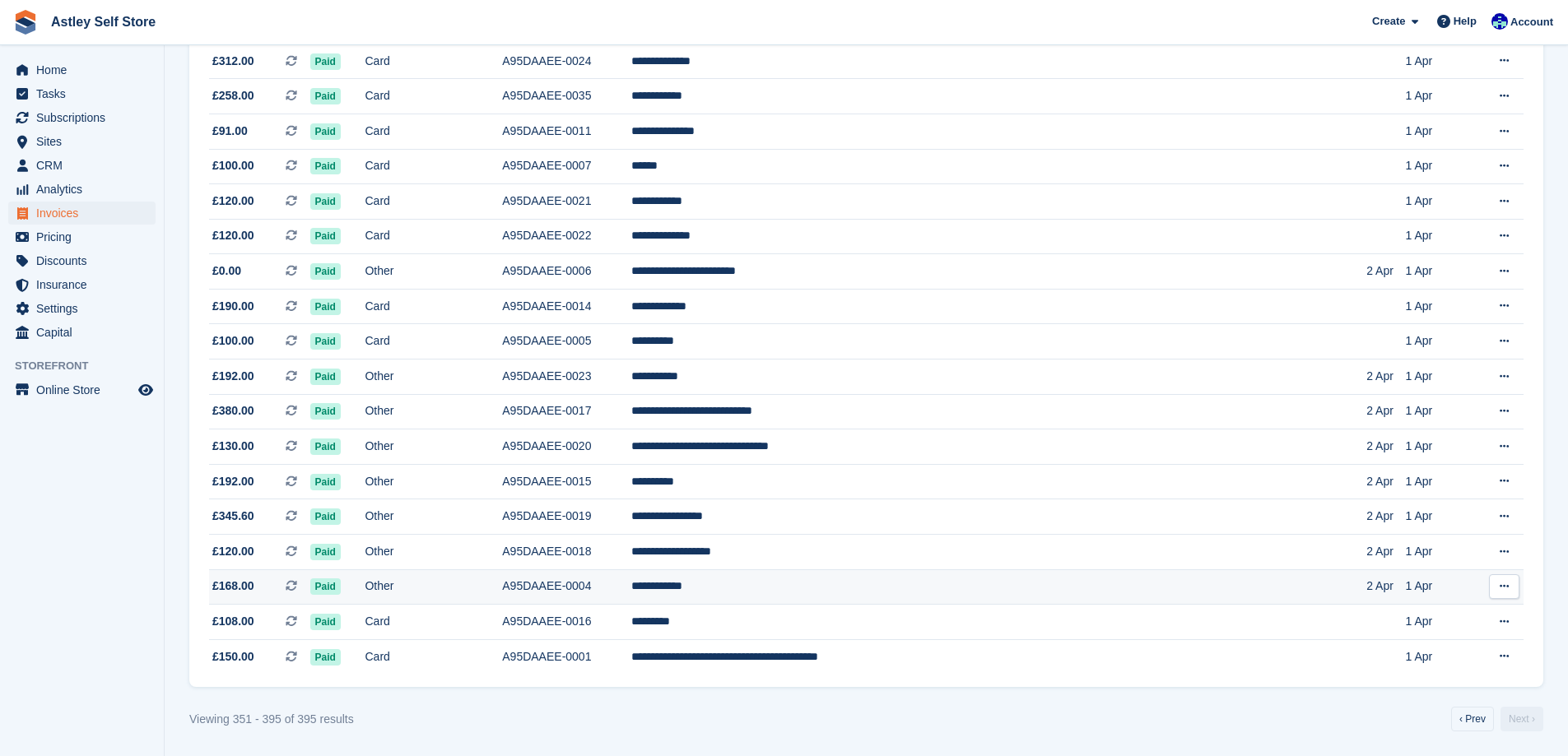 click at bounding box center (1504, 586) 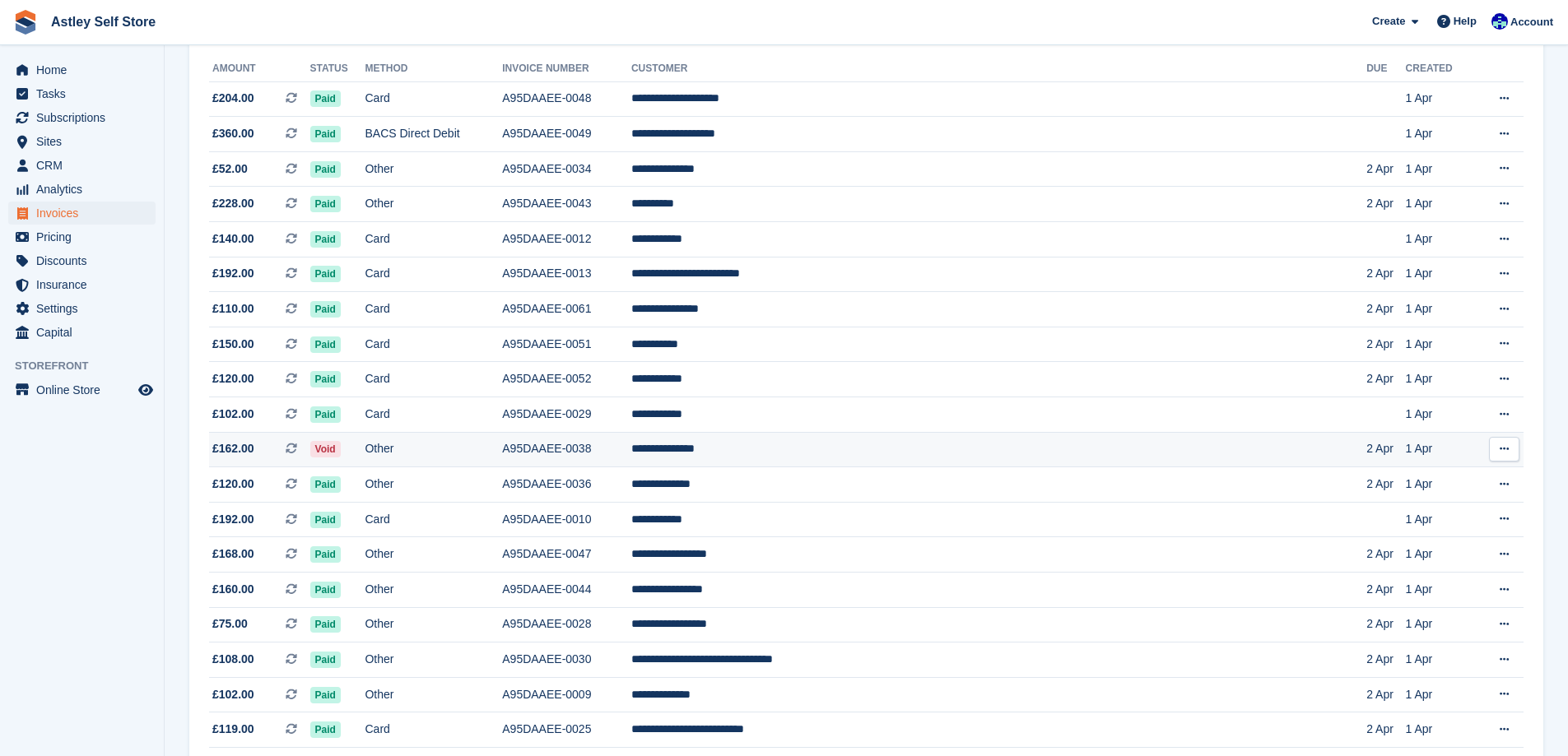 scroll, scrollTop: 0, scrollLeft: 0, axis: both 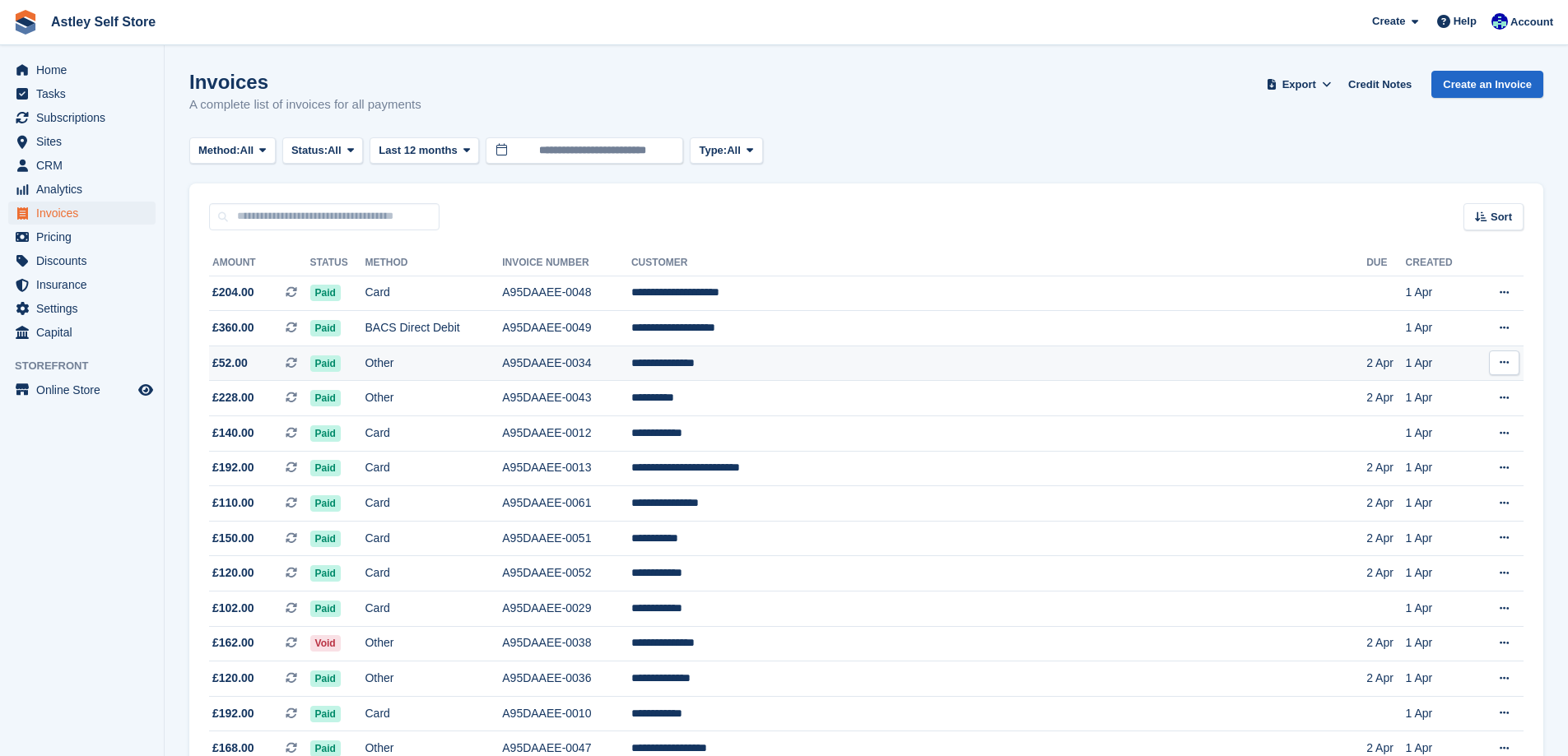 click at bounding box center [1504, 362] 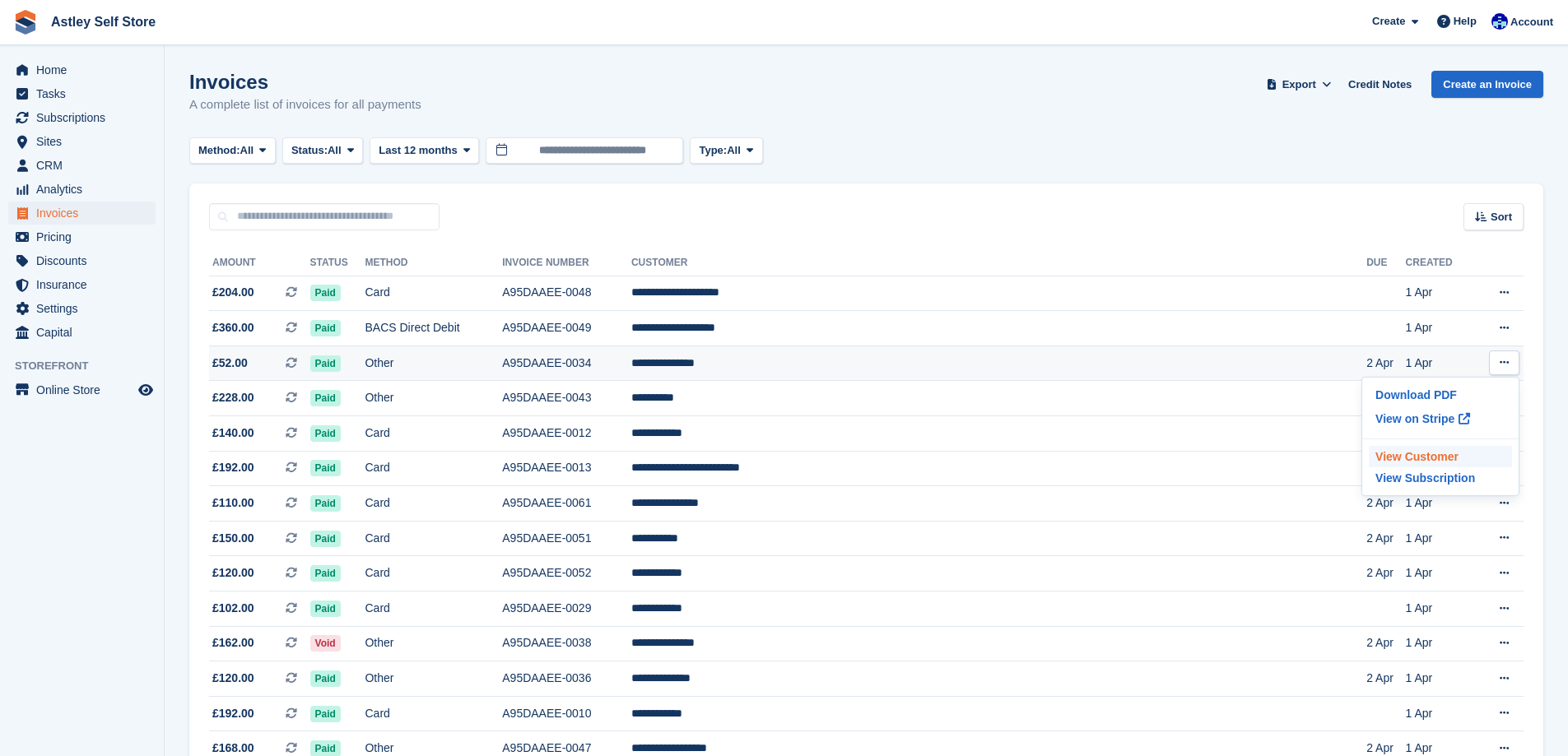 click on "View Customer" at bounding box center (1440, 457) 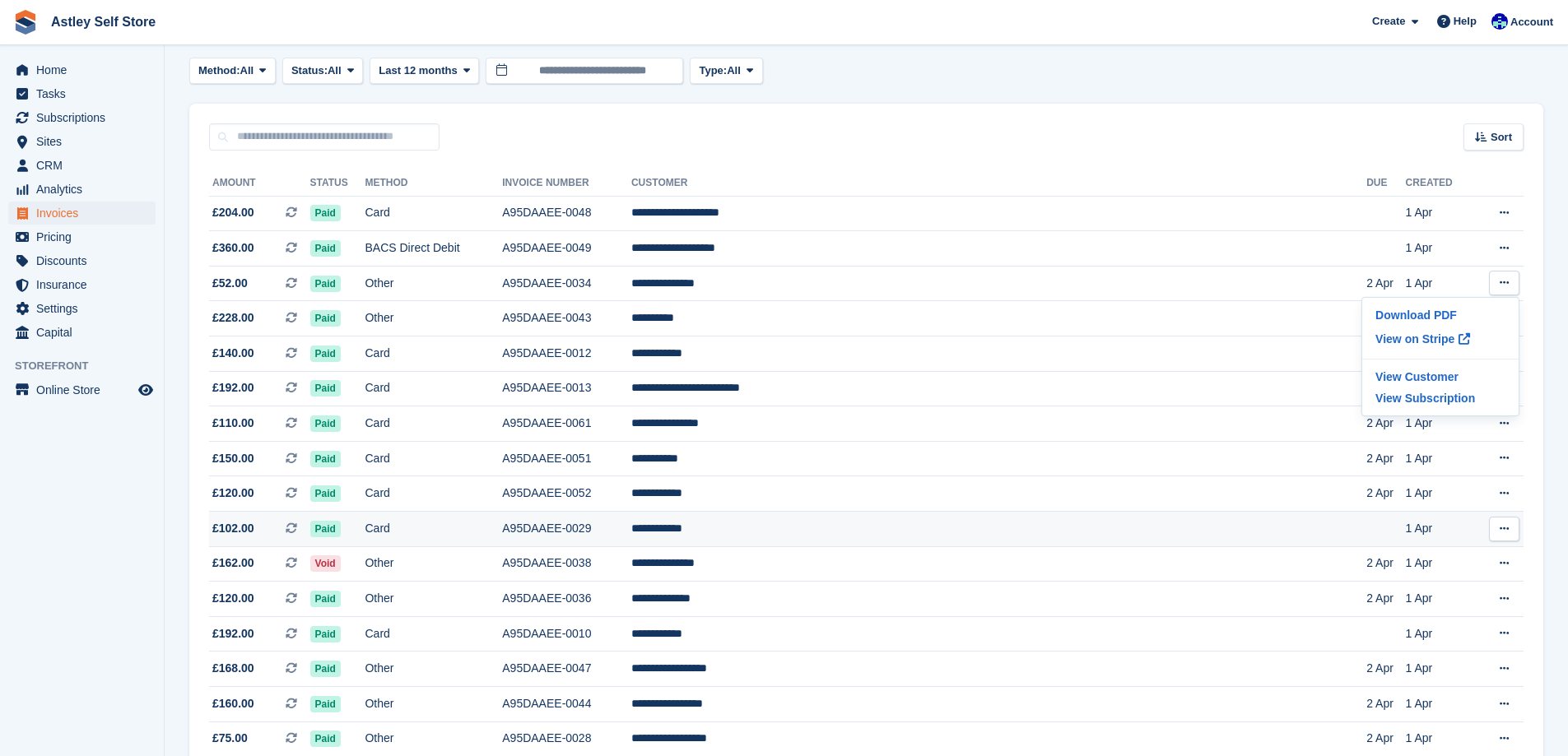 scroll, scrollTop: 0, scrollLeft: 0, axis: both 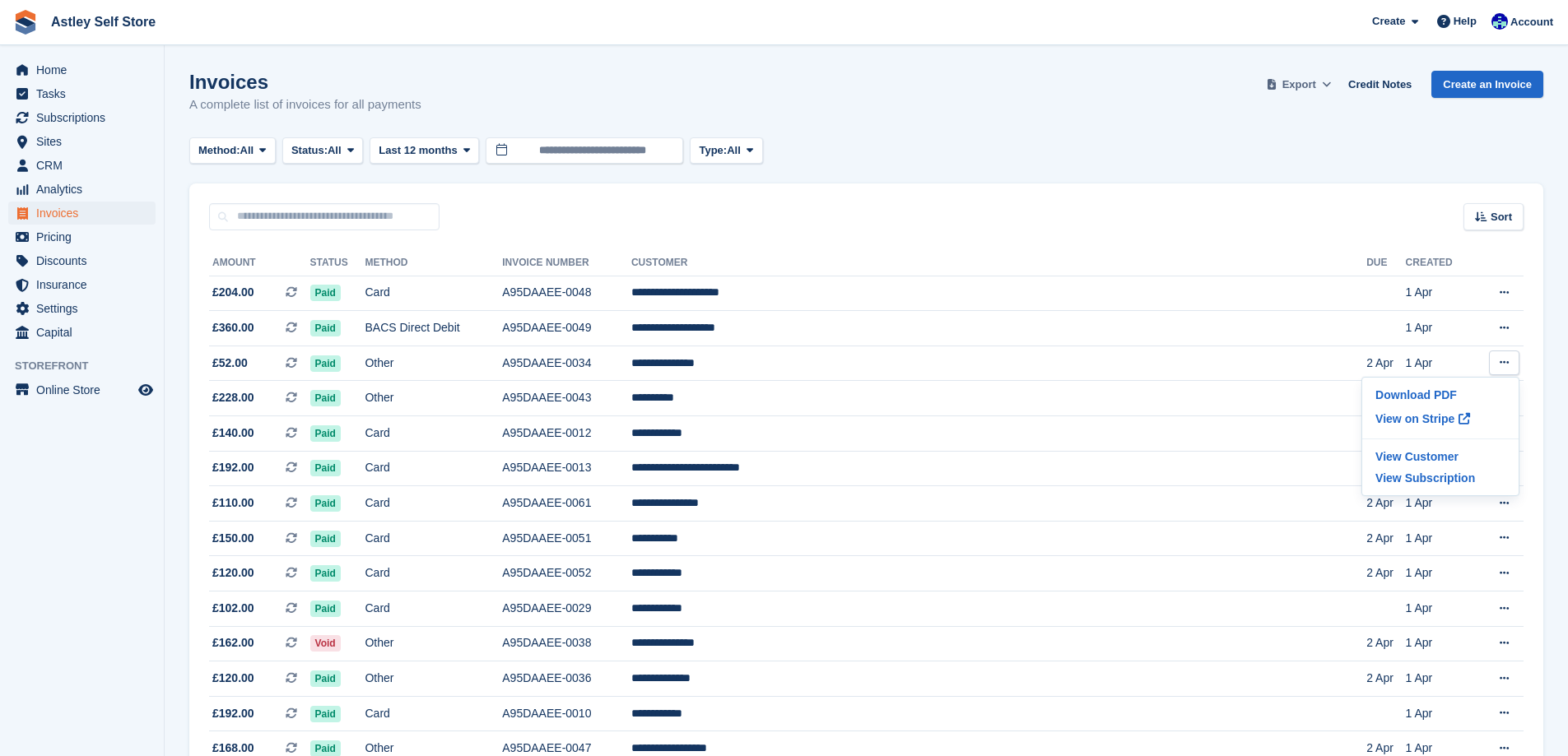 click on "Export" at bounding box center [1299, 85] 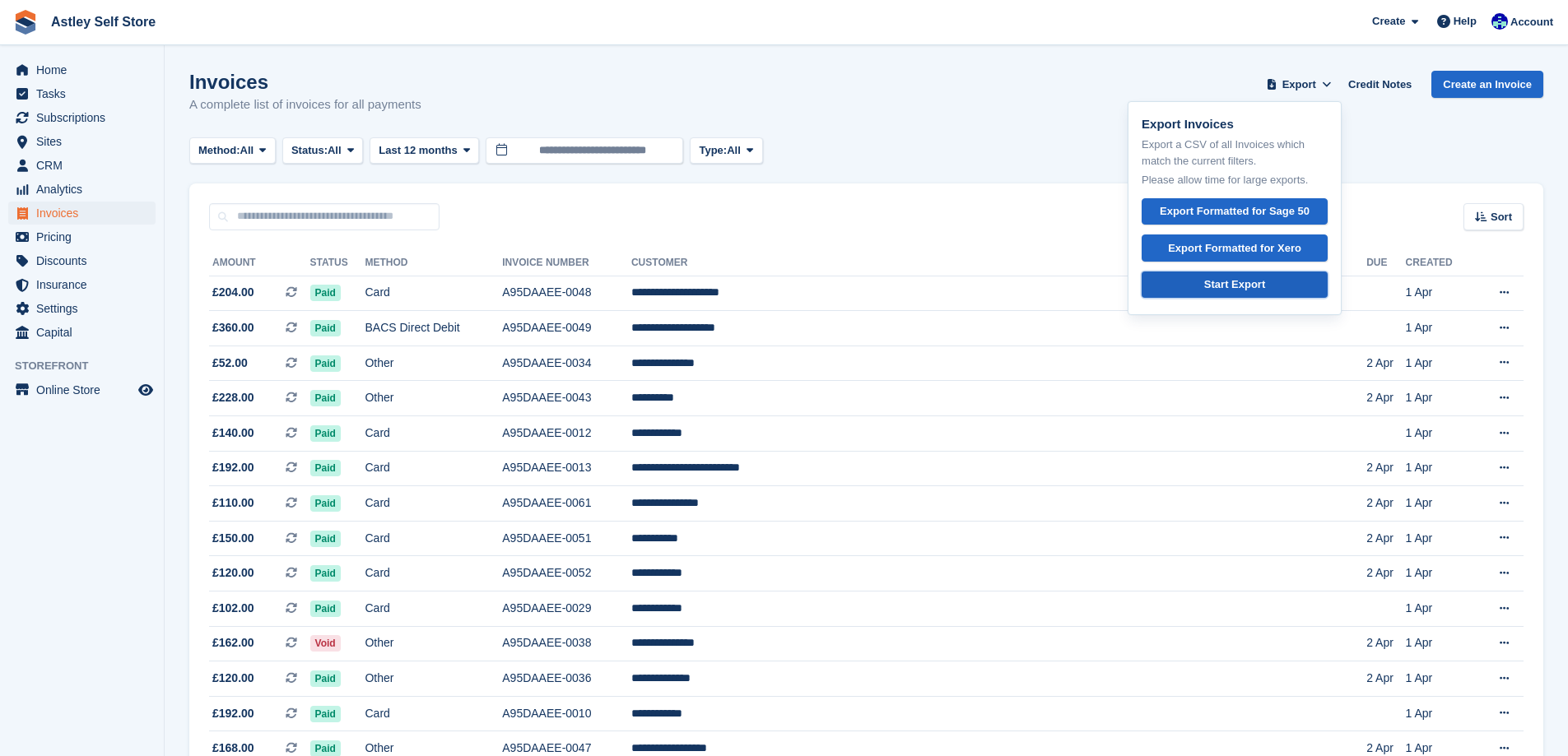 click on "Start Export" at bounding box center [1235, 285] 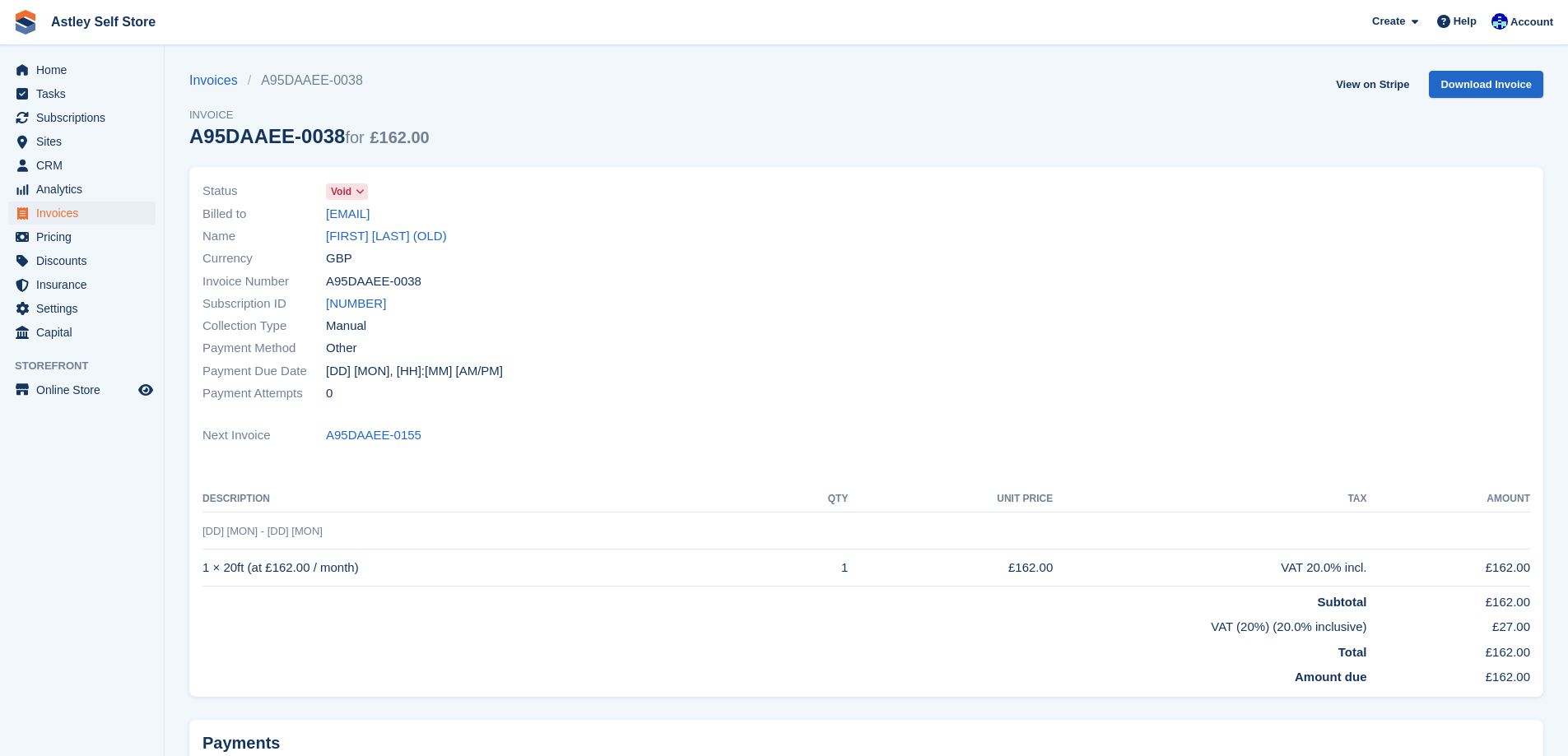scroll, scrollTop: 0, scrollLeft: 0, axis: both 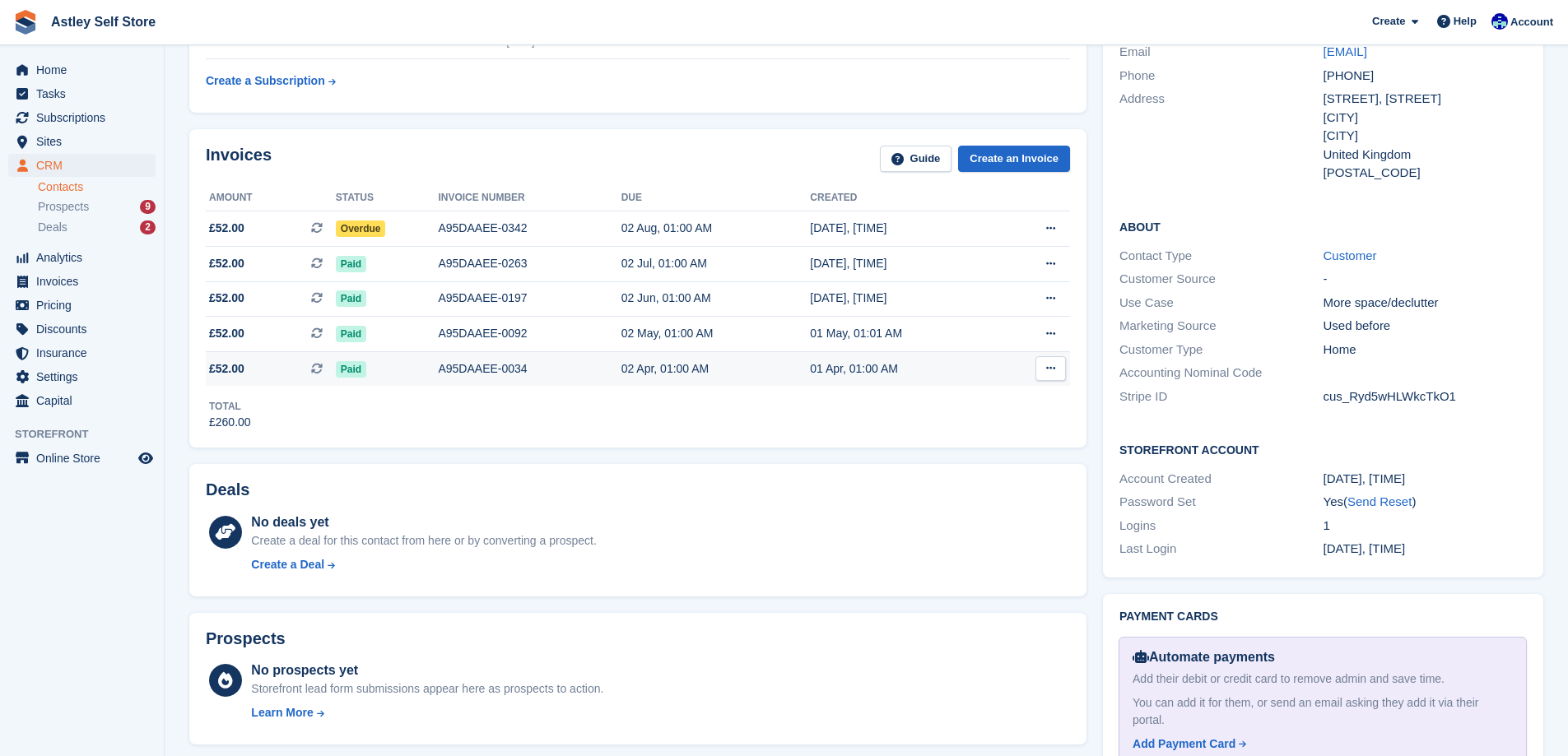 click on "Paid" at bounding box center [351, 369] 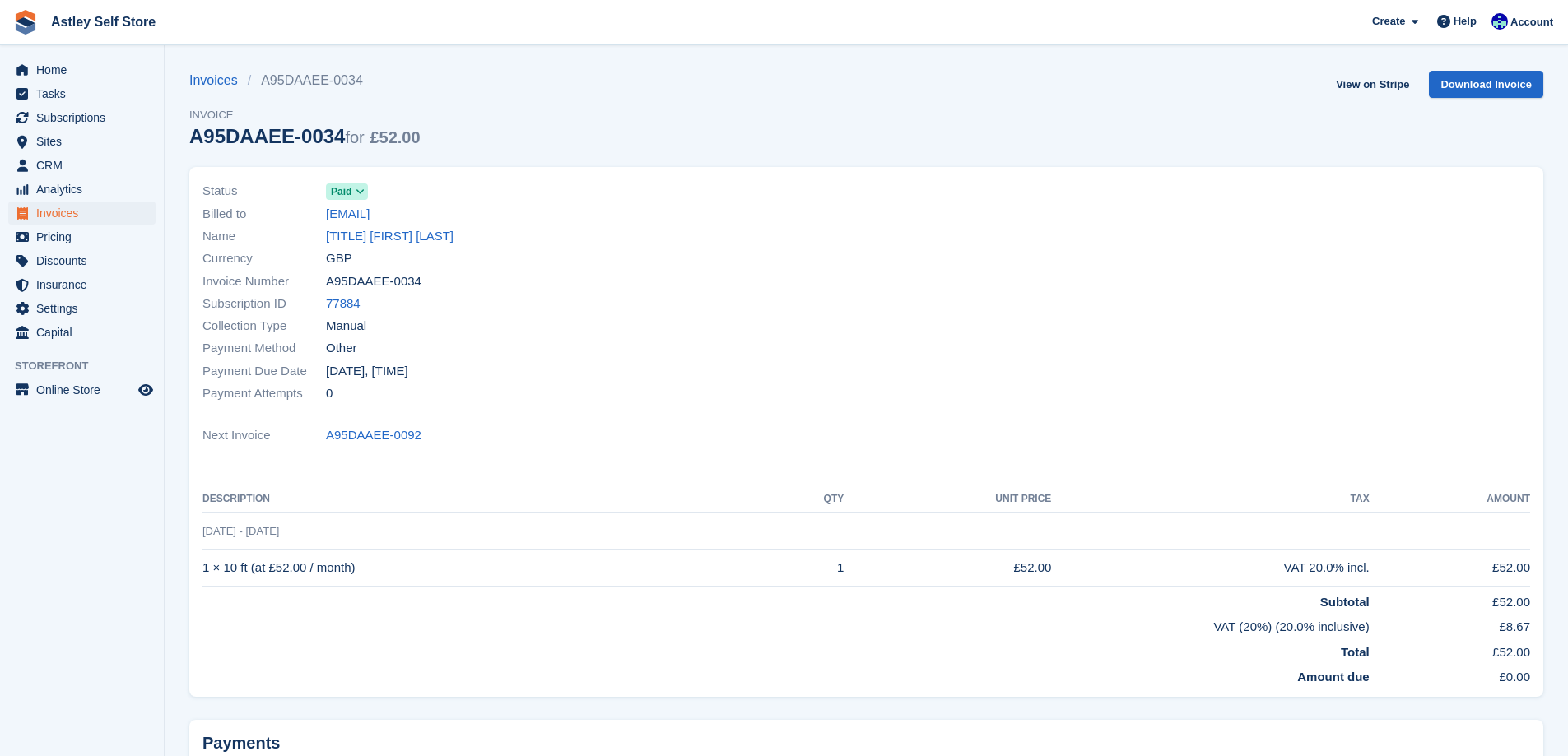 scroll, scrollTop: 0, scrollLeft: 0, axis: both 